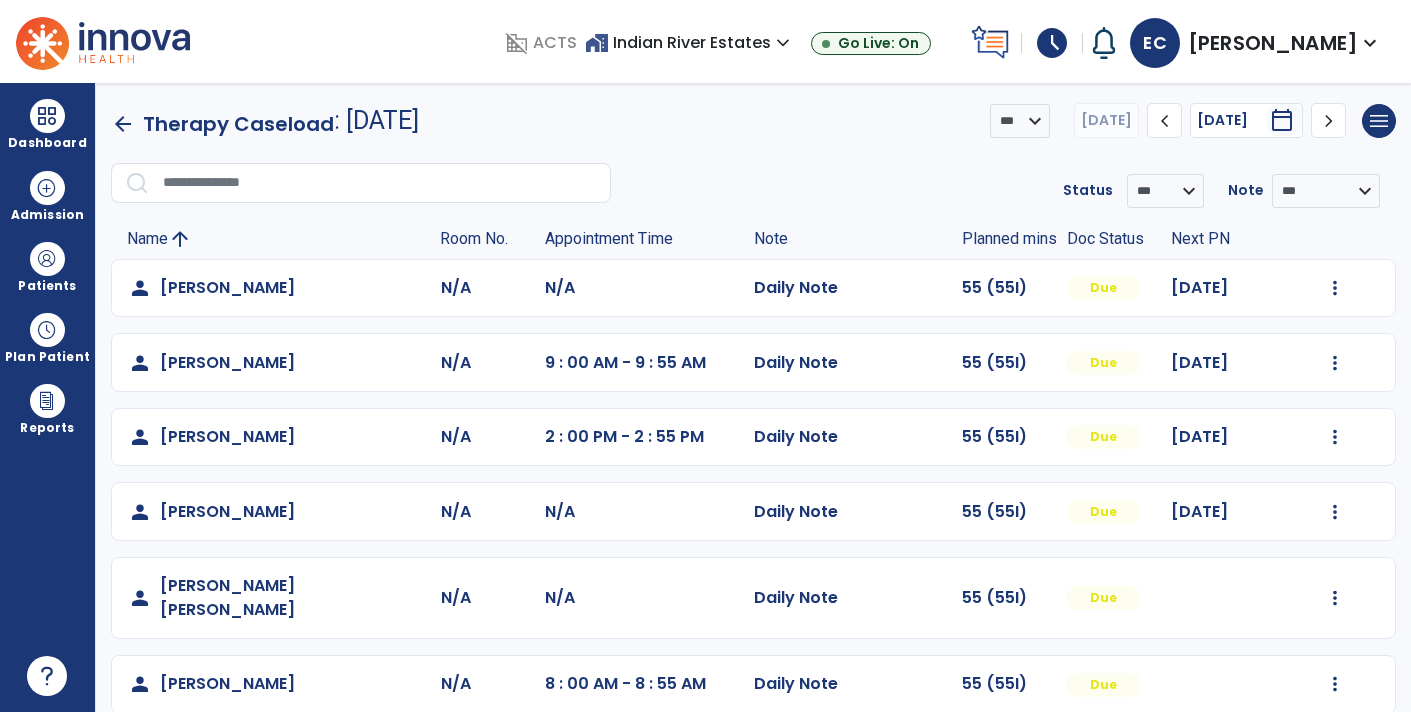scroll, scrollTop: 0, scrollLeft: 0, axis: both 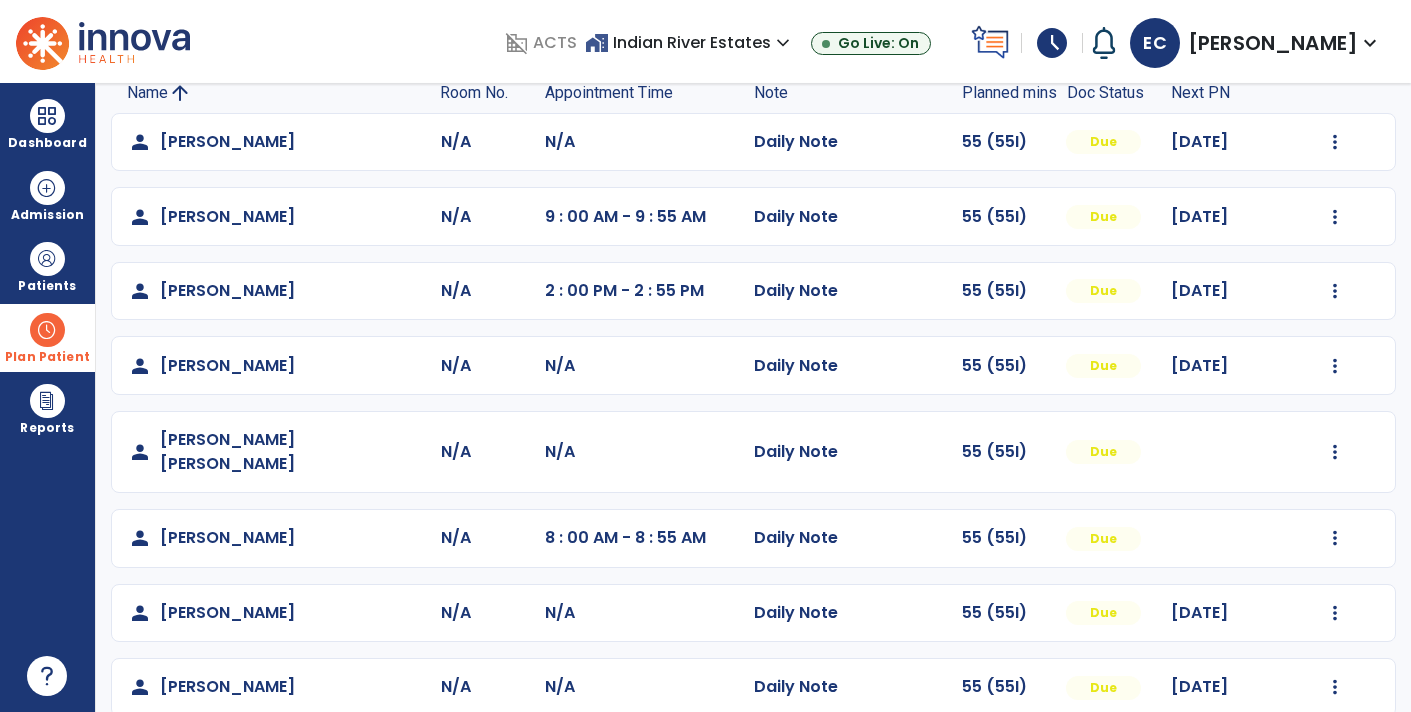 click at bounding box center (47, 330) 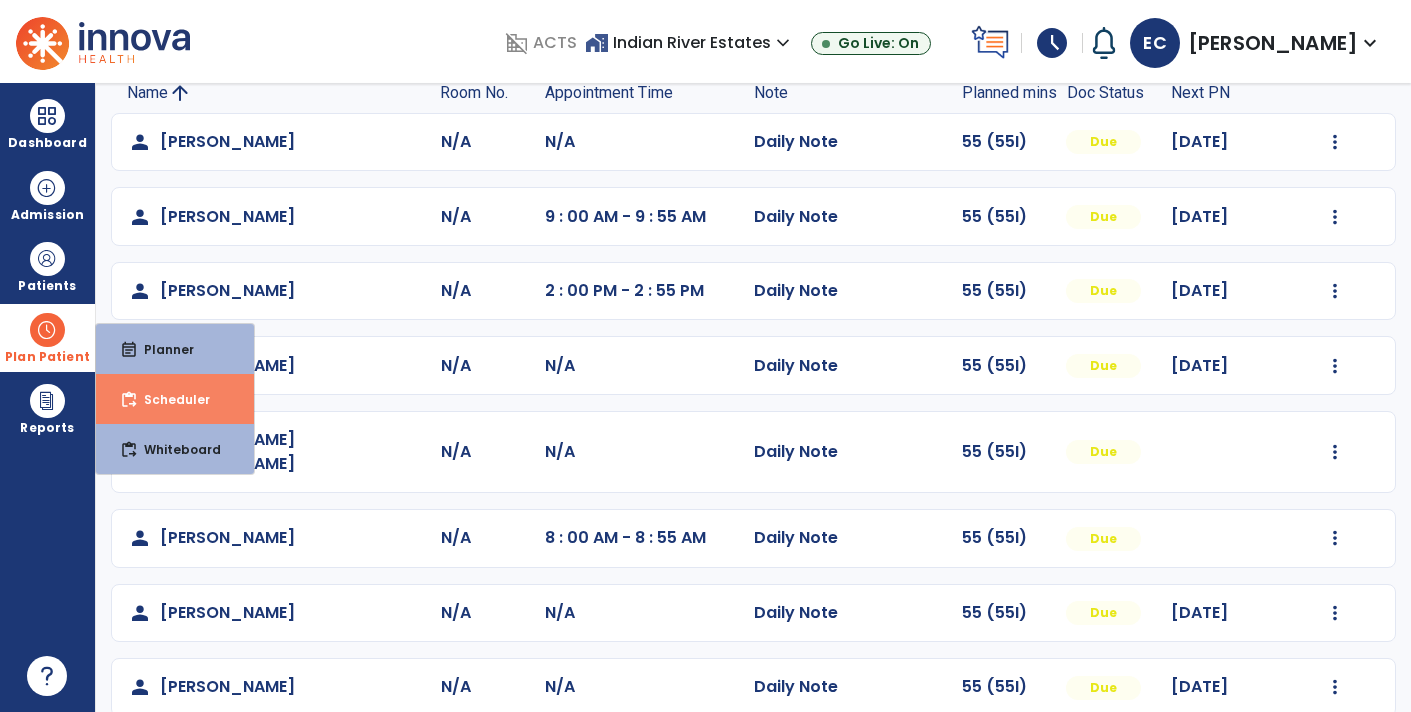 click on "Scheduler" at bounding box center [169, 399] 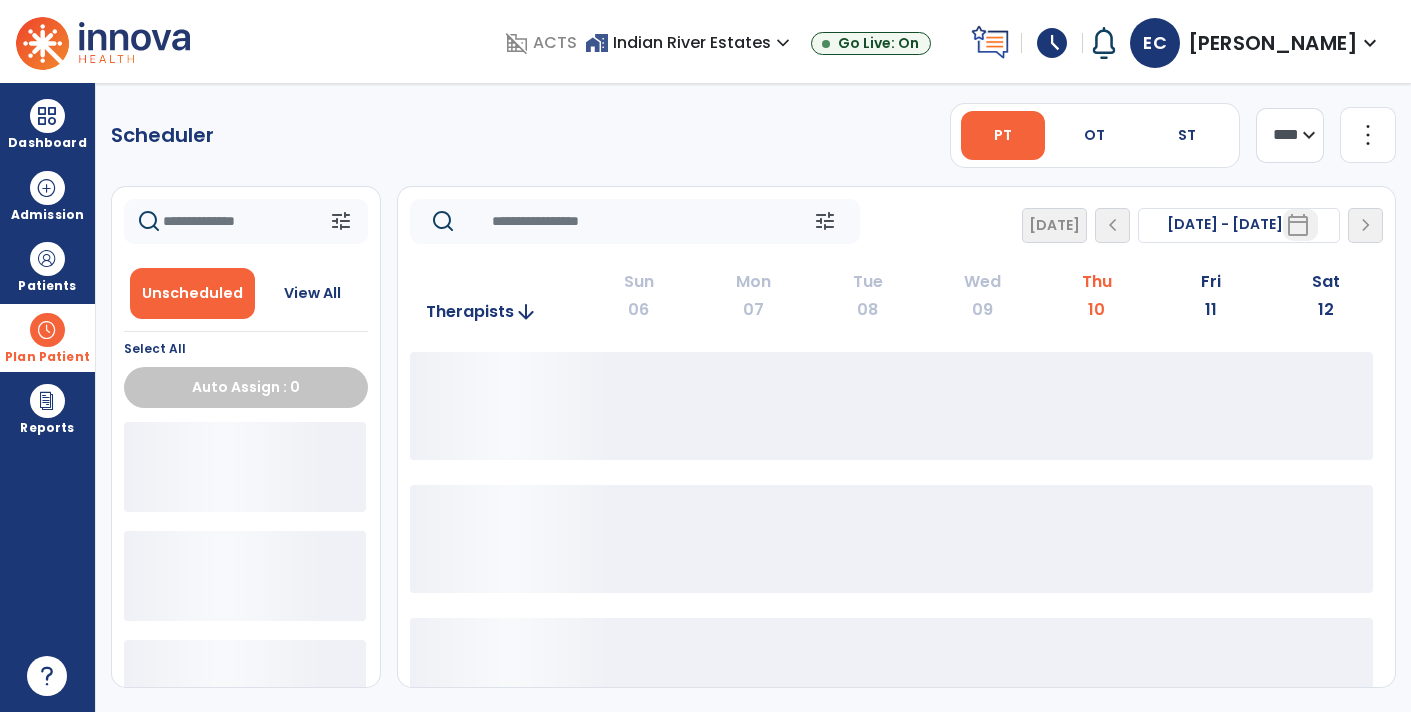 scroll, scrollTop: 0, scrollLeft: 0, axis: both 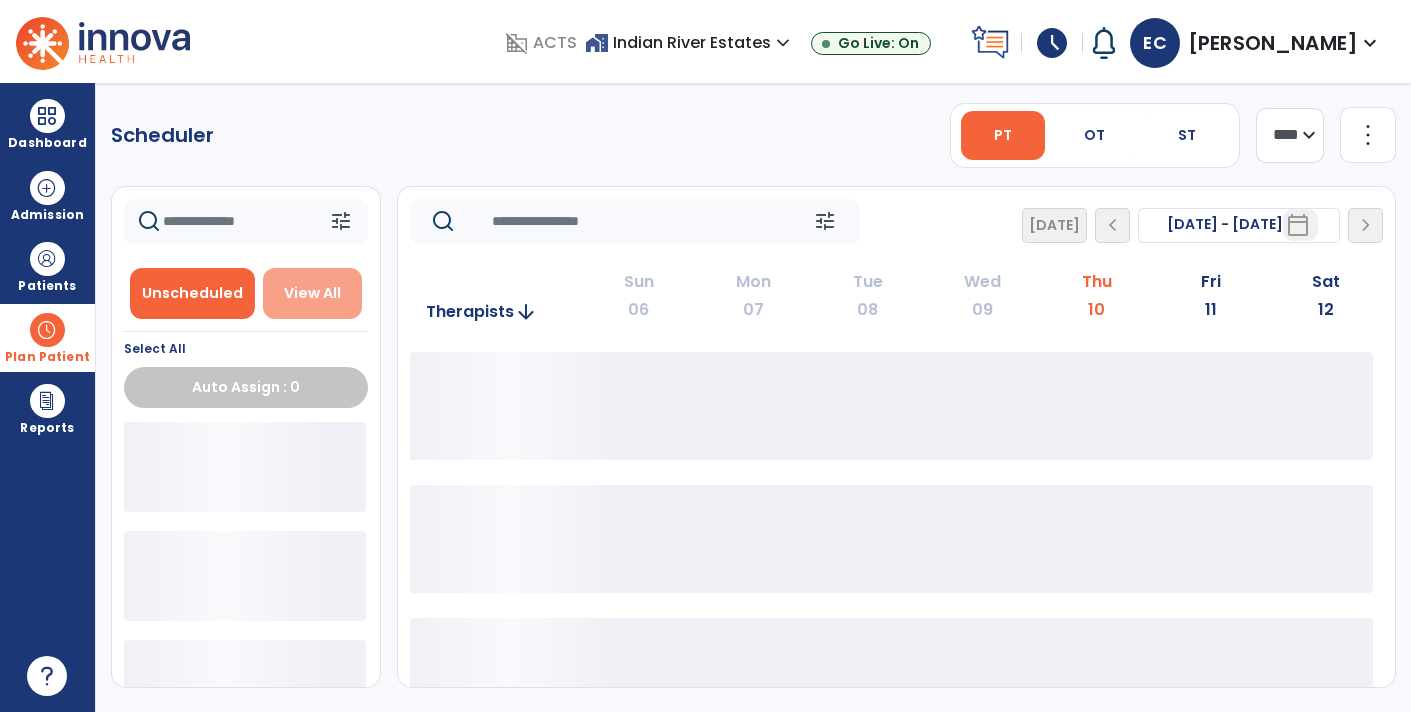 click on "View All" at bounding box center [312, 293] 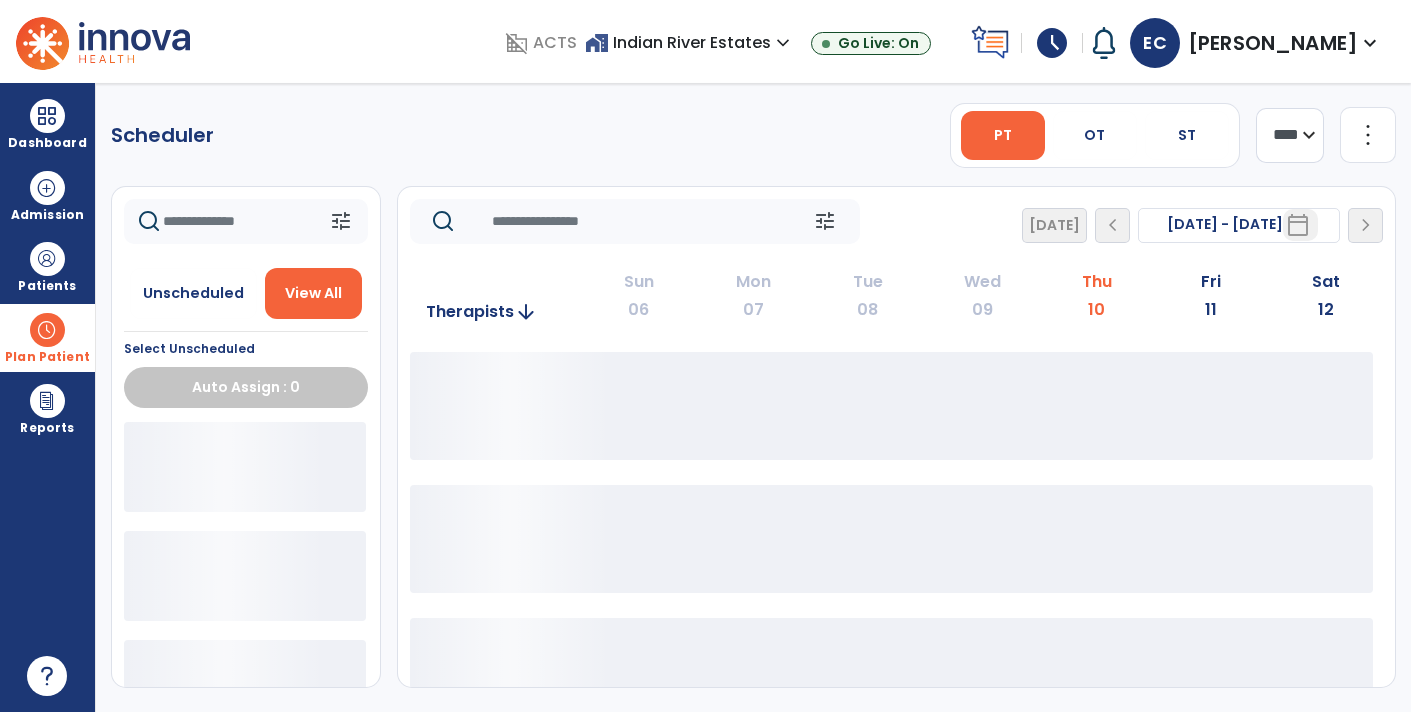 click 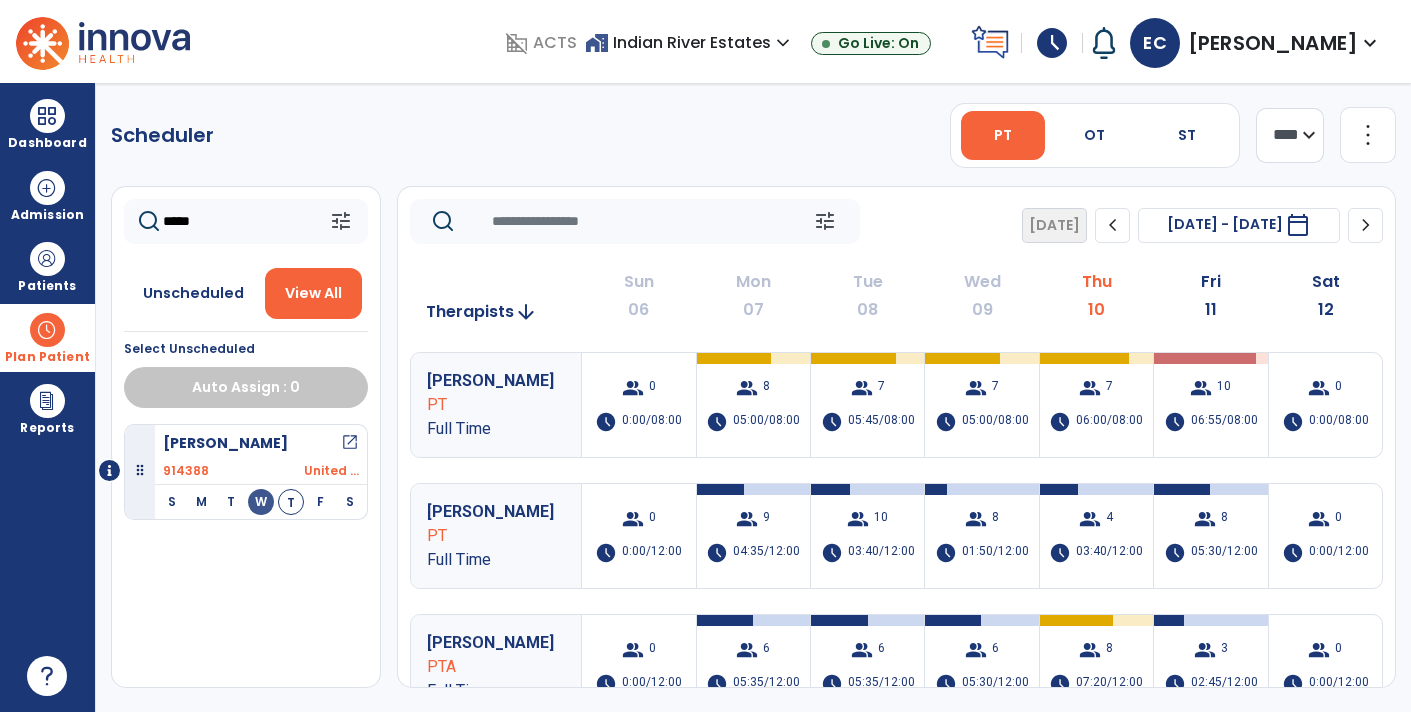 type on "*****" 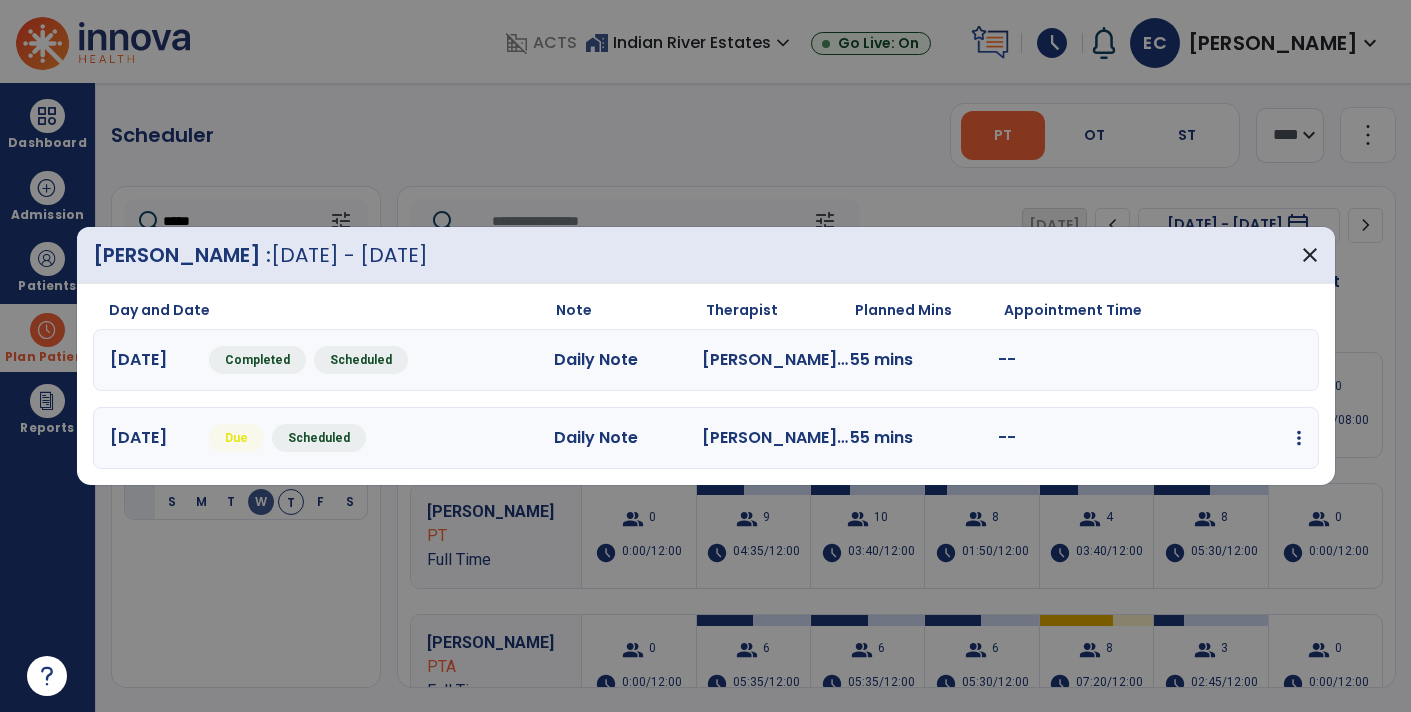 click at bounding box center (1299, 438) 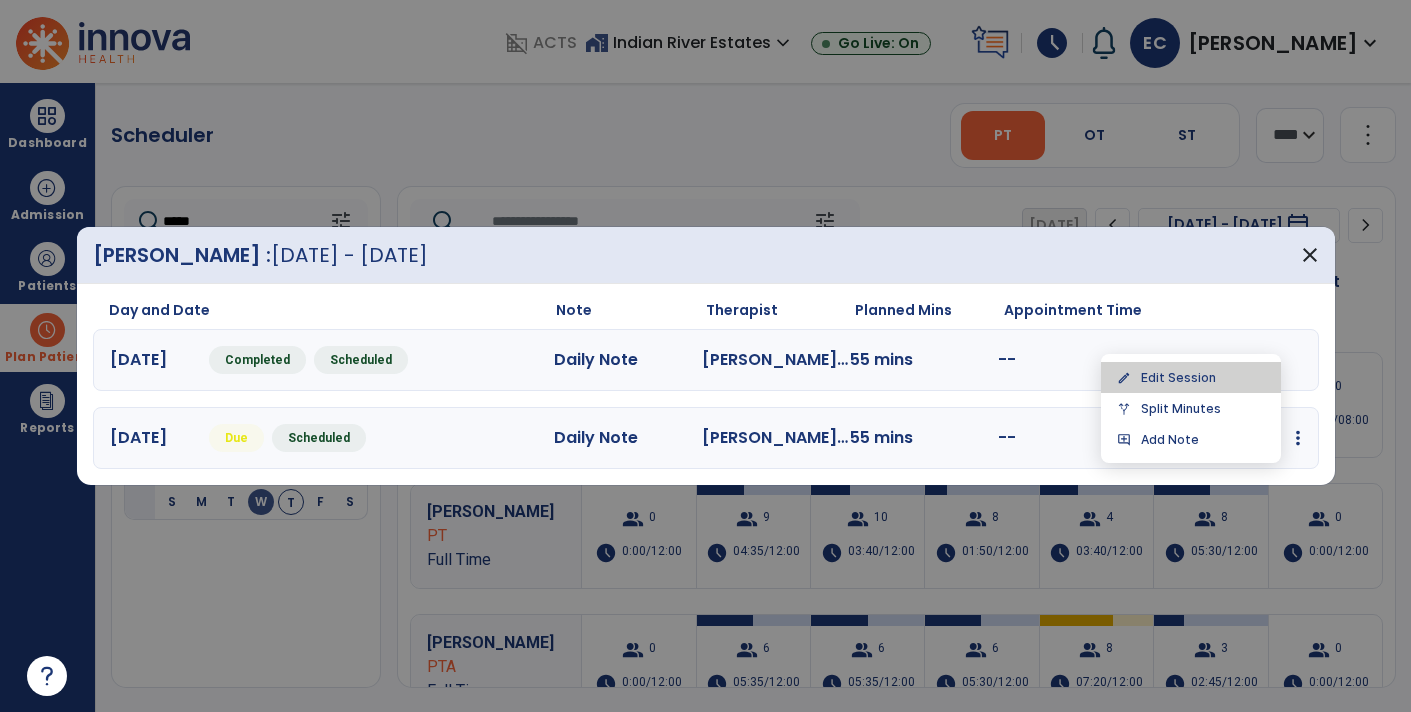 click on "edit   Edit Session" at bounding box center [1191, 377] 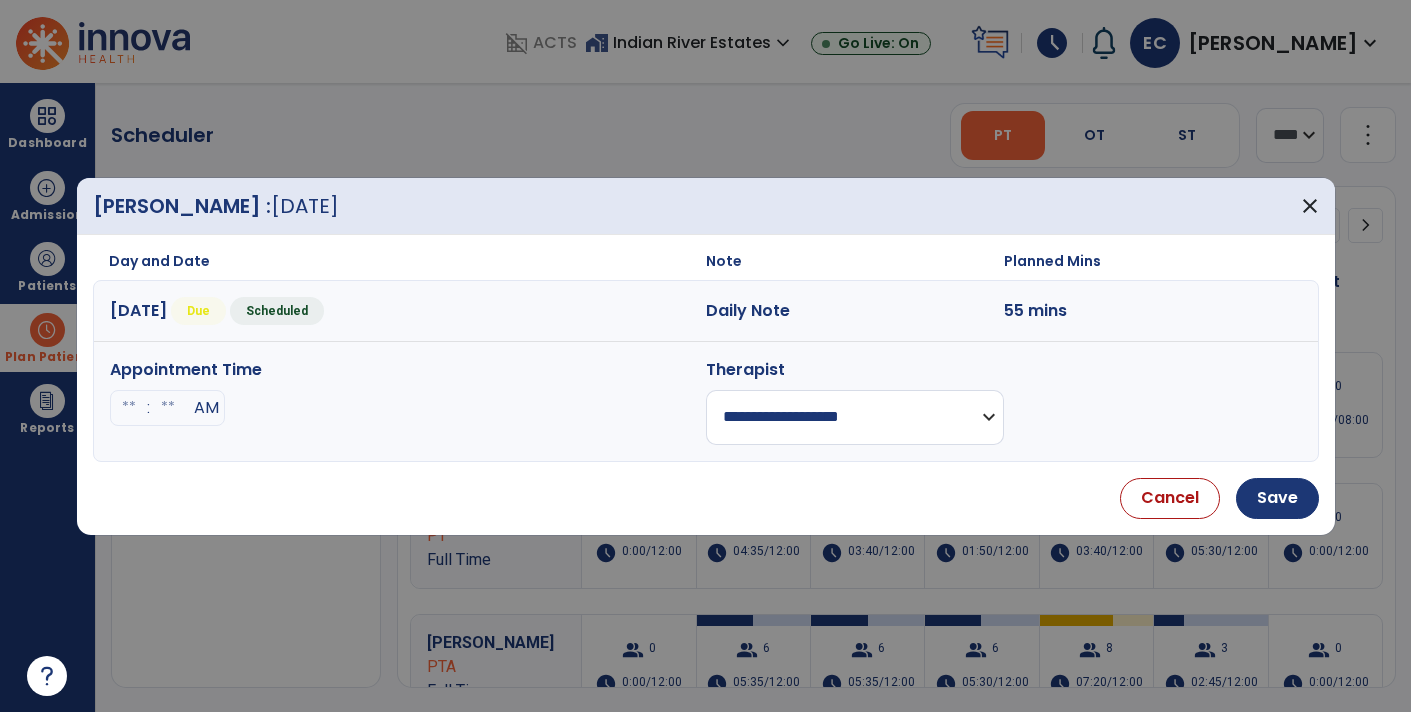 click on "**********" at bounding box center [855, 417] 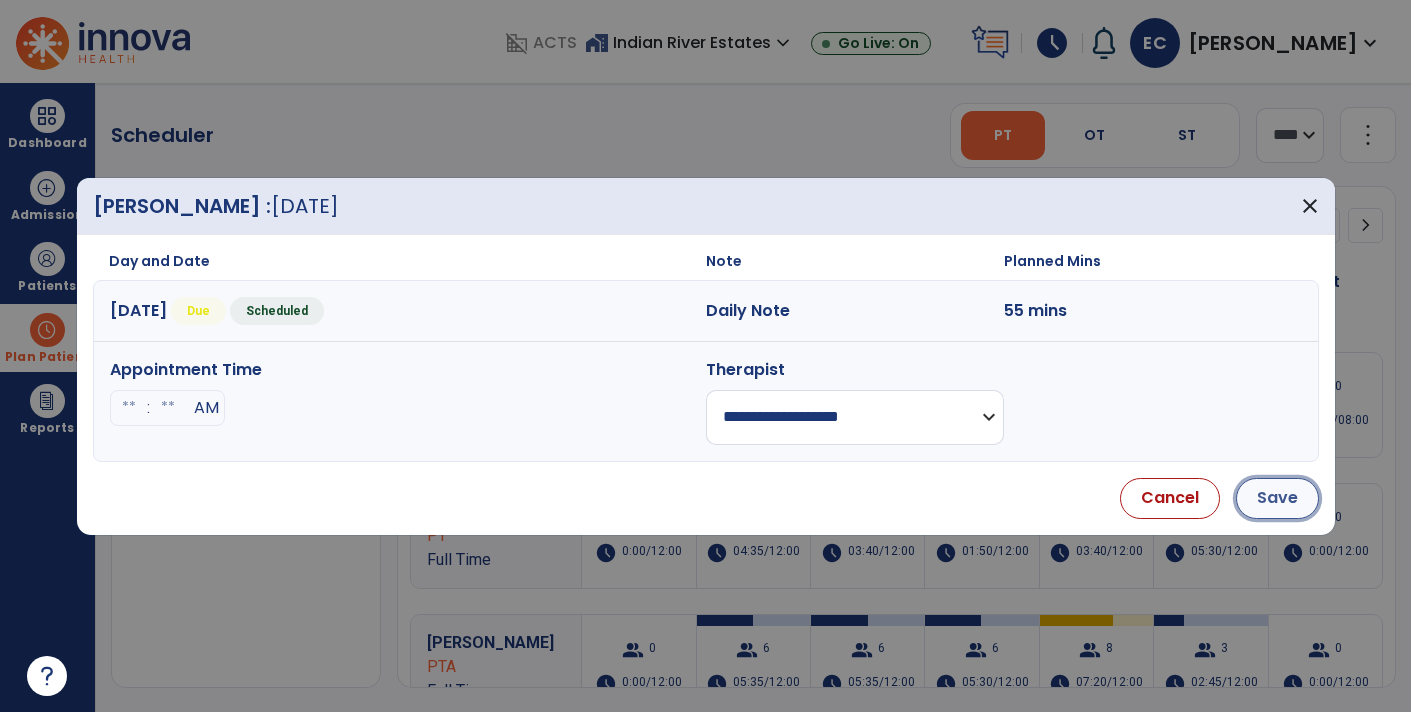 click on "Save" at bounding box center [1277, 498] 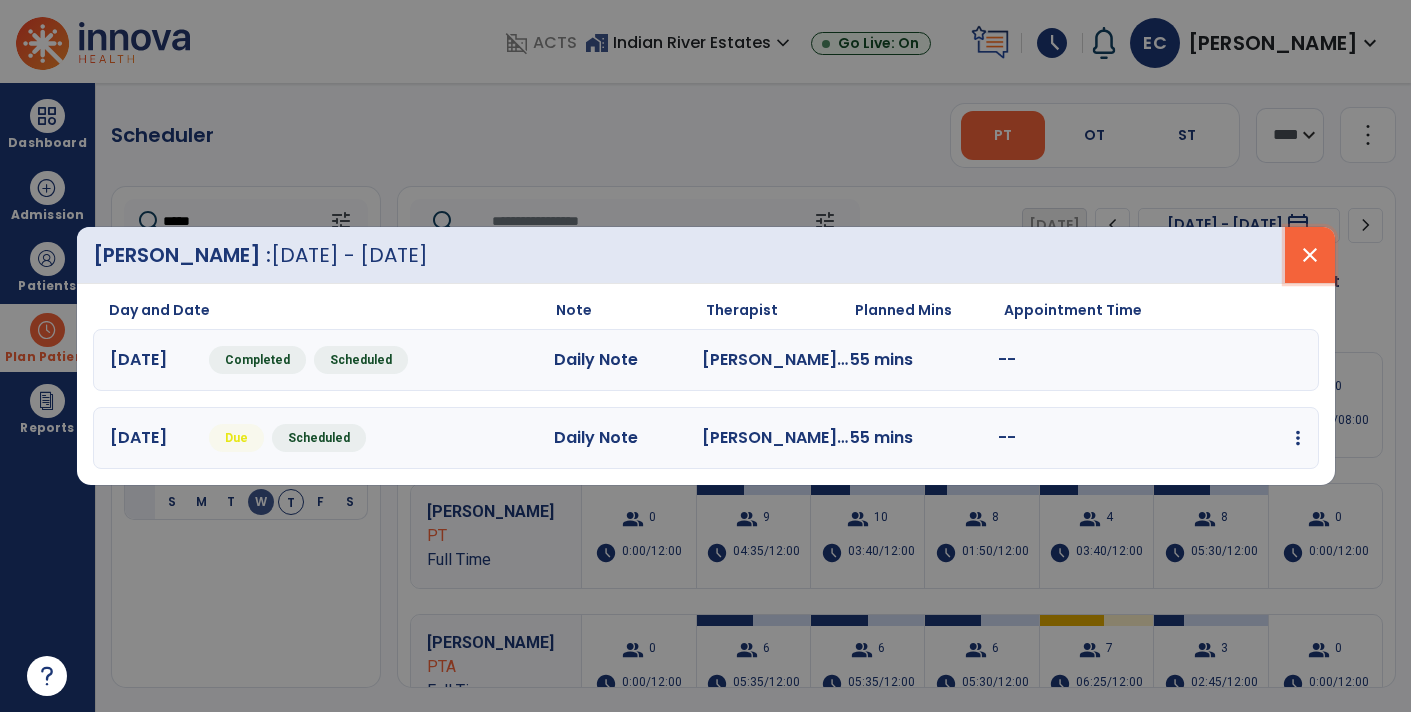 click on "close" at bounding box center [1310, 255] 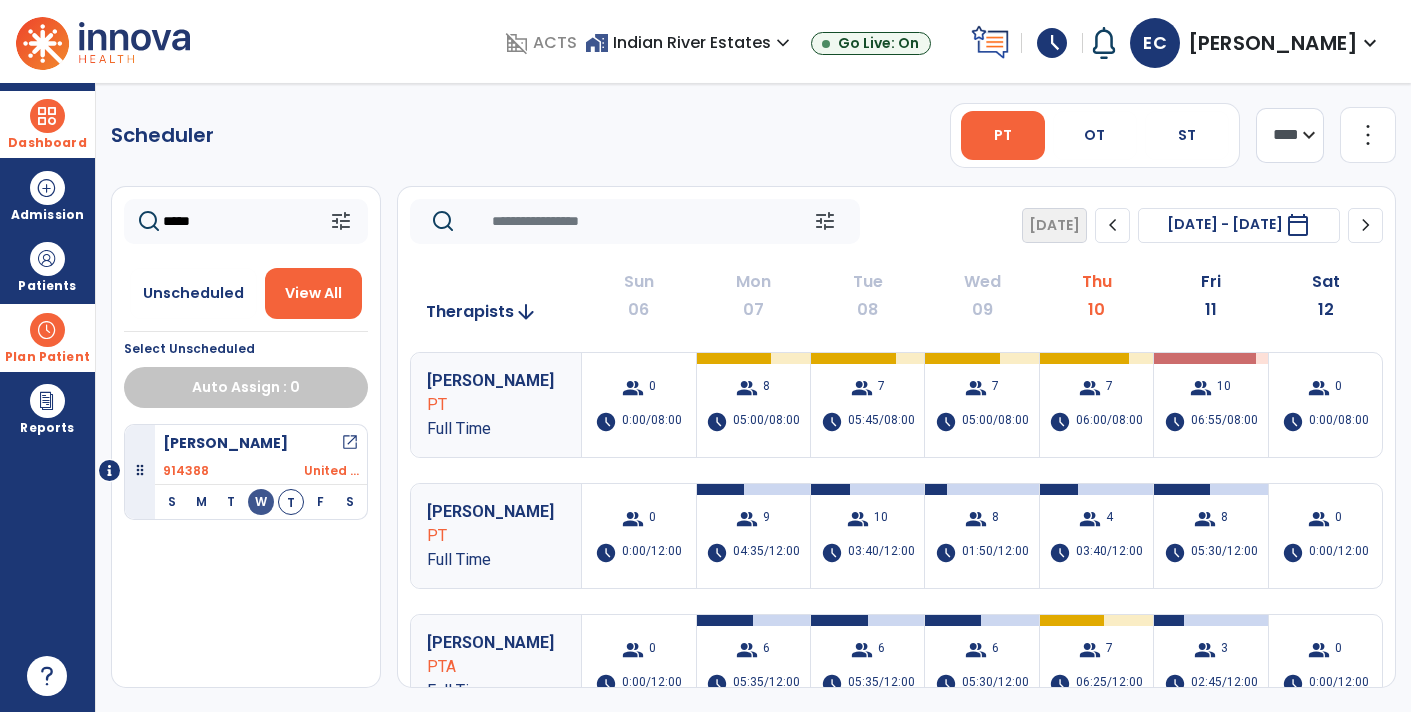 click on "Dashboard" at bounding box center [47, 124] 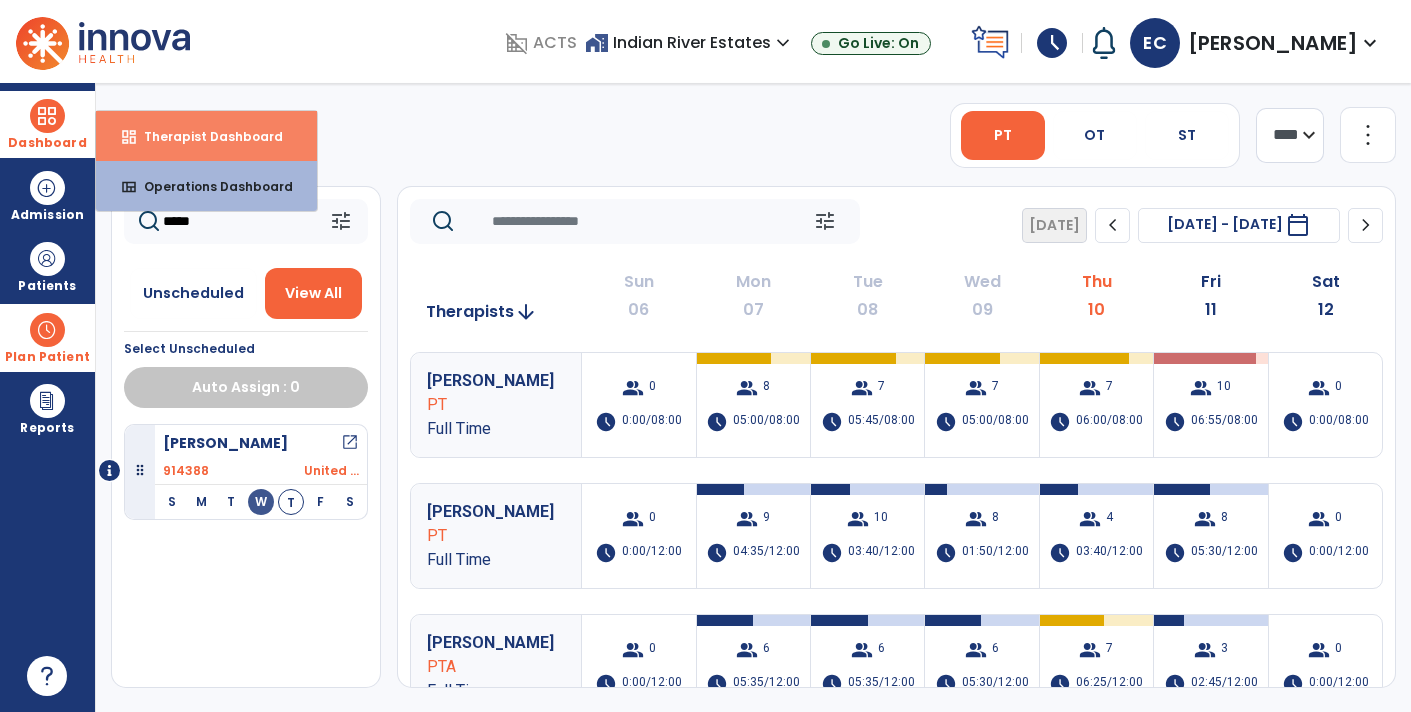 click on "Therapist Dashboard" at bounding box center (205, 136) 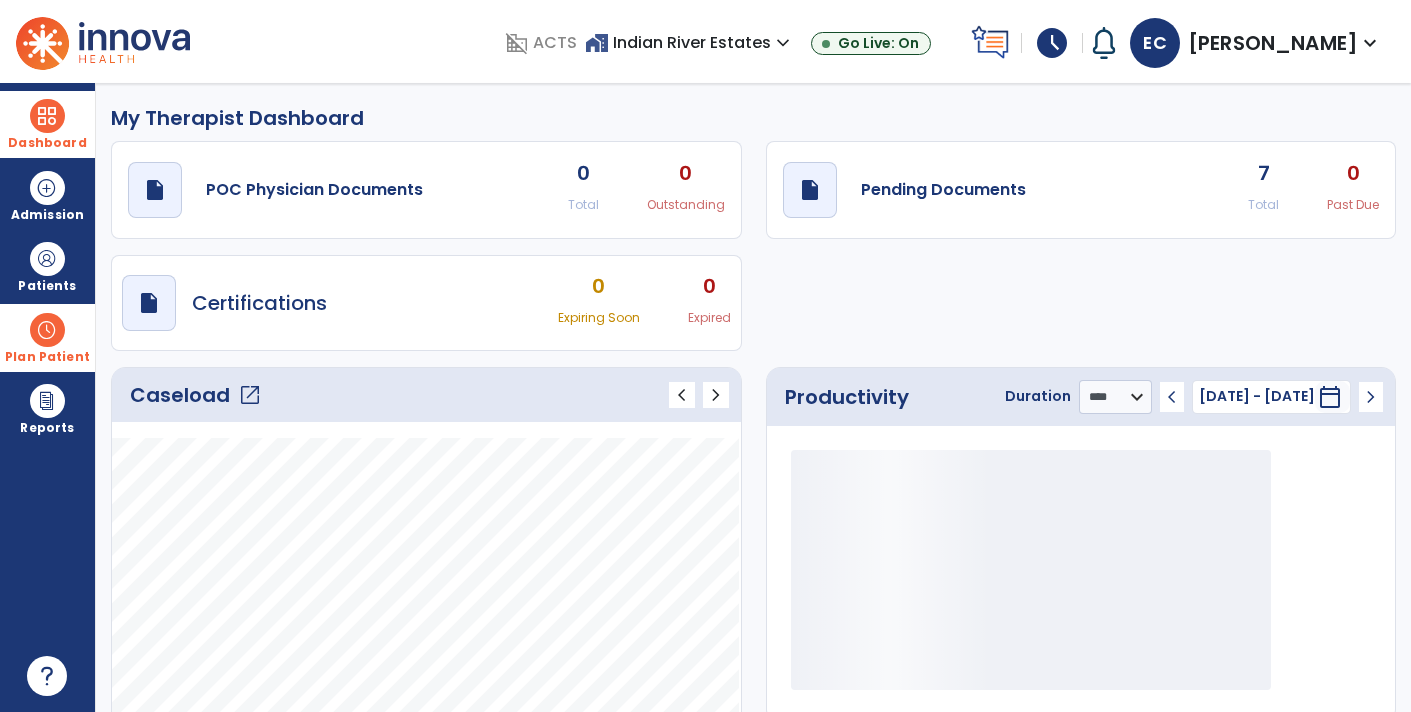 click on "open_in_new" 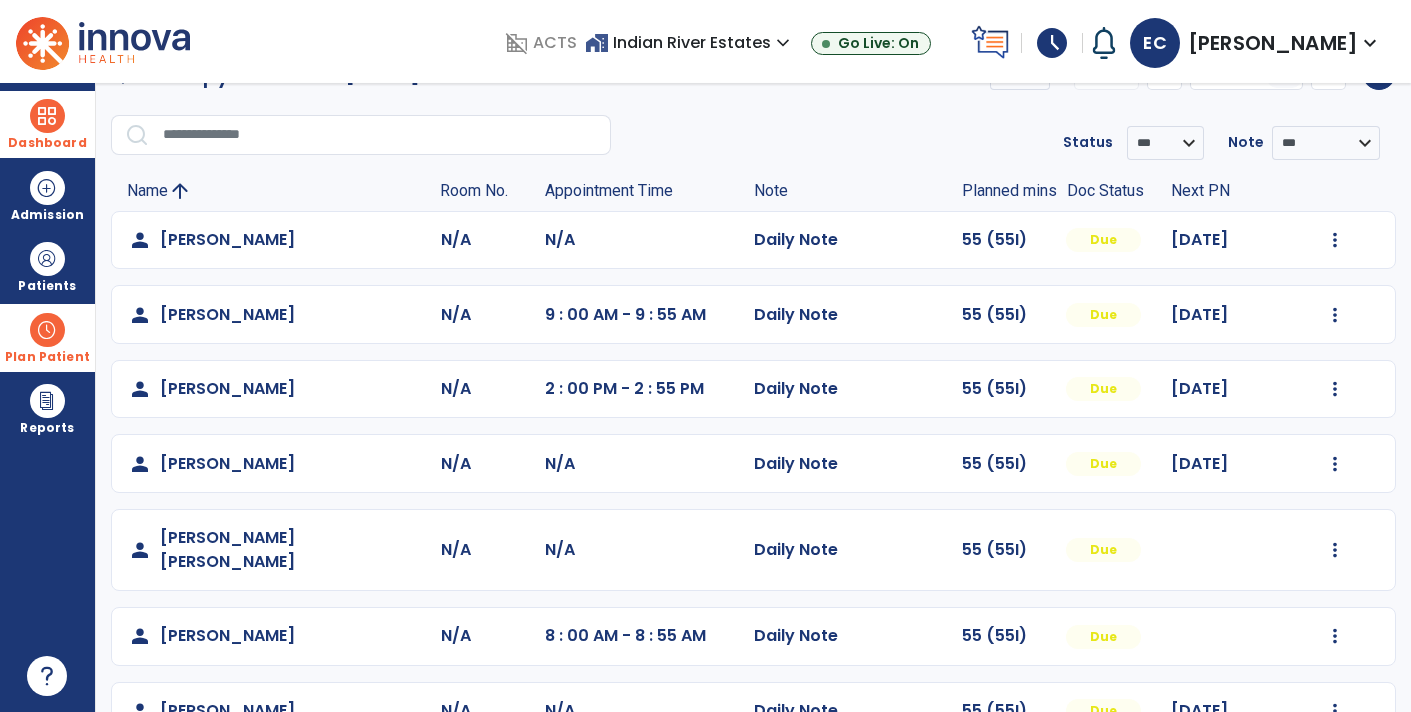 scroll, scrollTop: 72, scrollLeft: 0, axis: vertical 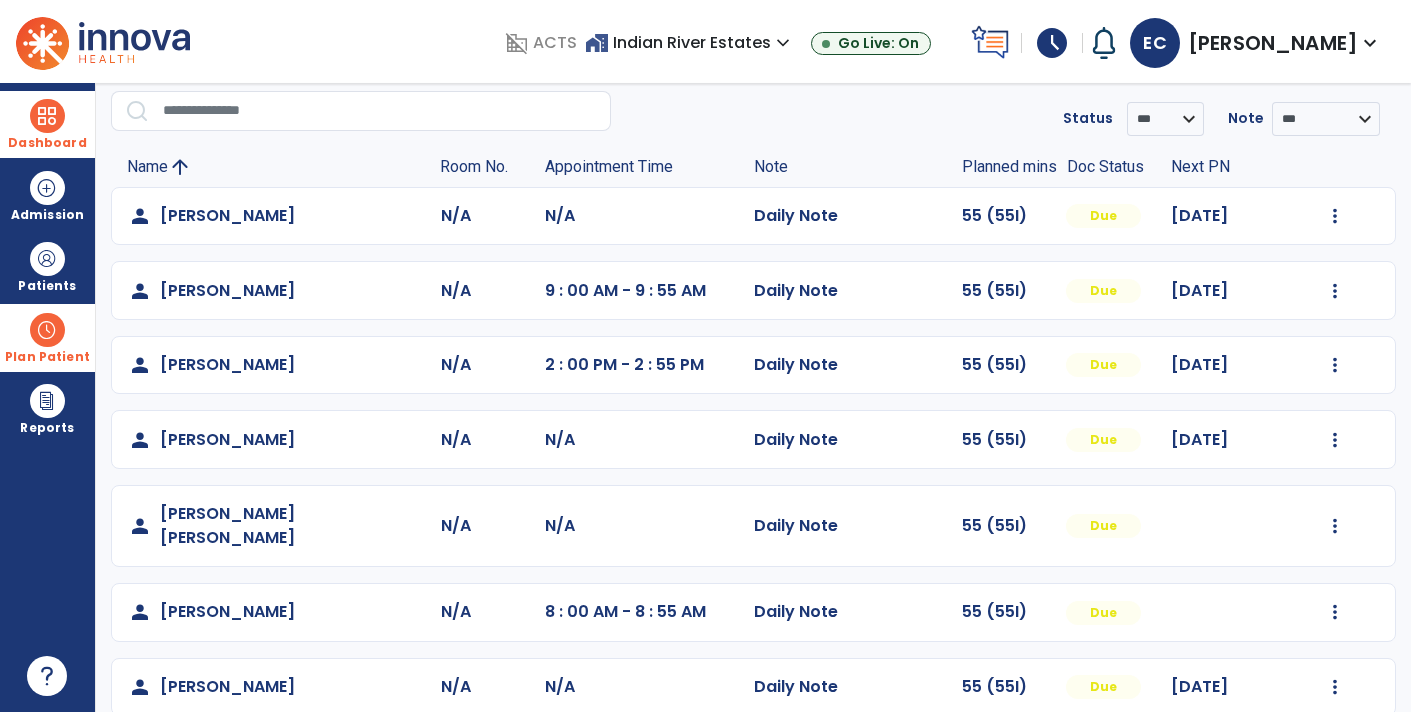 click at bounding box center (47, 330) 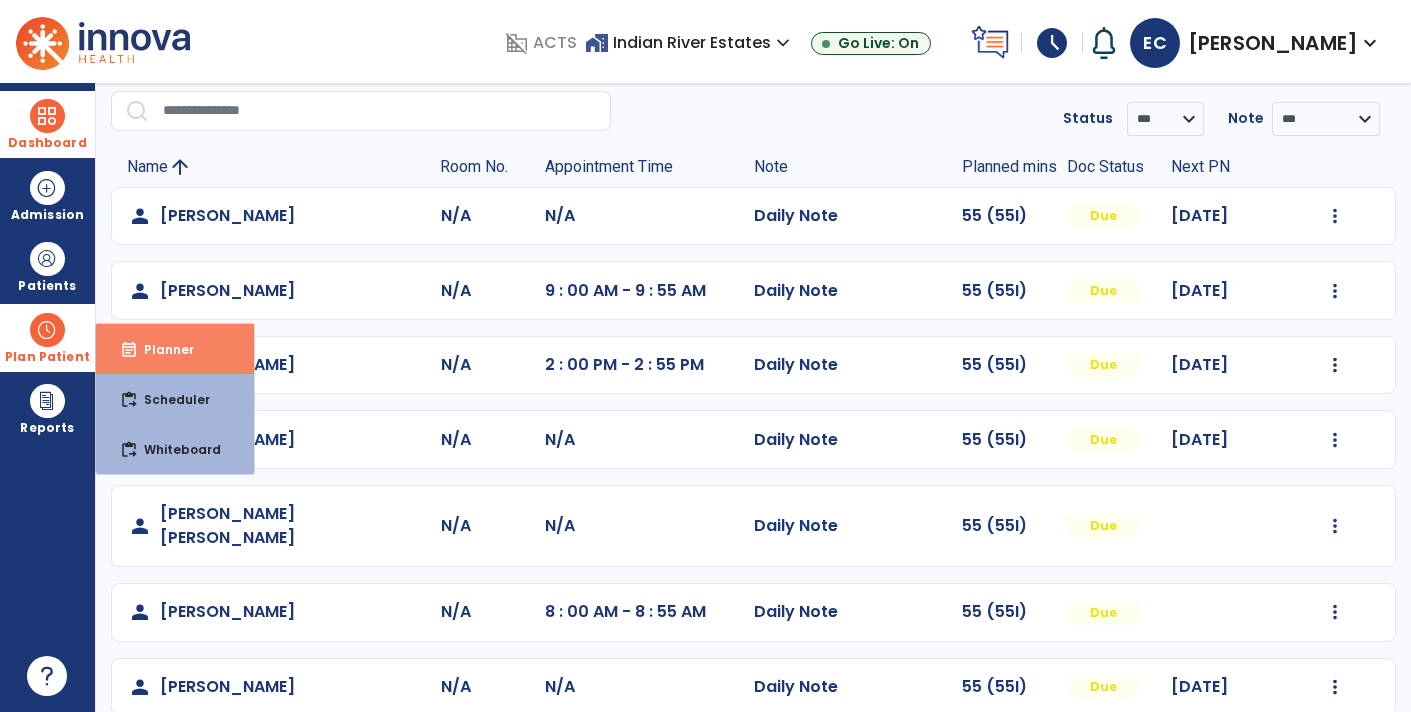 click on "event_note  Planner" at bounding box center (175, 349) 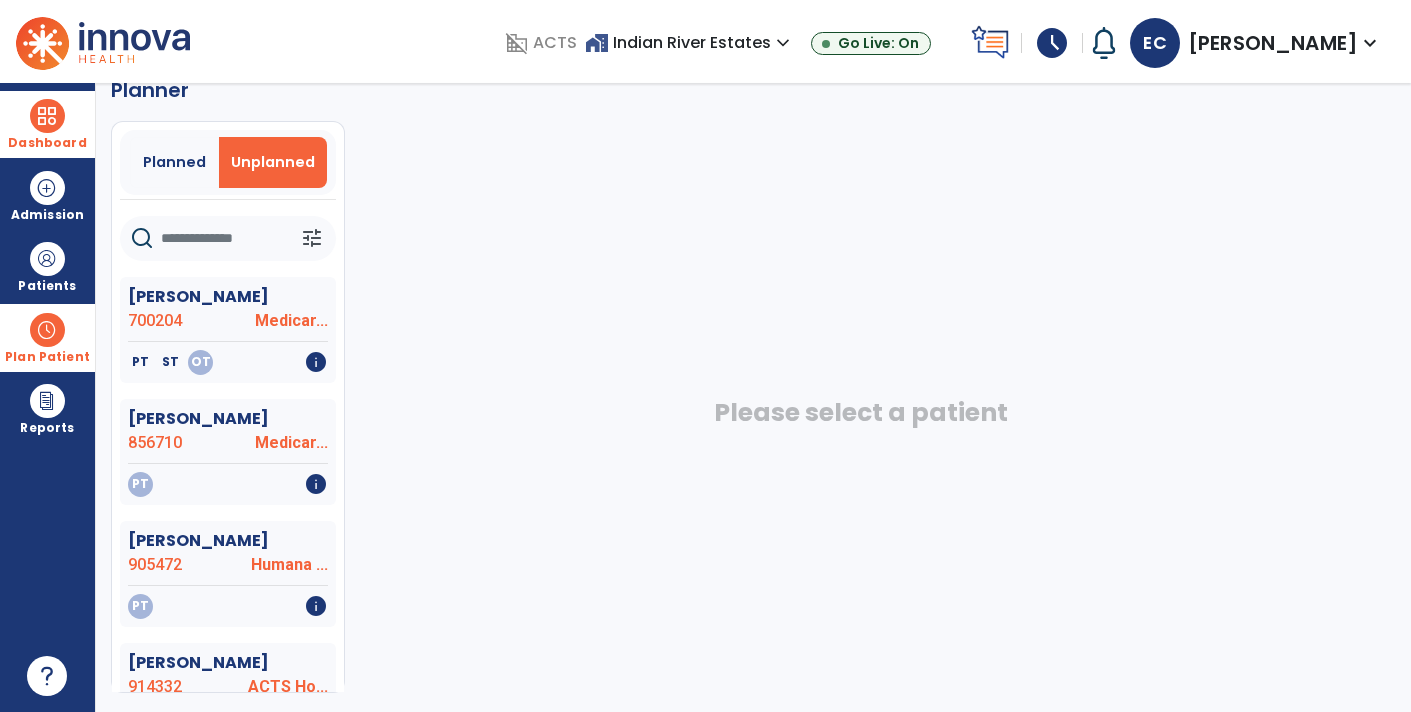 click 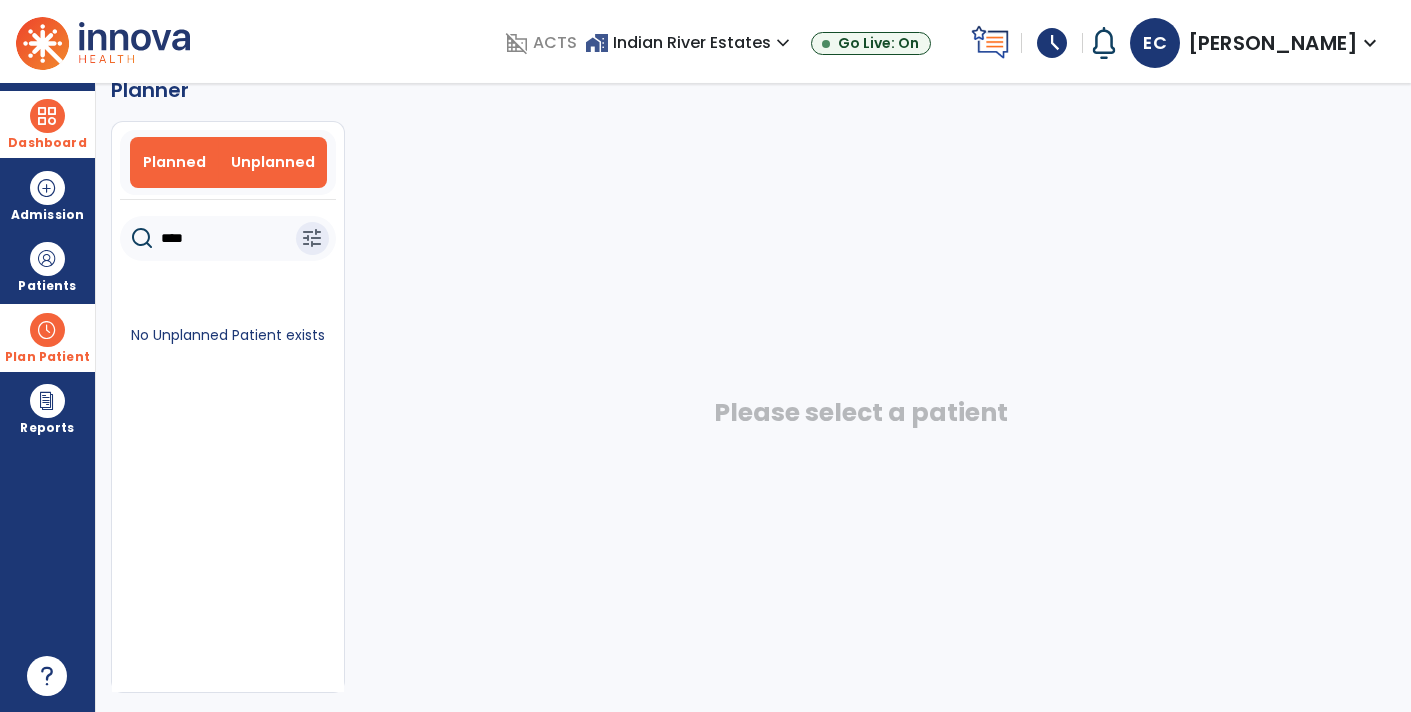 type on "****" 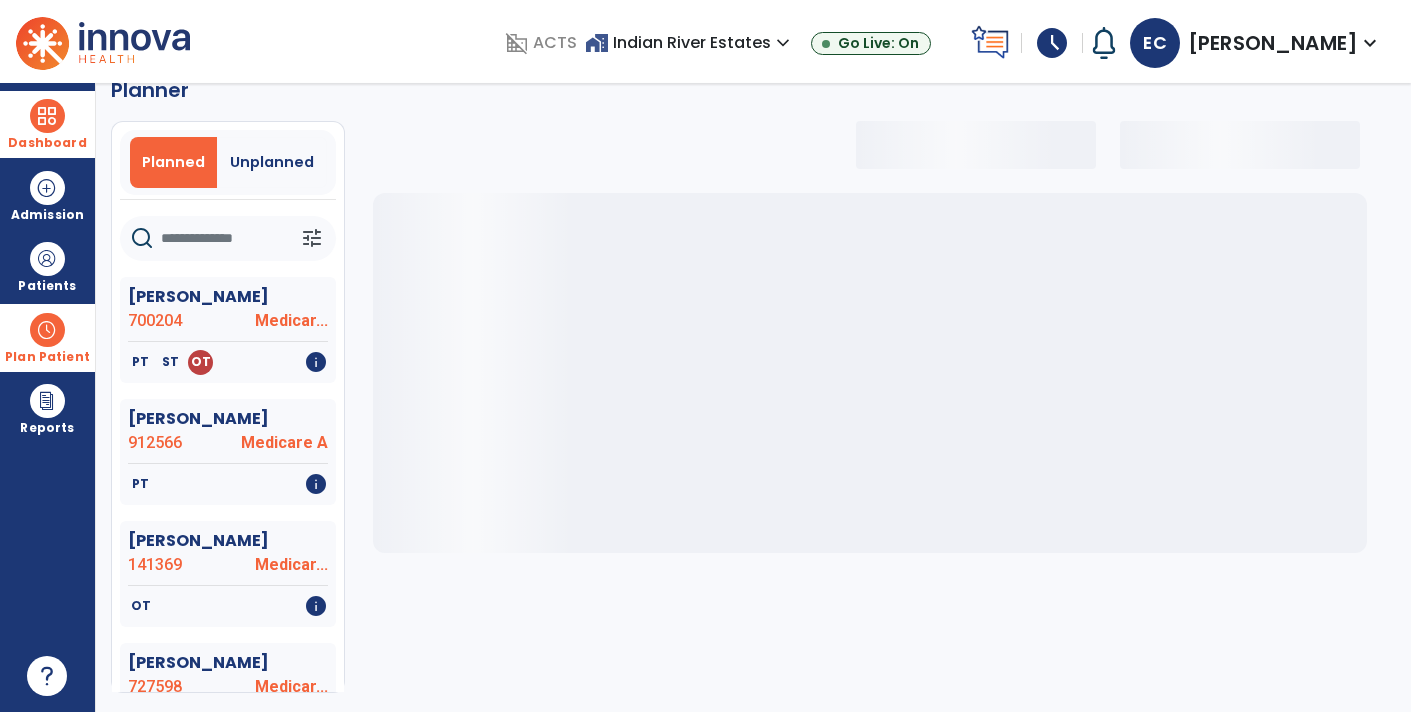 click 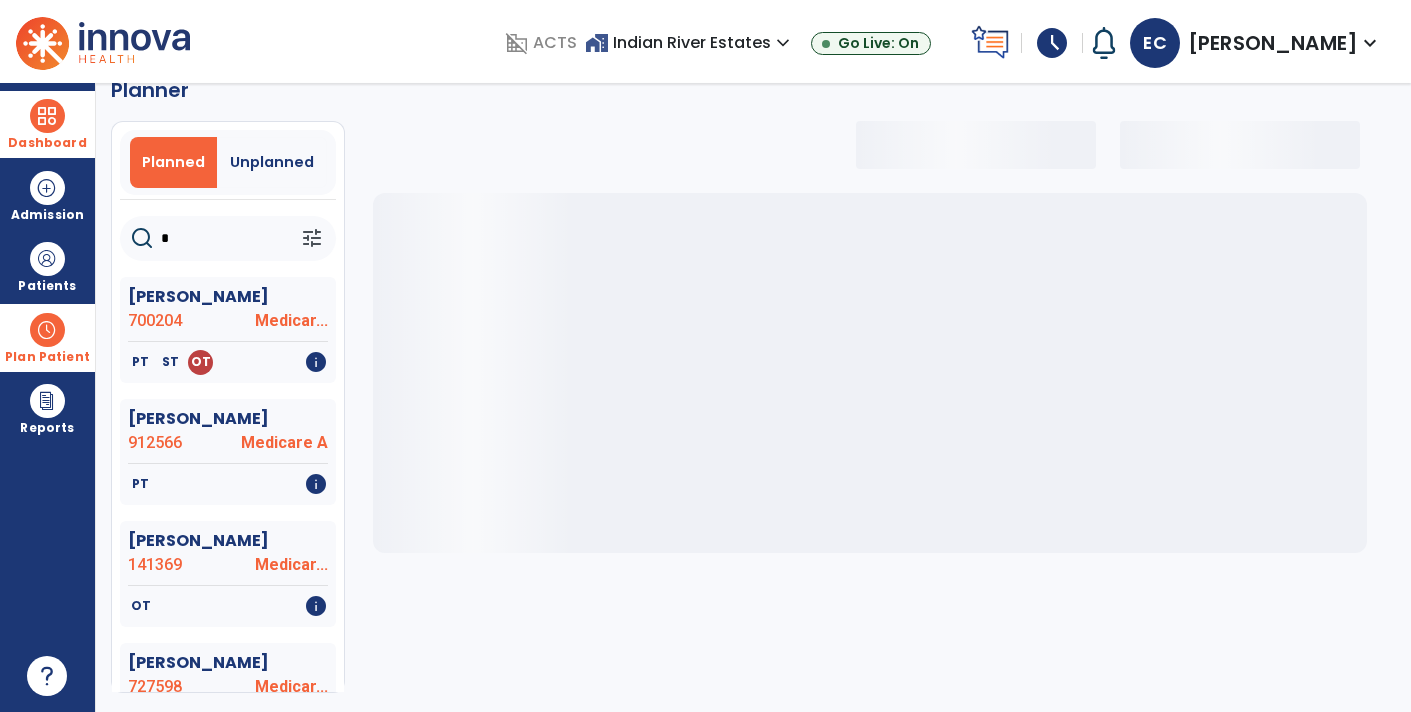 select on "***" 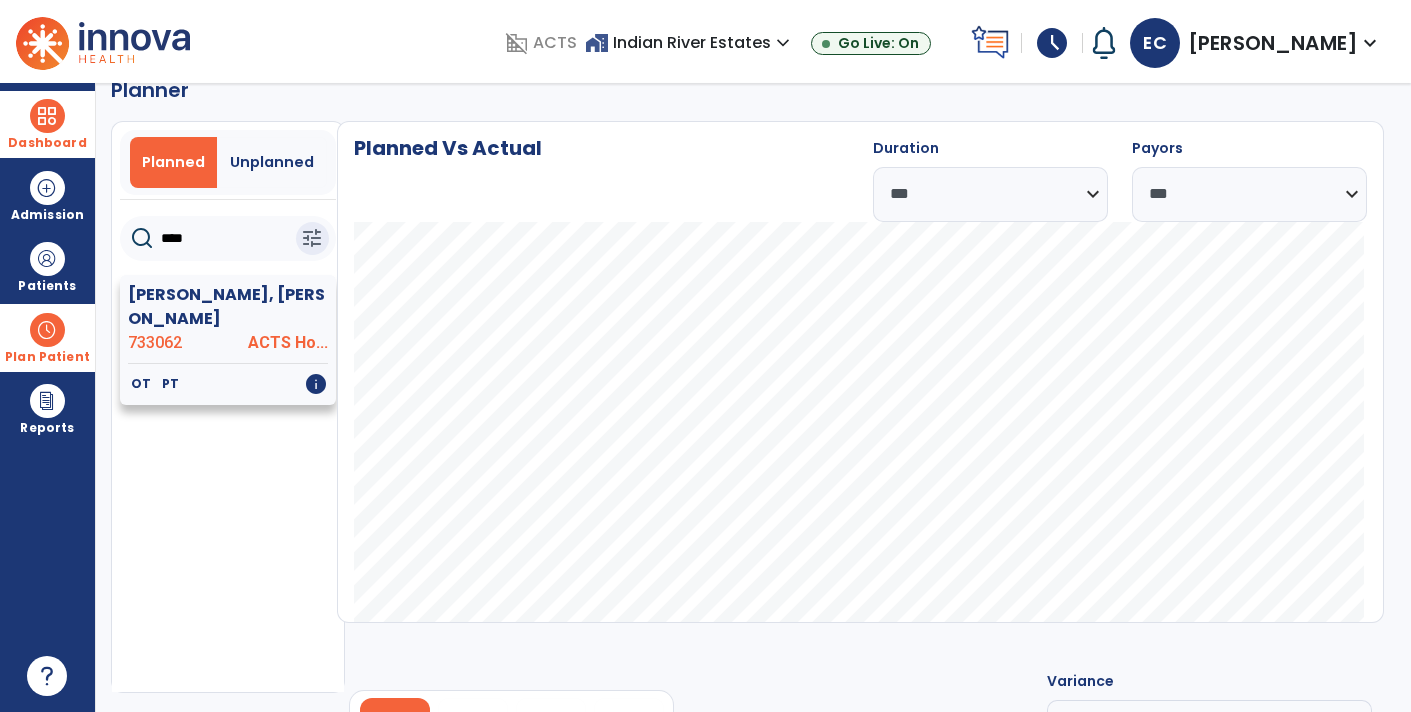 type on "****" 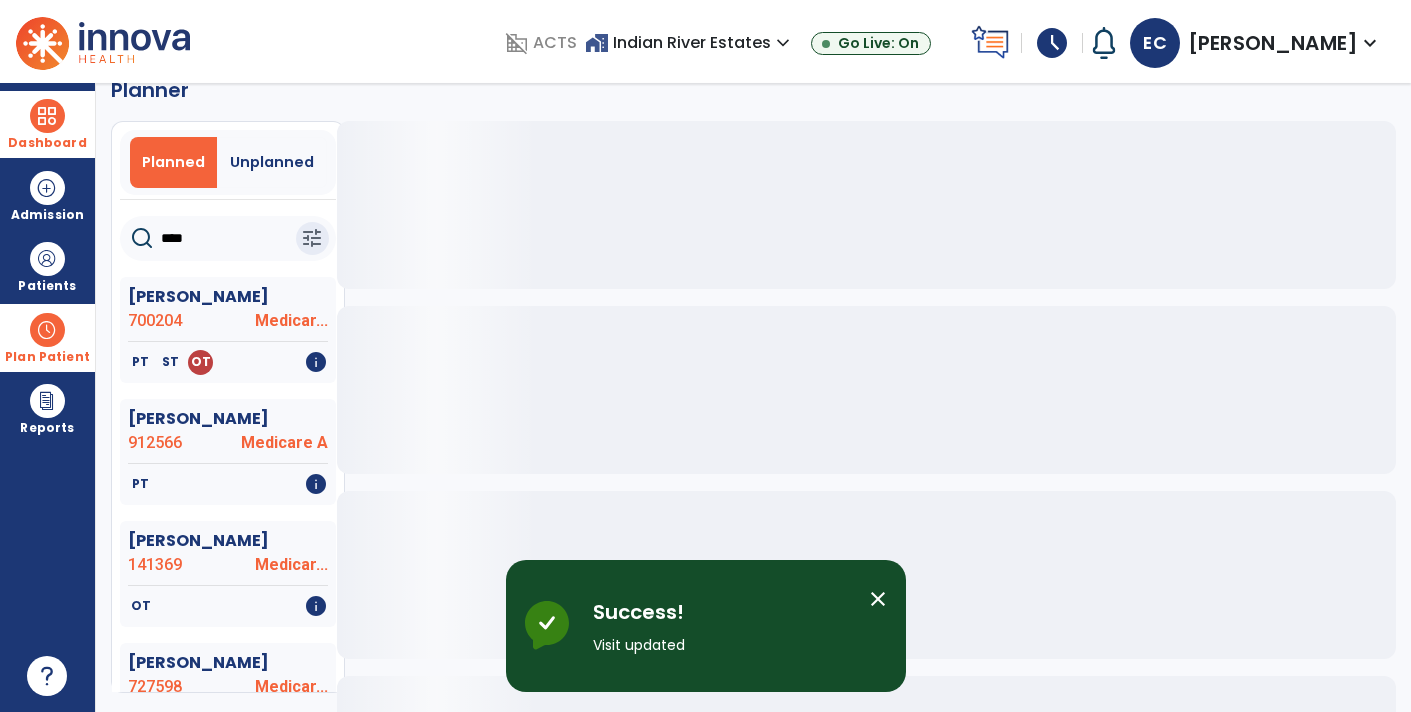 click at bounding box center (47, 330) 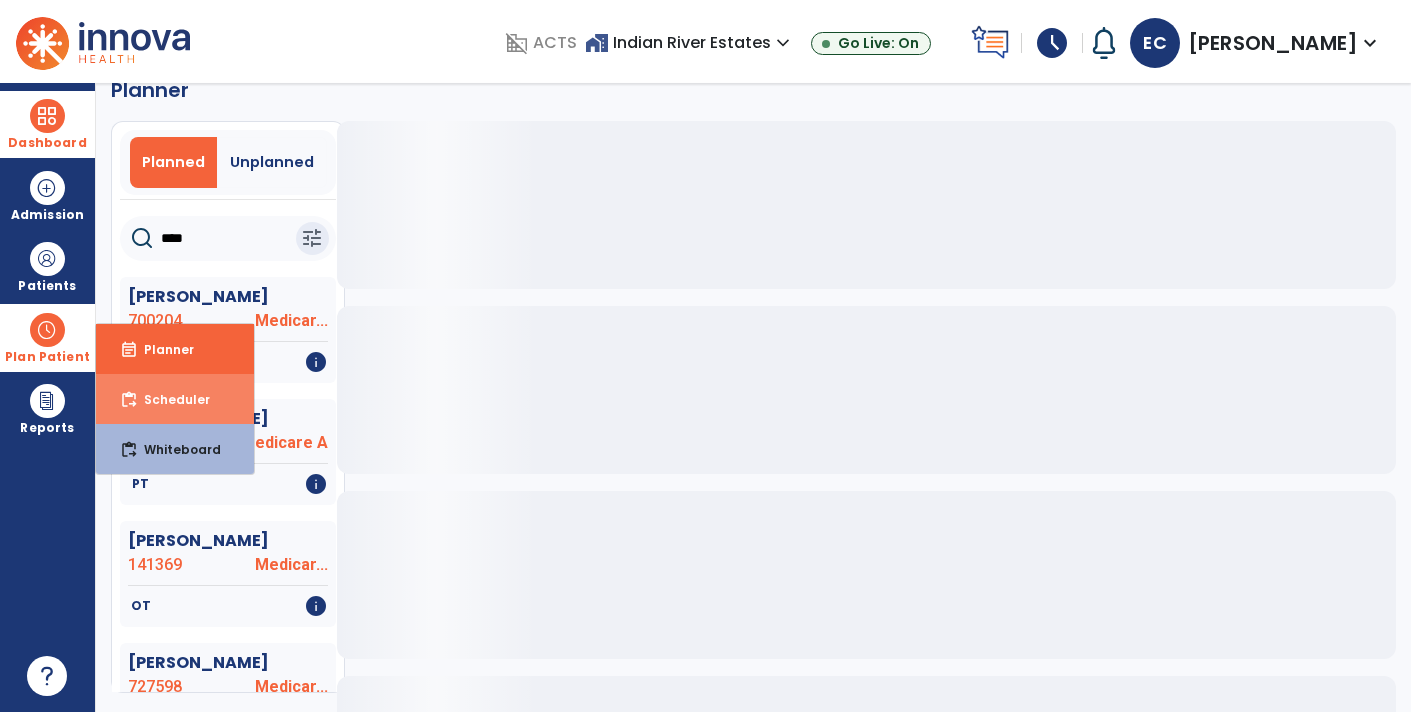 click on "Scheduler" at bounding box center [169, 399] 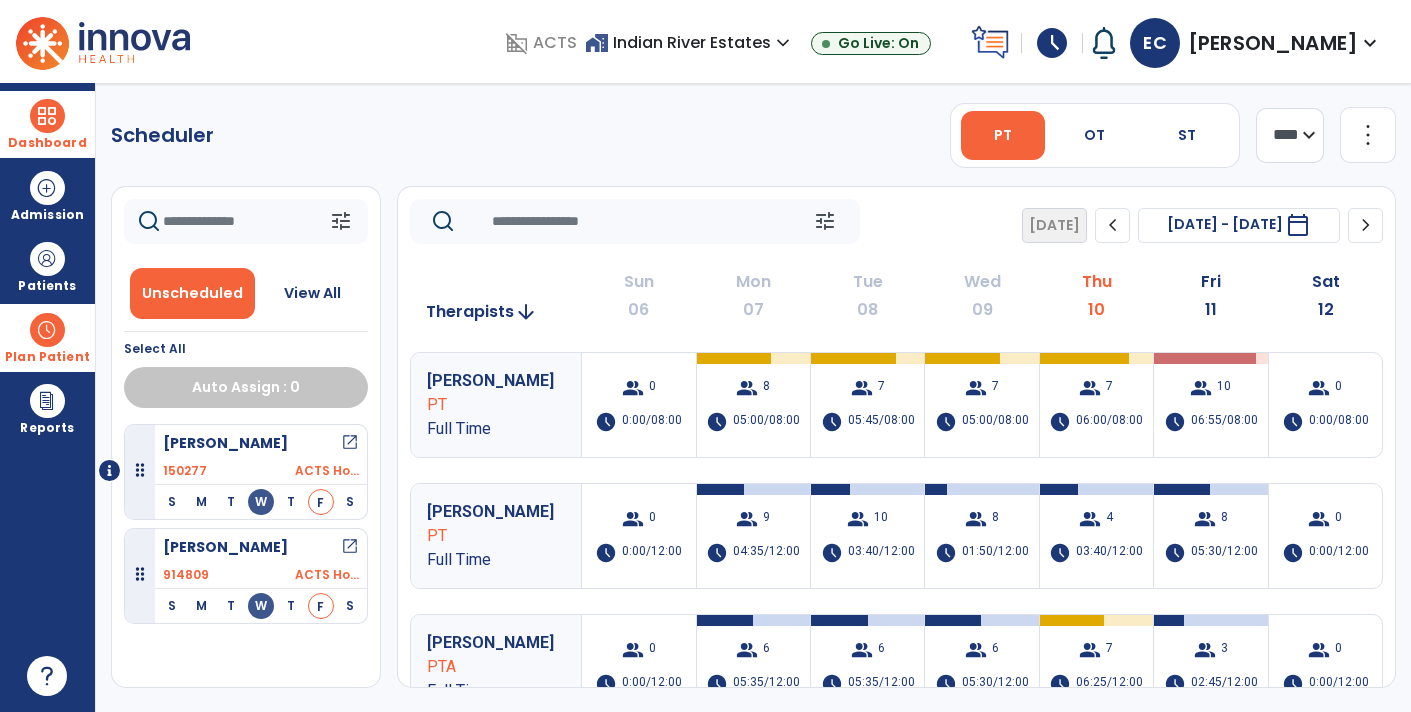scroll, scrollTop: 0, scrollLeft: 0, axis: both 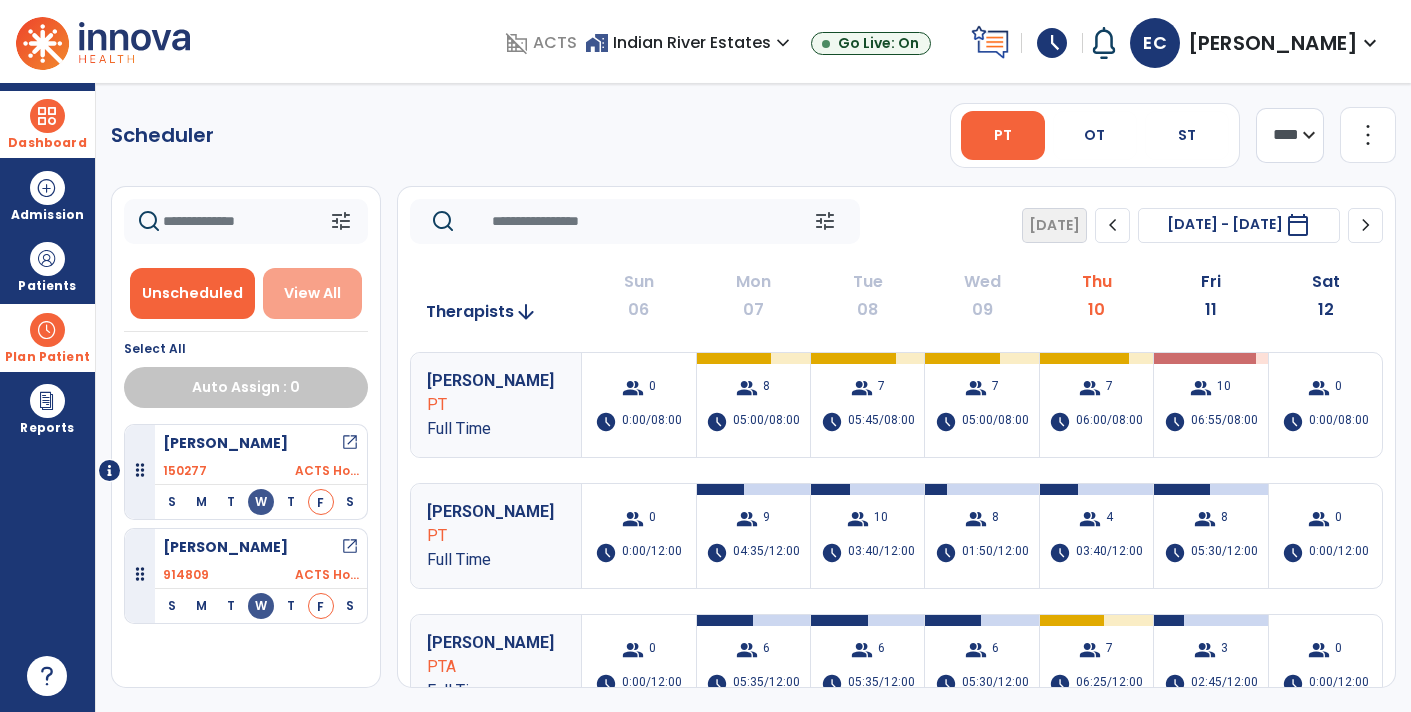click on "View All" at bounding box center (313, 293) 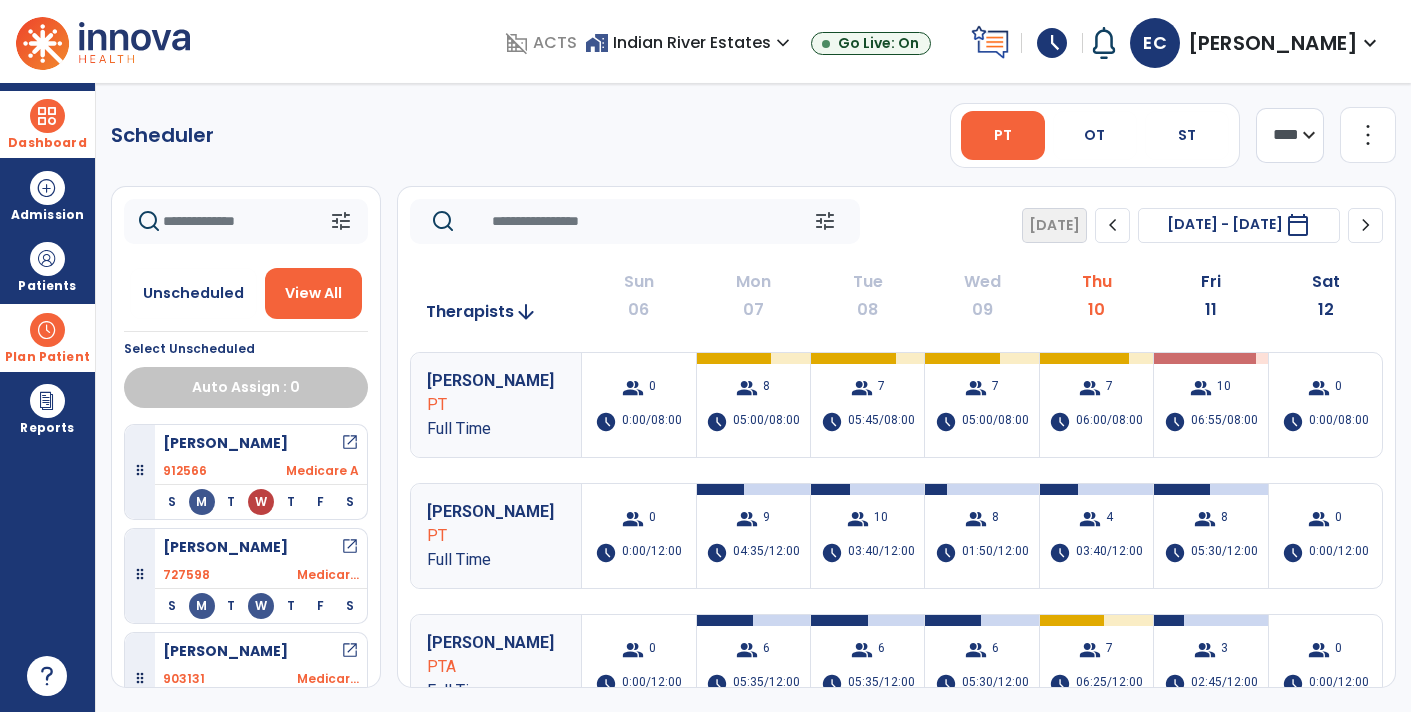 type 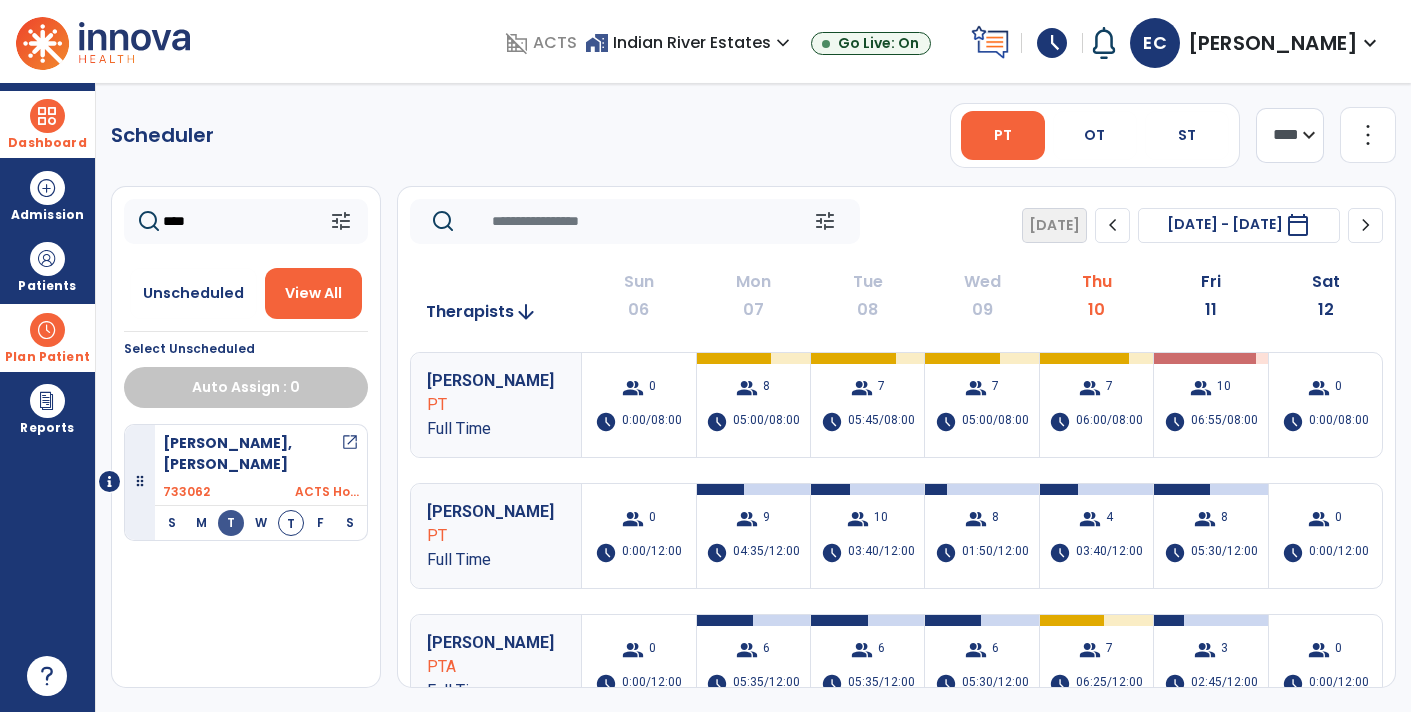 type on "****" 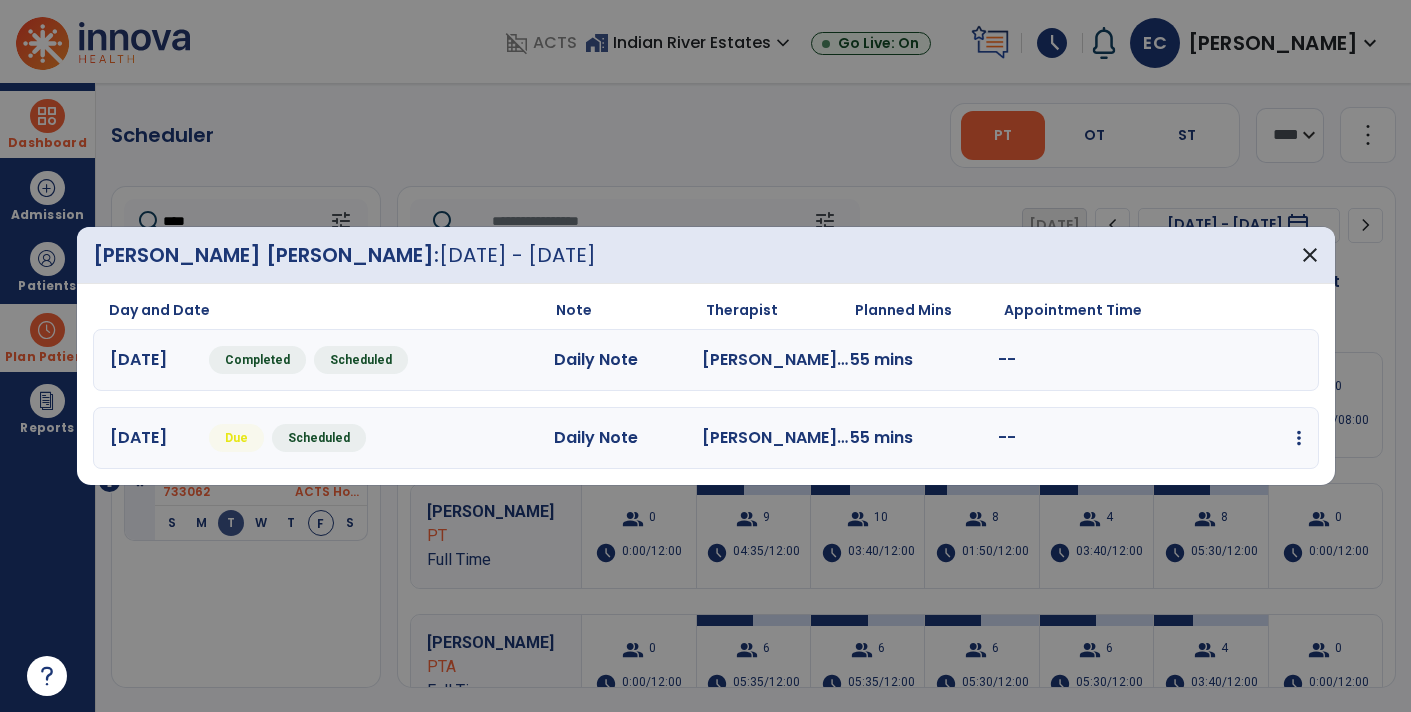 click at bounding box center (1299, 438) 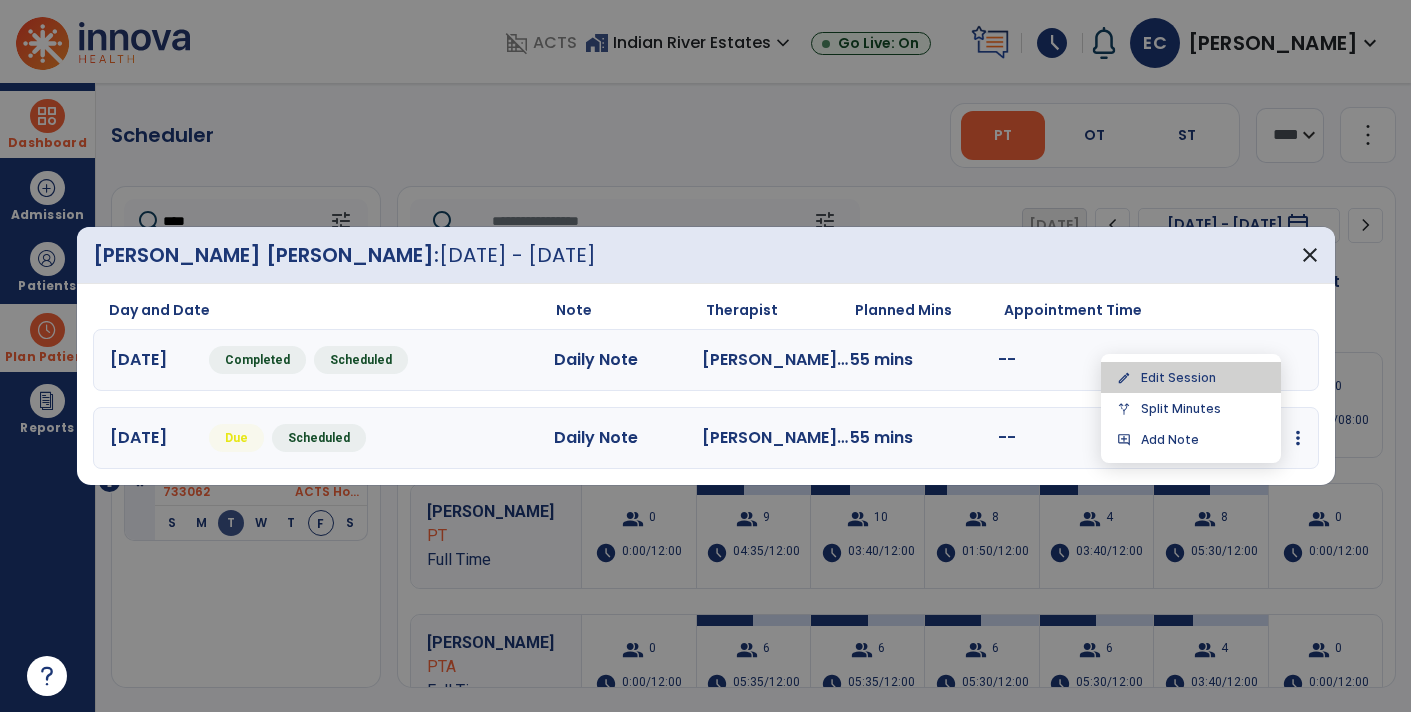 click on "edit   Edit Session" at bounding box center [1191, 377] 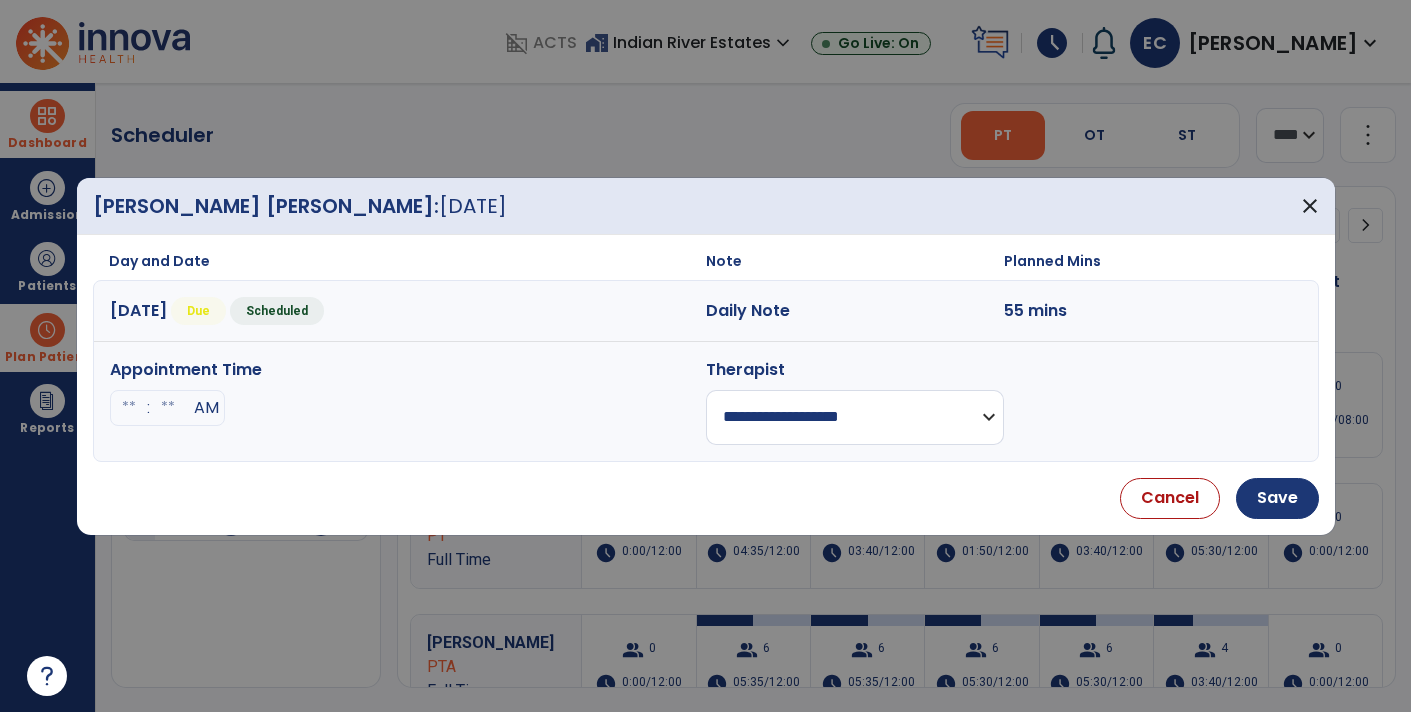 click on "**********" at bounding box center [855, 417] 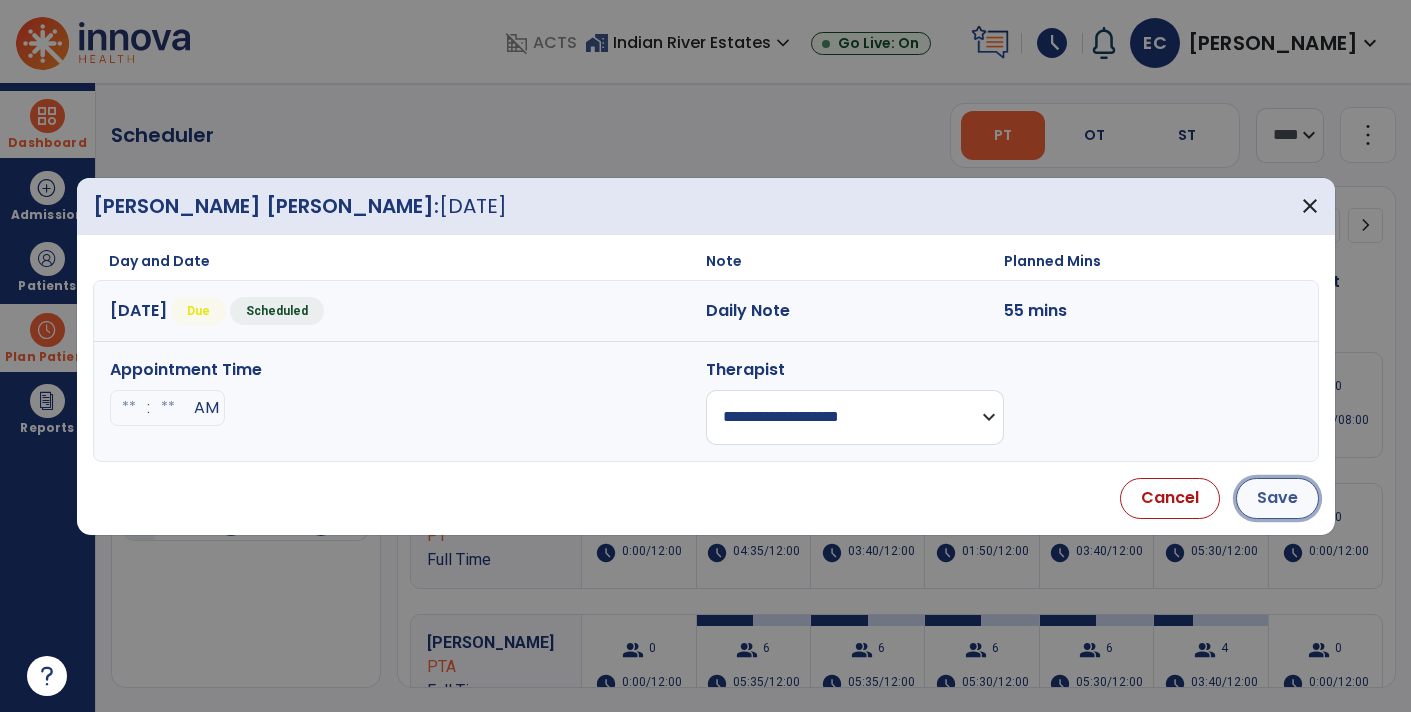 click on "Save" at bounding box center [1277, 498] 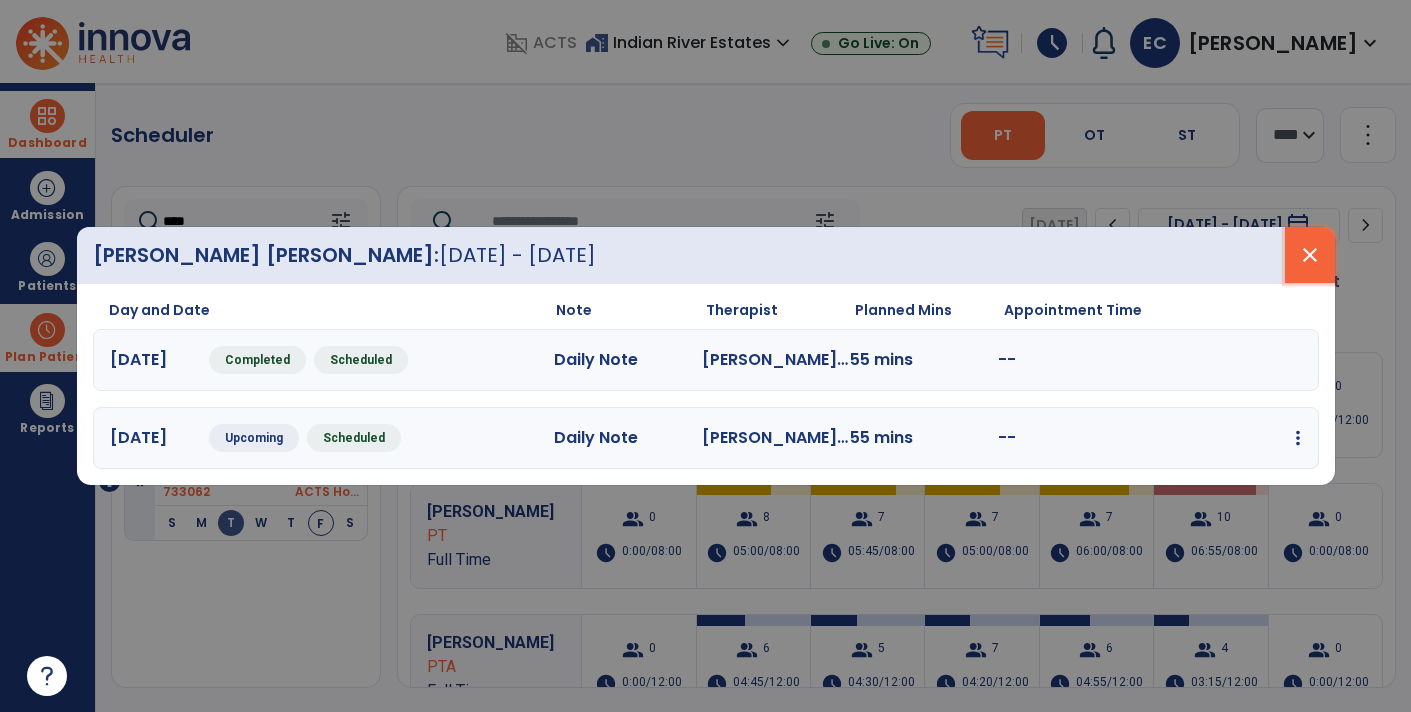 click on "close" at bounding box center [1310, 255] 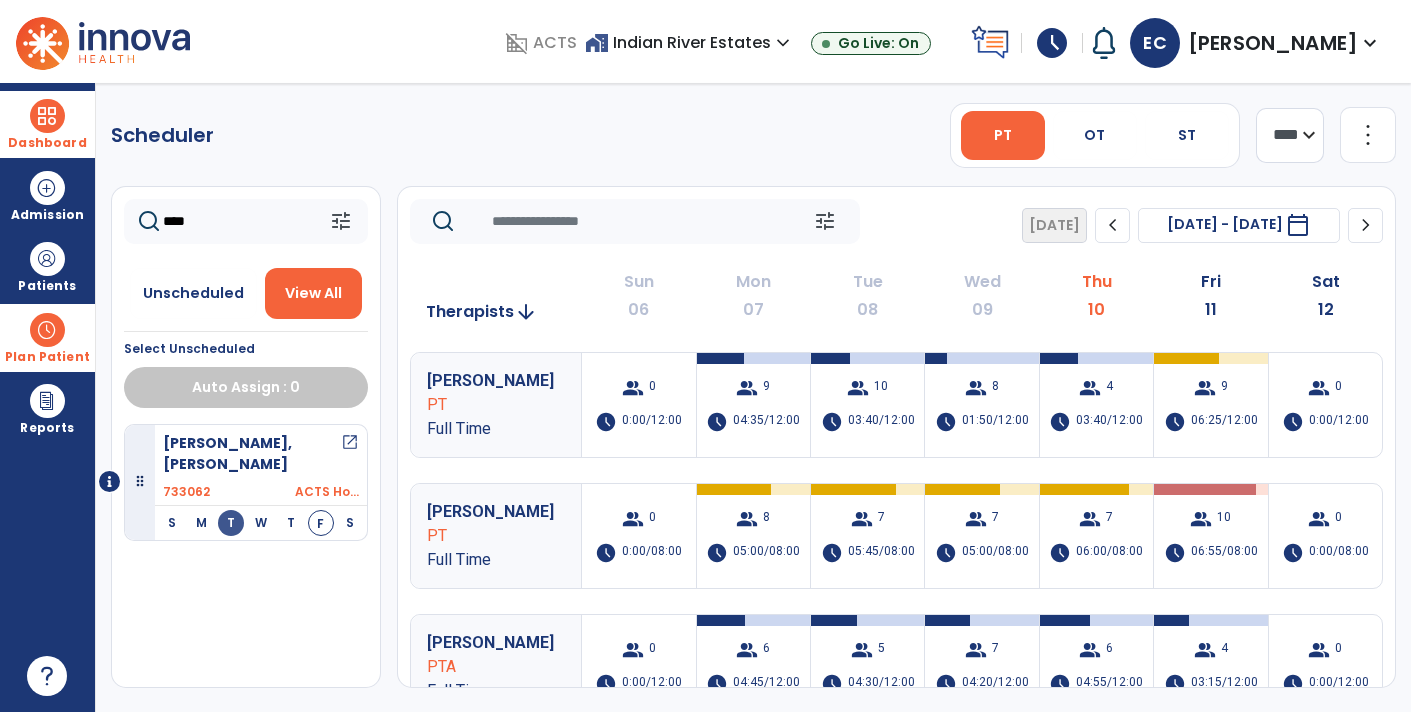 click at bounding box center (47, 330) 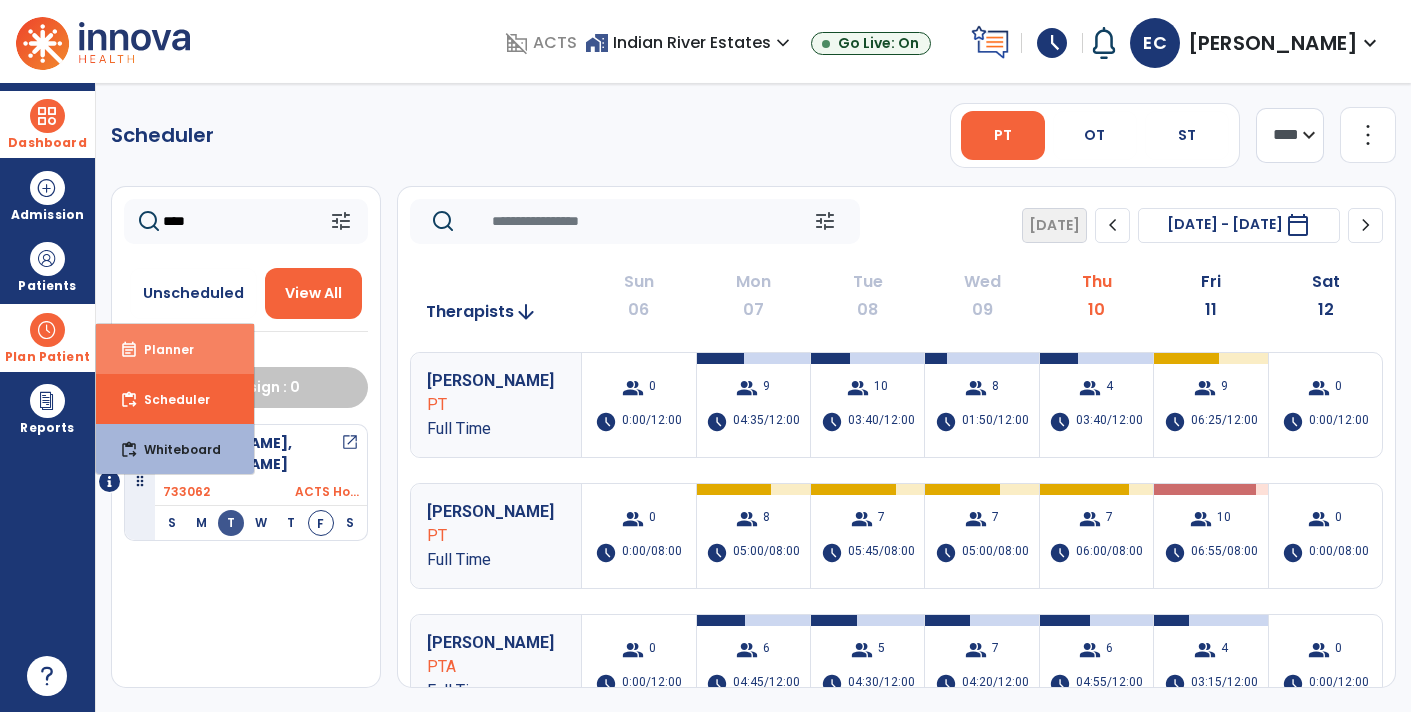 click on "event_note  Planner" at bounding box center [175, 349] 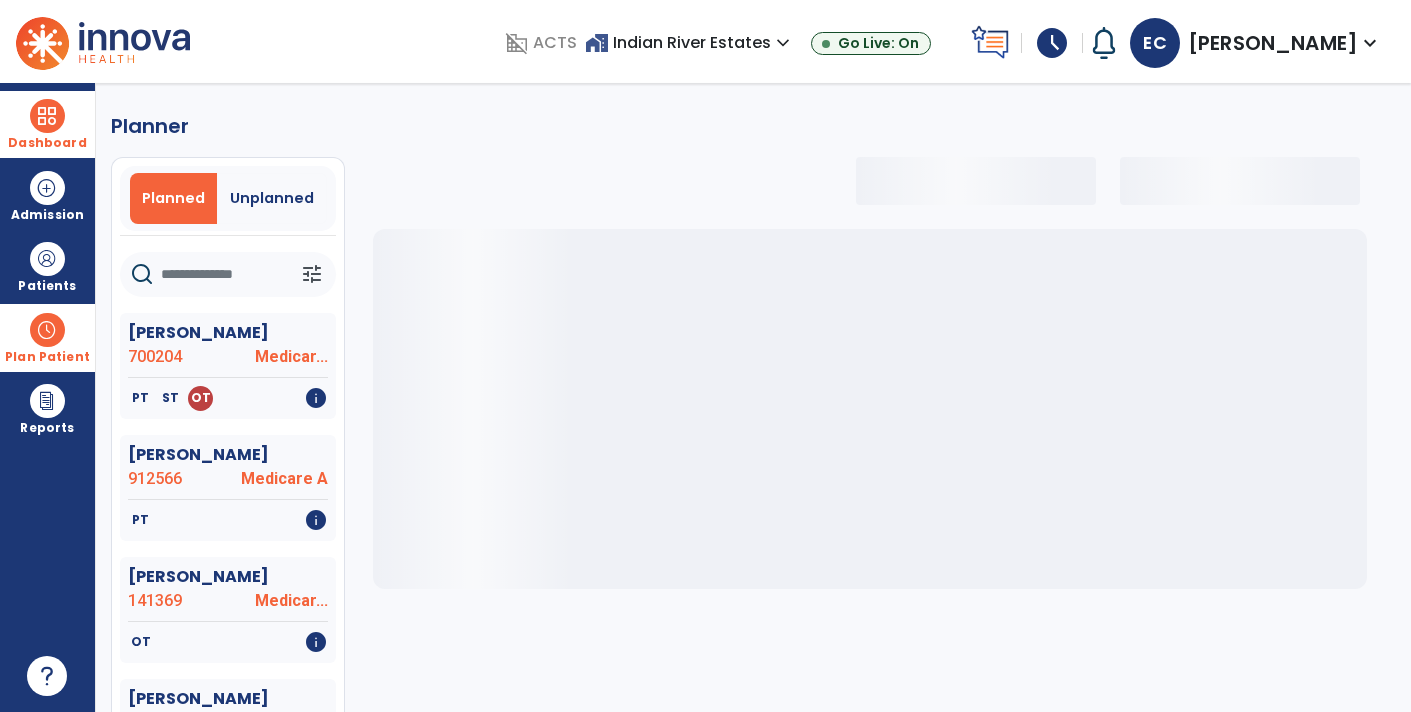 click at bounding box center (47, 116) 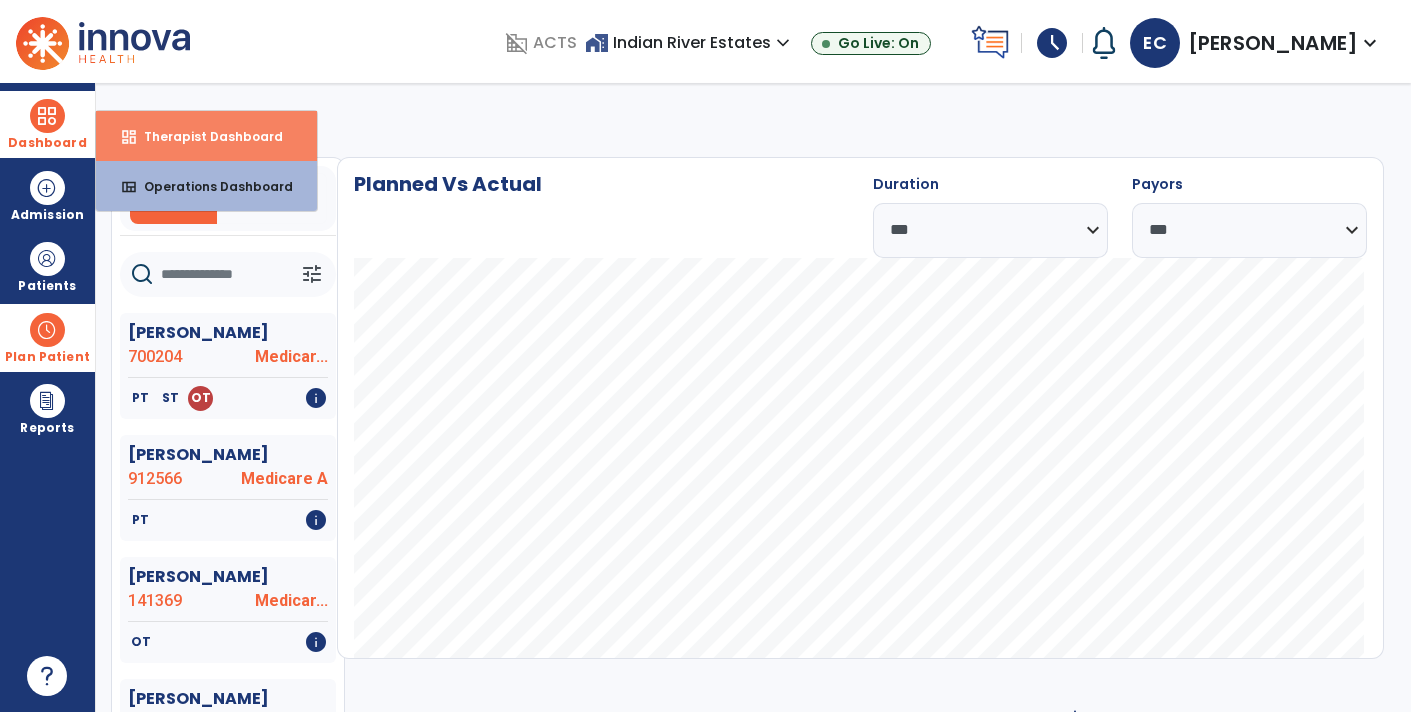click on "Therapist Dashboard" at bounding box center [205, 136] 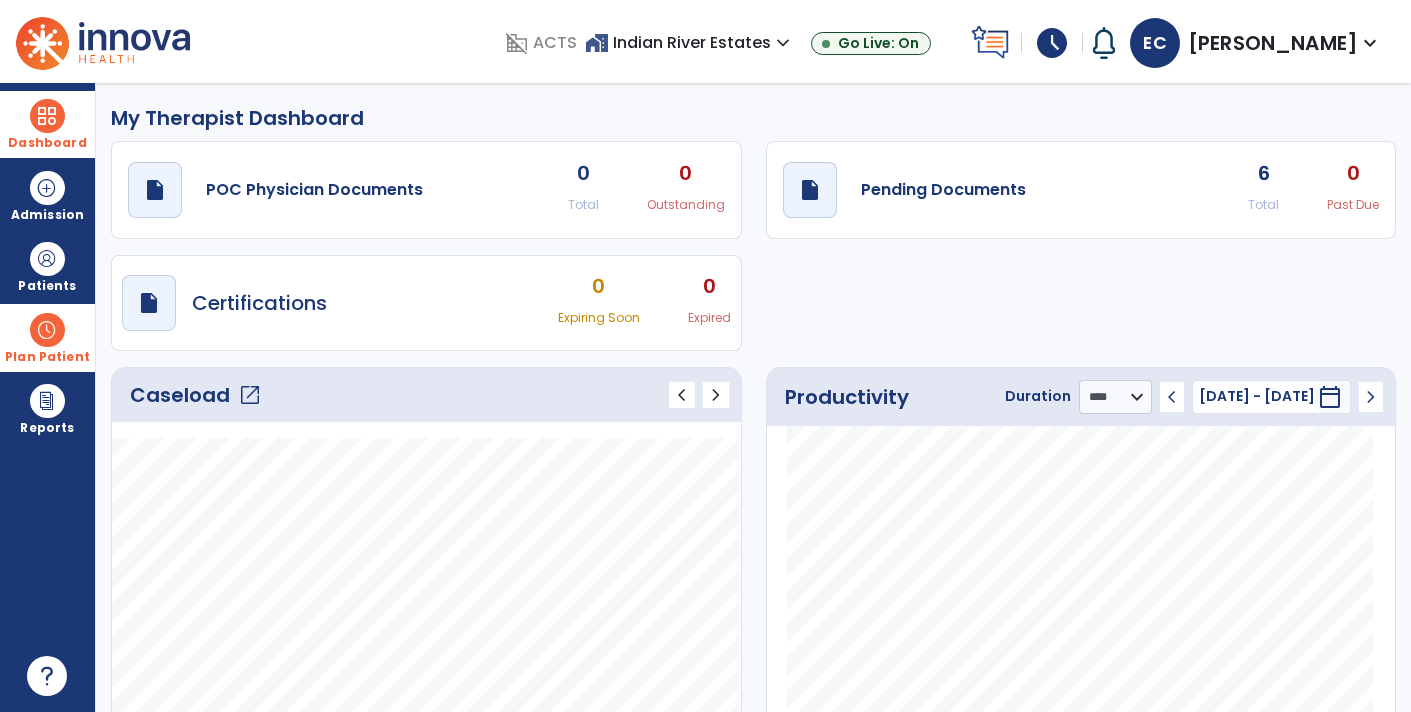 click on "open_in_new" 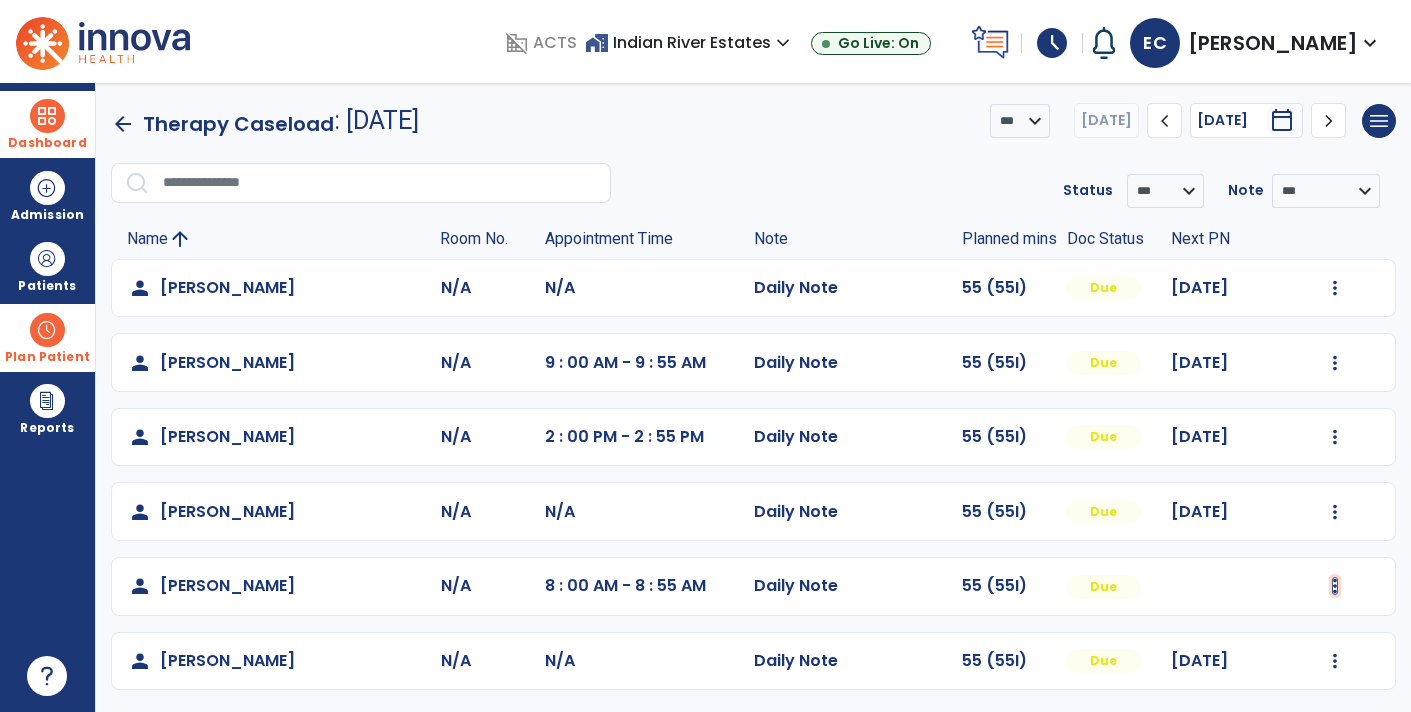 click at bounding box center [1335, 288] 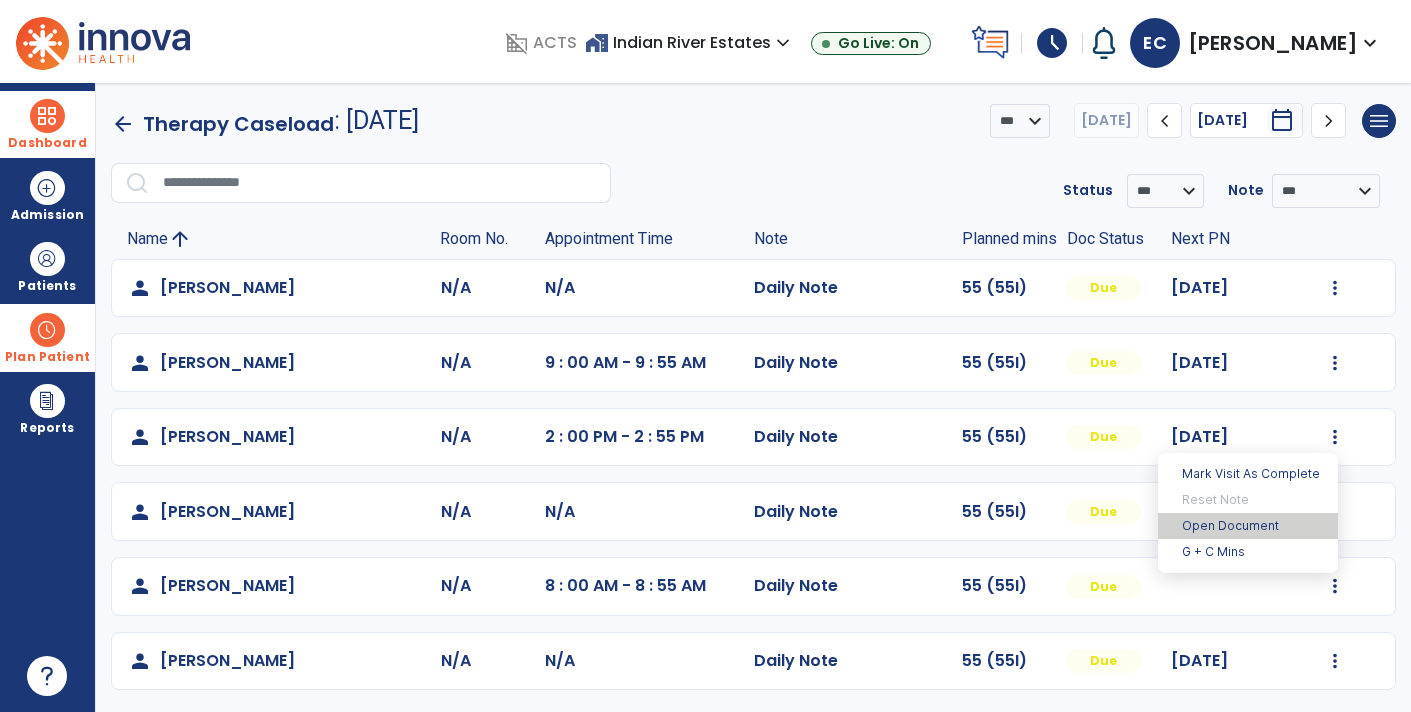 click on "Open Document" at bounding box center [1248, 526] 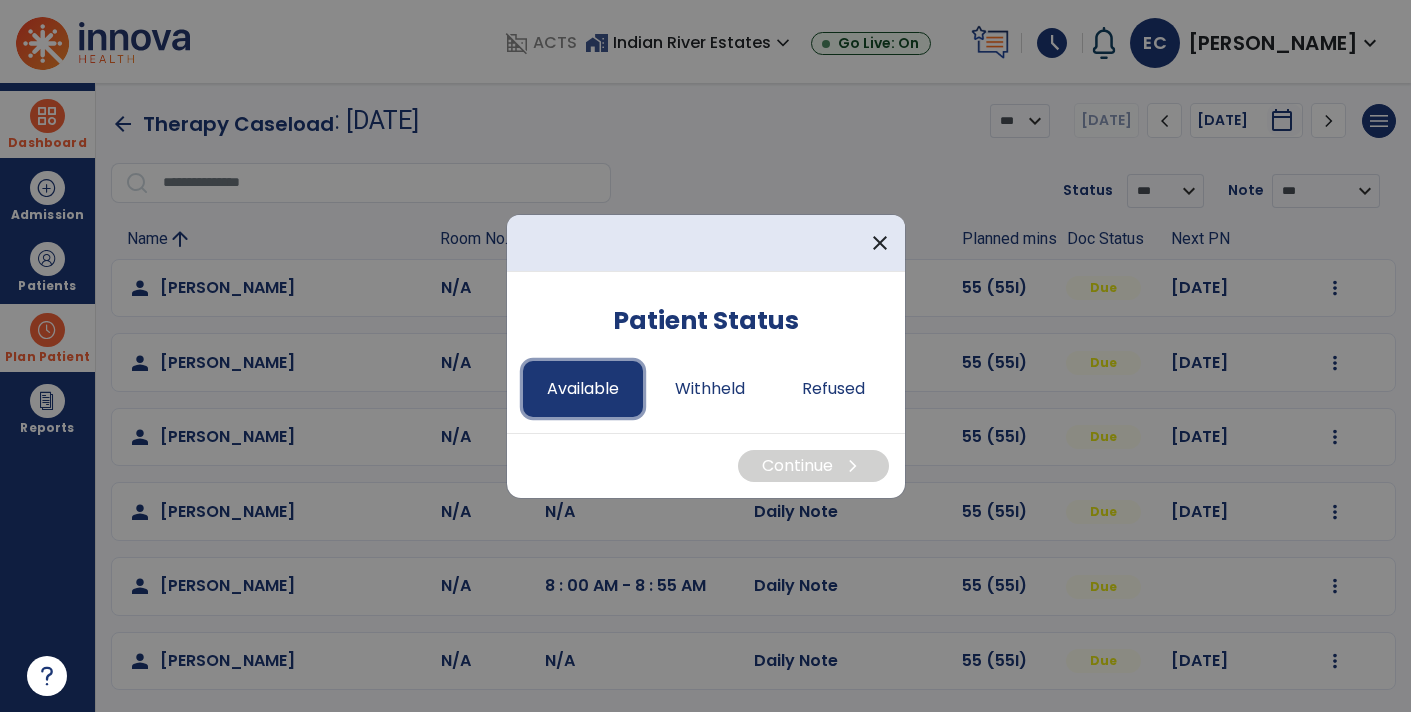 click on "Available" at bounding box center [583, 389] 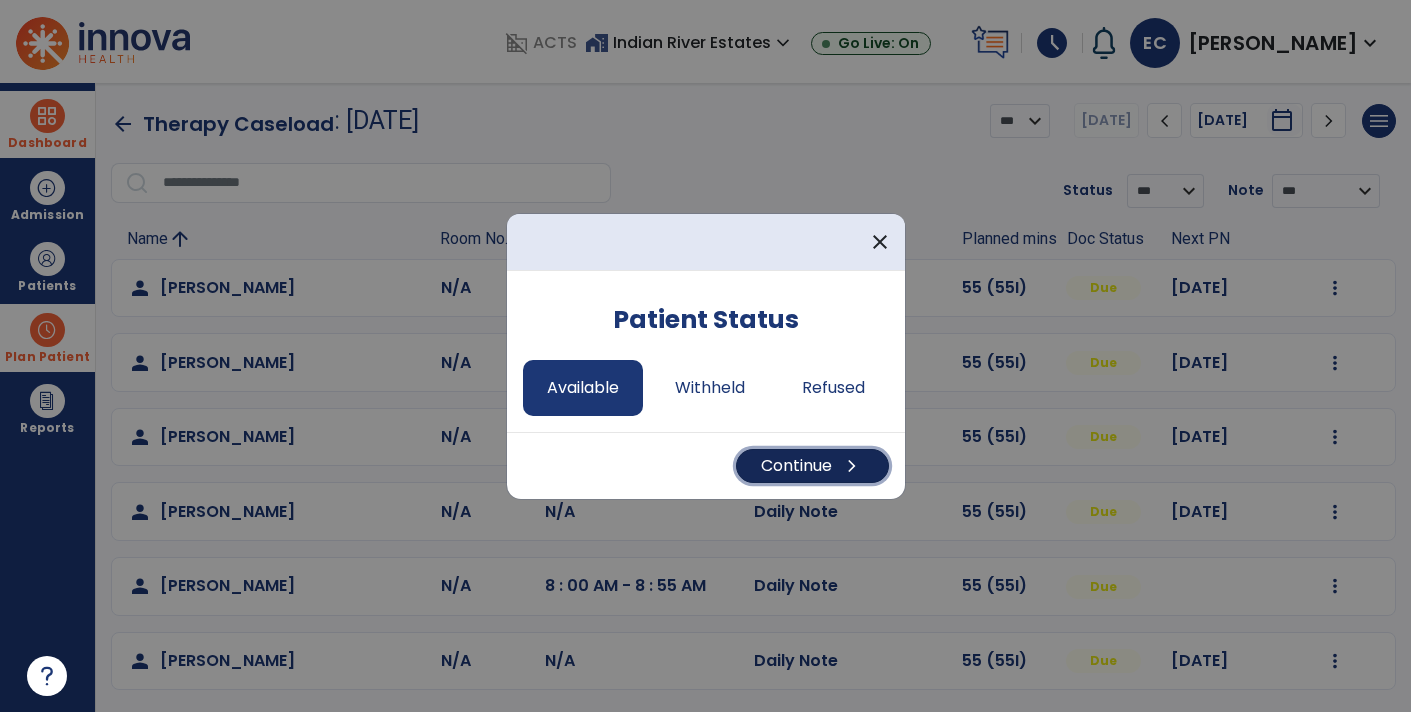 click on "Continue   chevron_right" at bounding box center (812, 466) 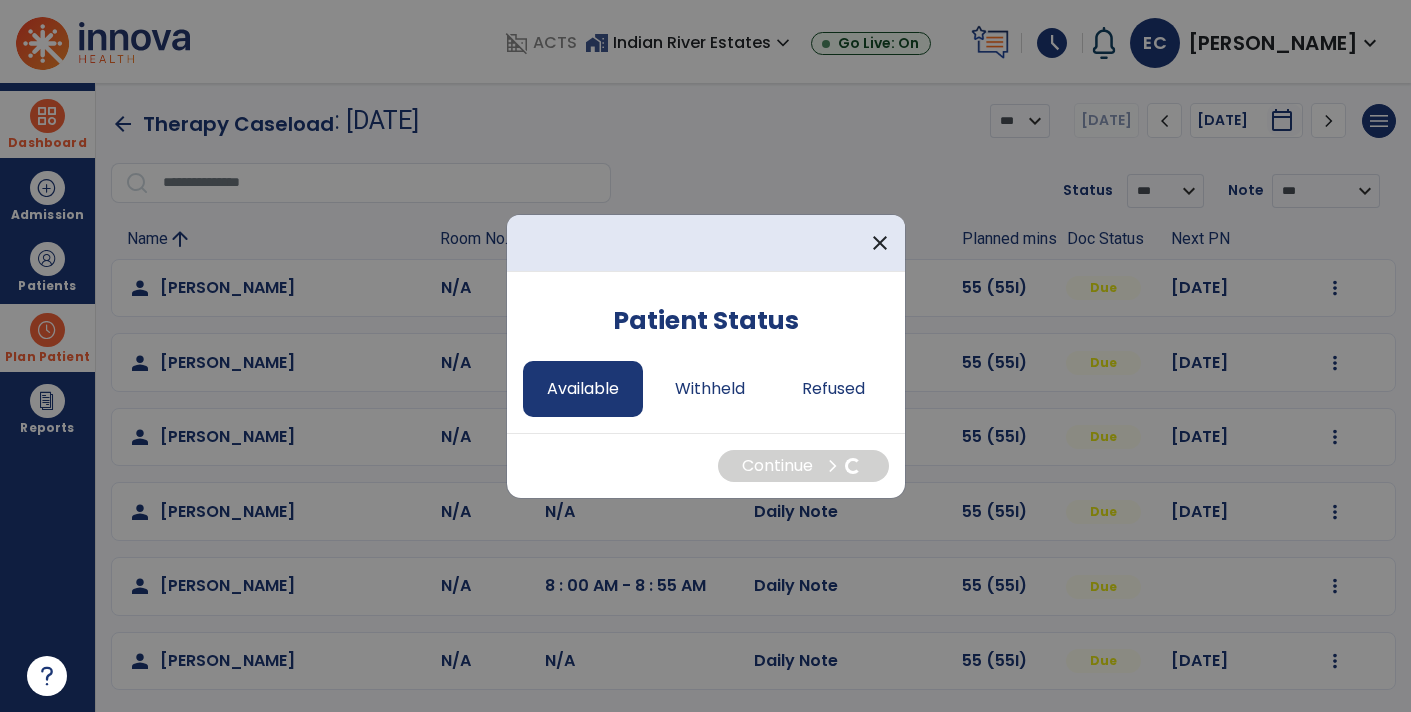 select on "*" 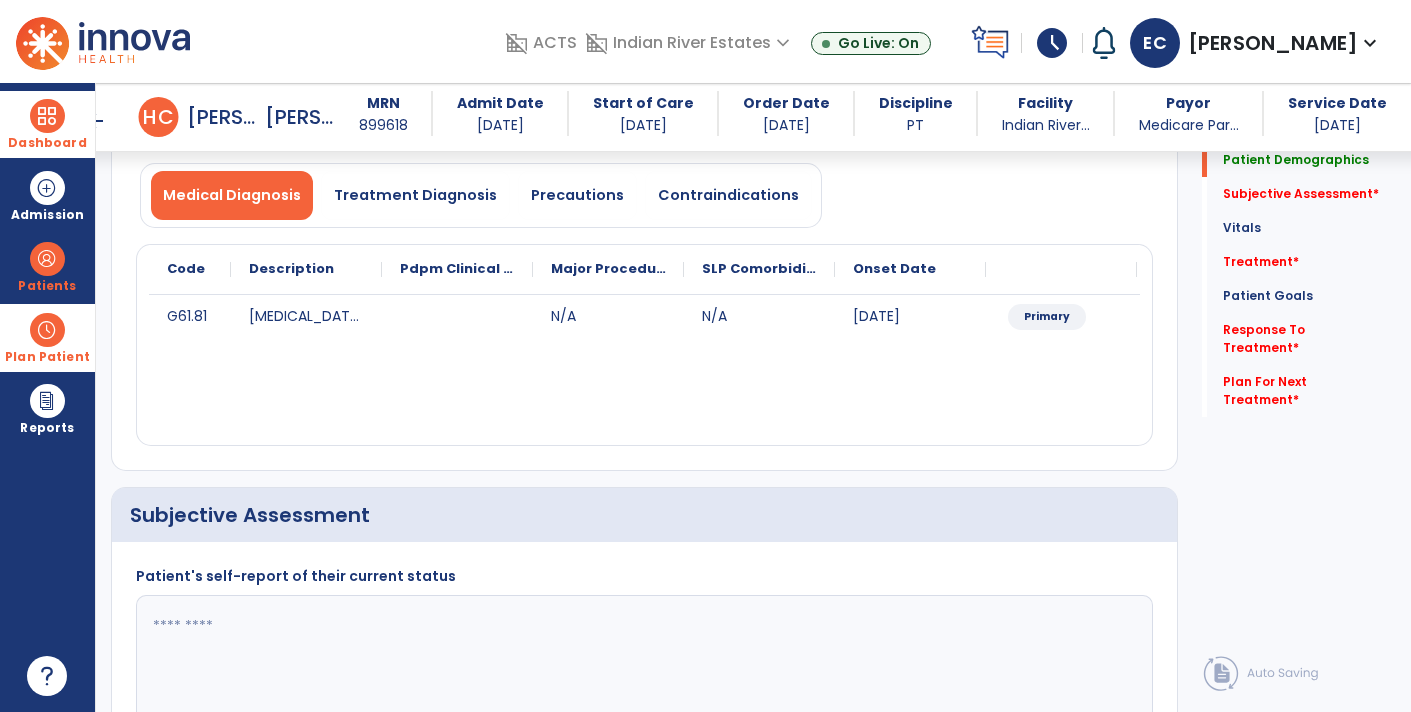 scroll, scrollTop: 158, scrollLeft: 0, axis: vertical 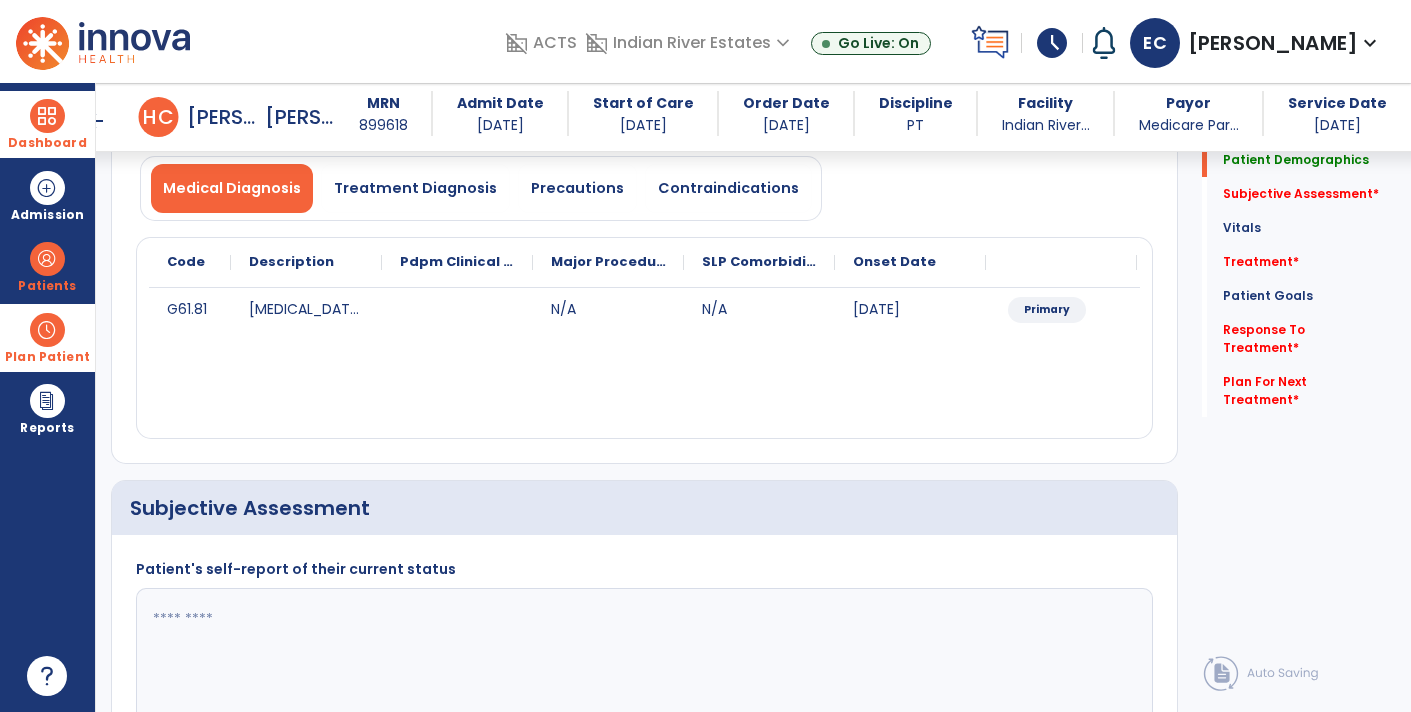 click 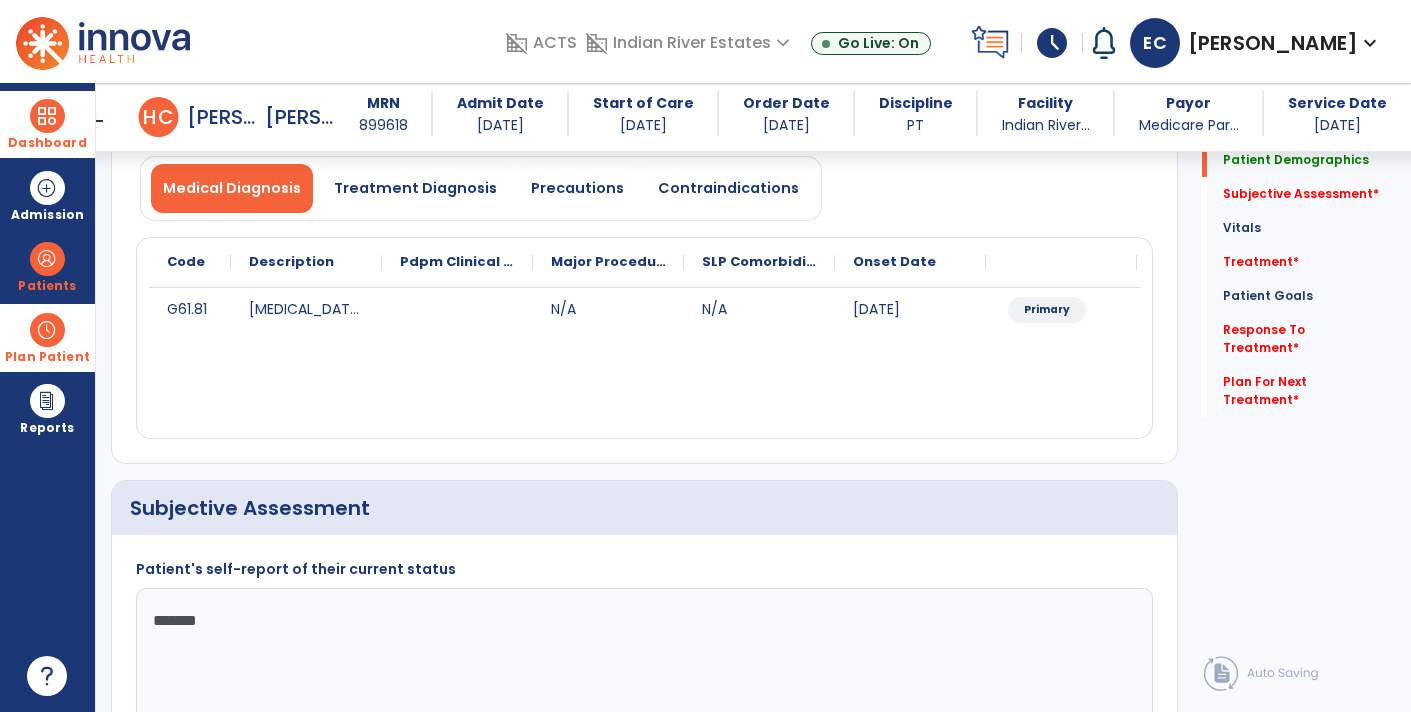 type on "********" 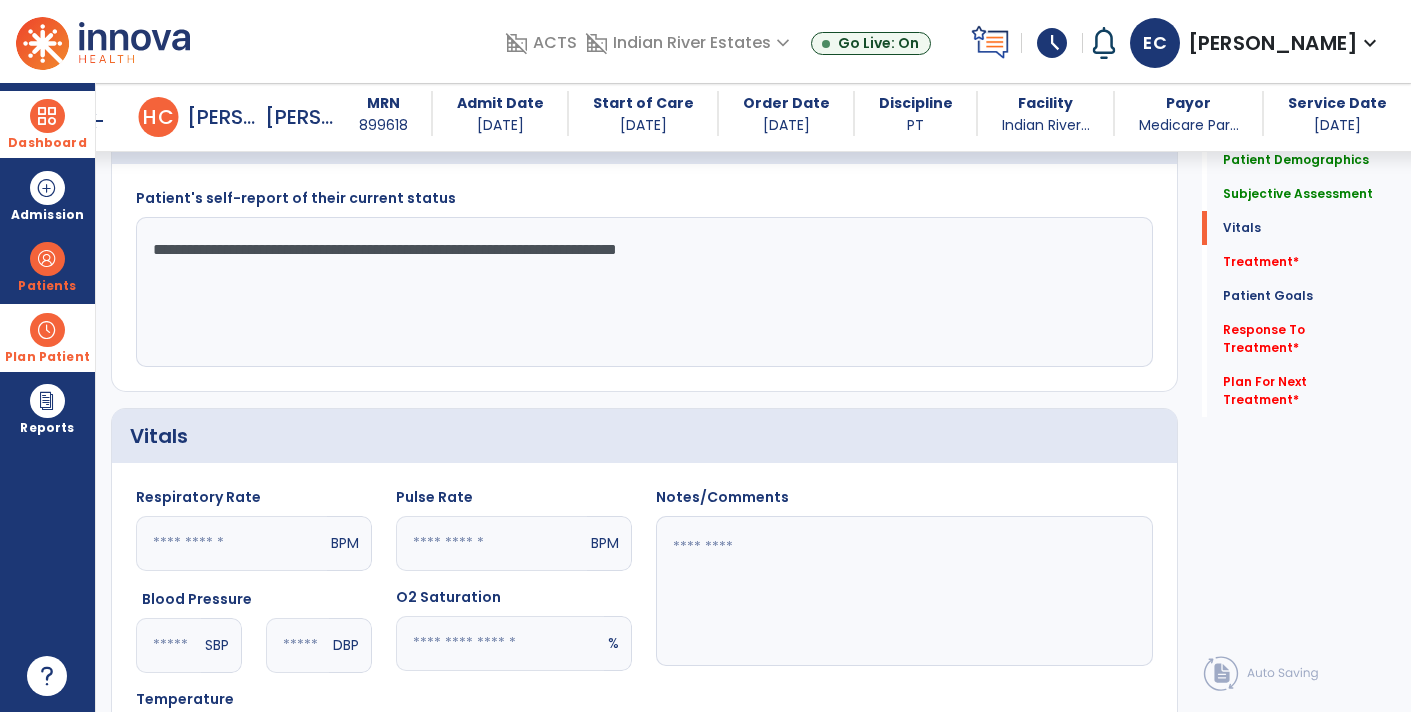 scroll, scrollTop: 633, scrollLeft: 0, axis: vertical 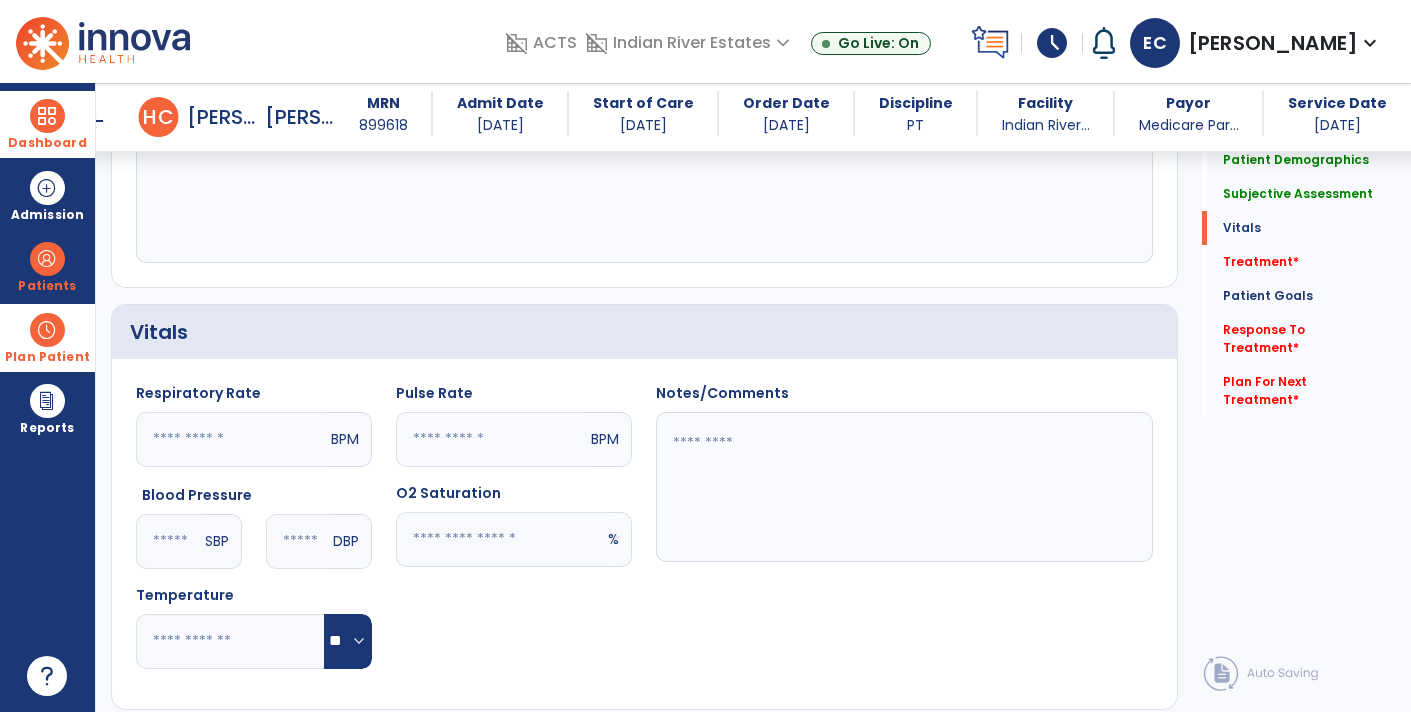 type on "**********" 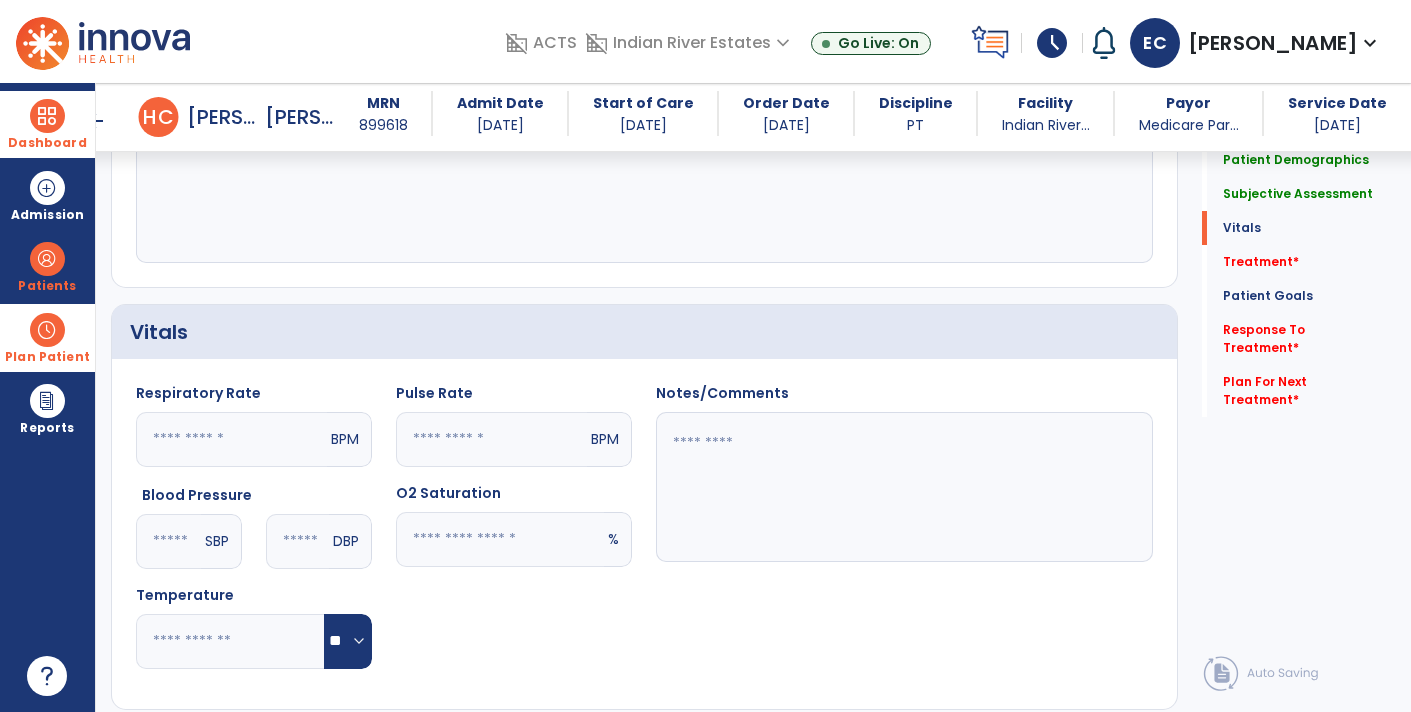 click 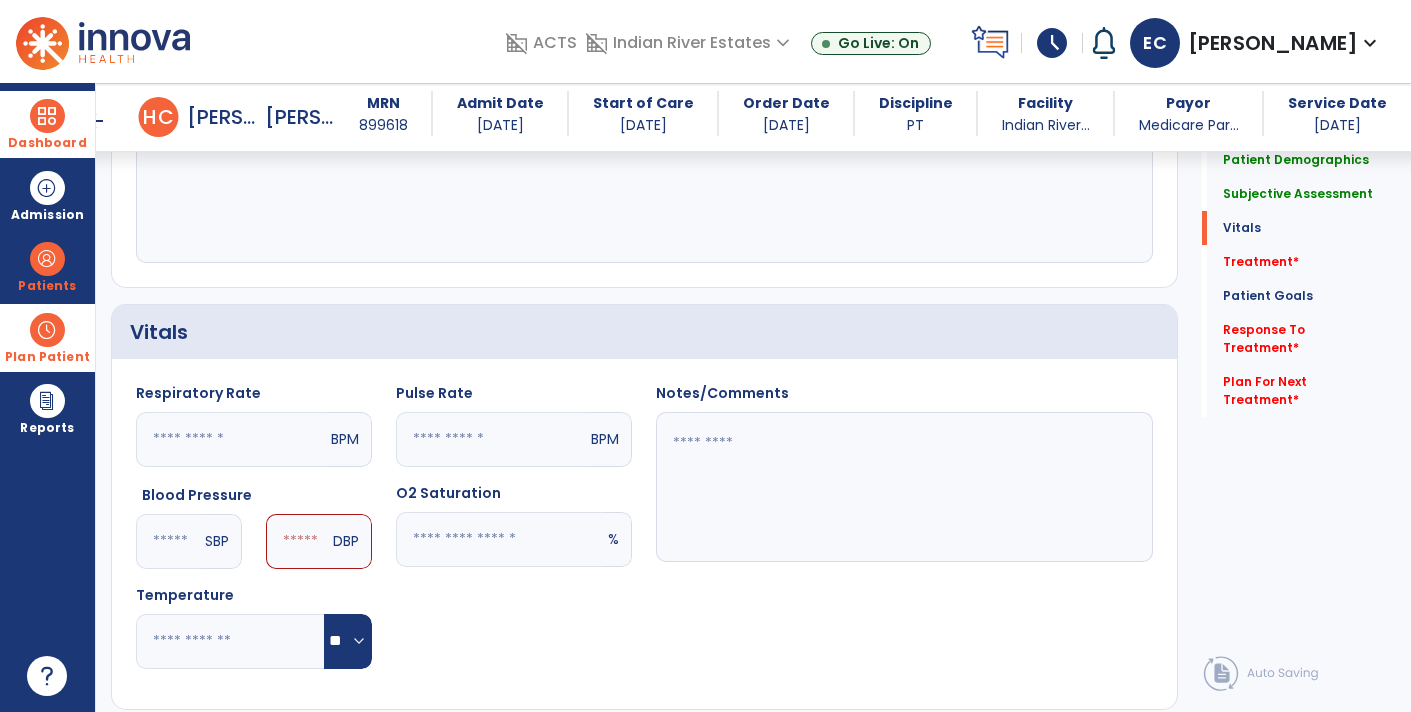 type on "***" 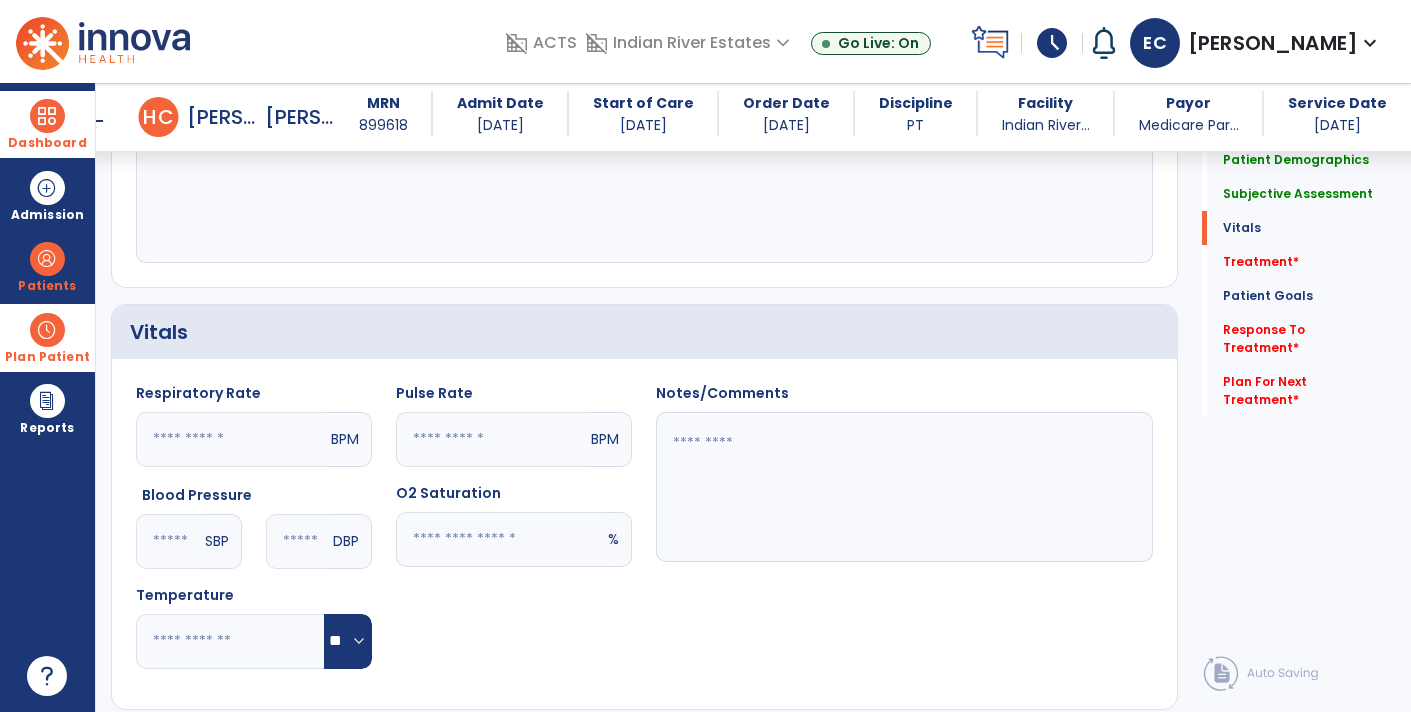 type on "**" 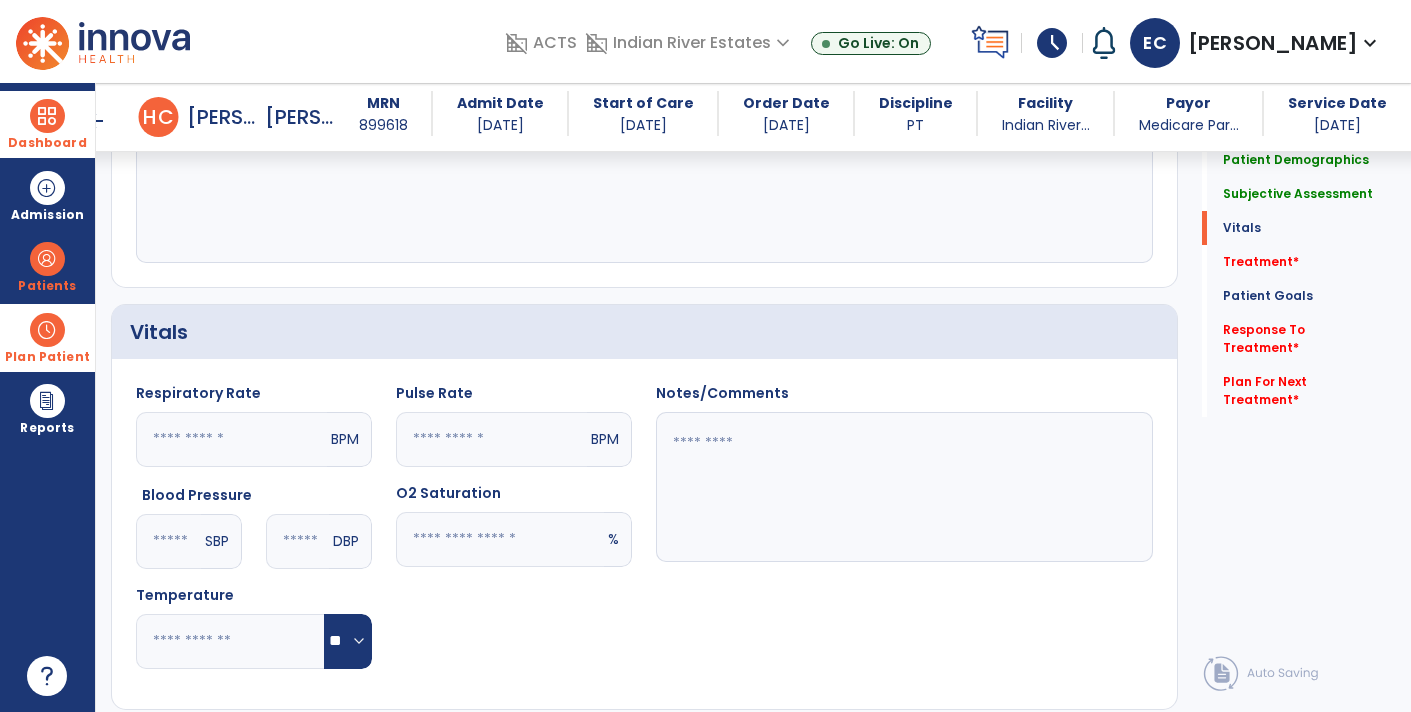 click 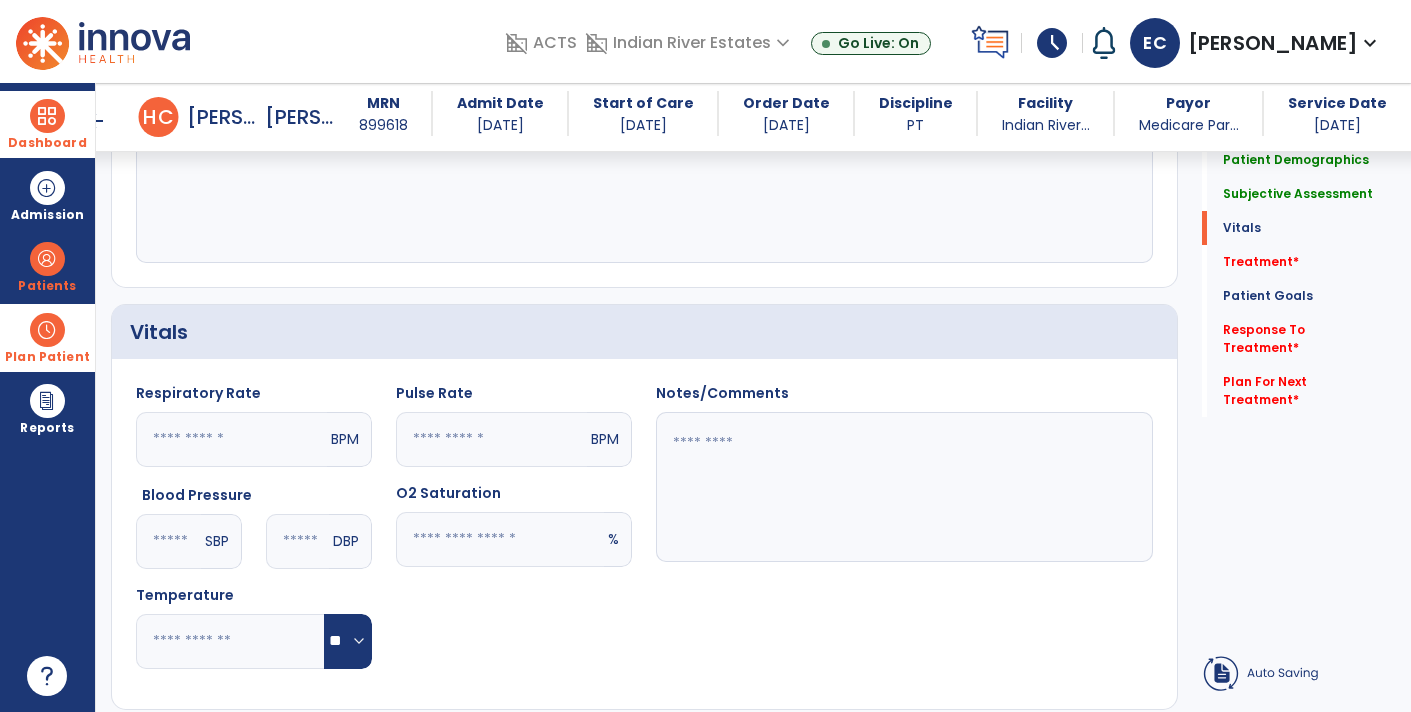 click 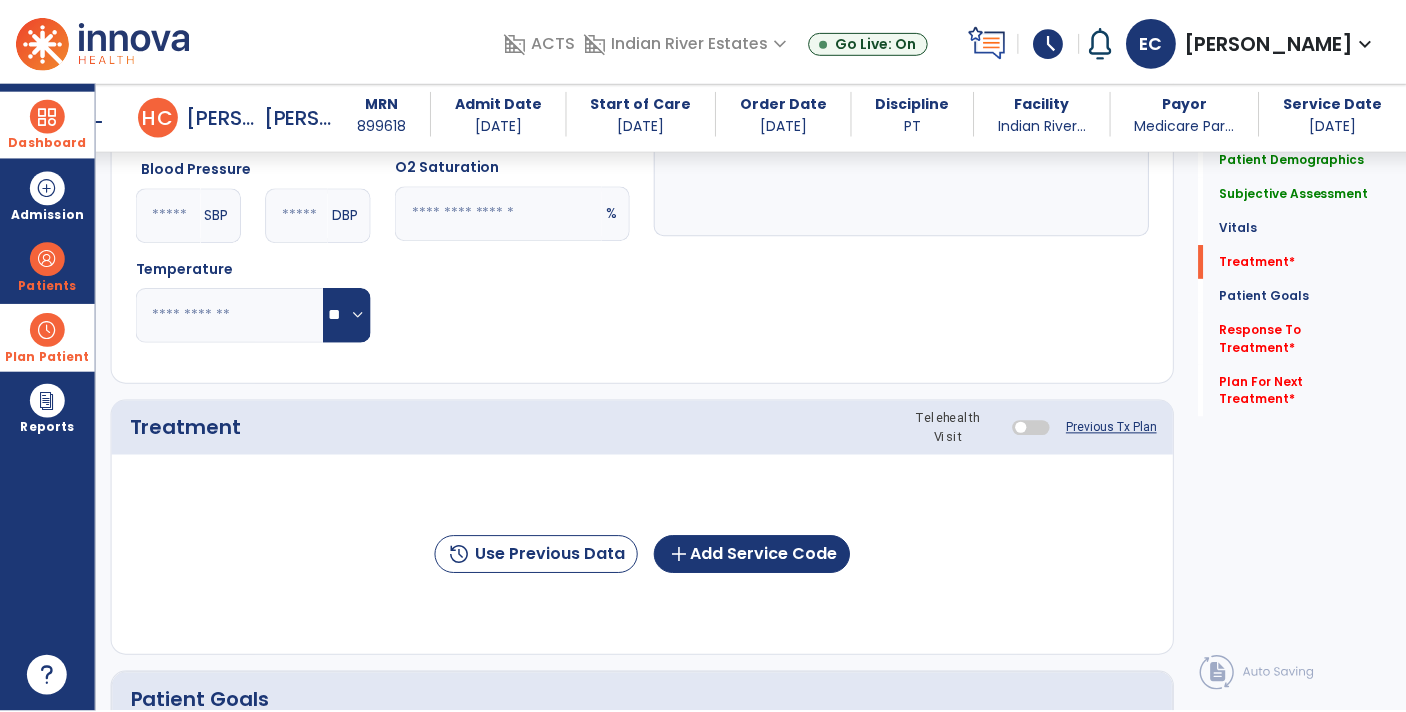scroll, scrollTop: 1037, scrollLeft: 0, axis: vertical 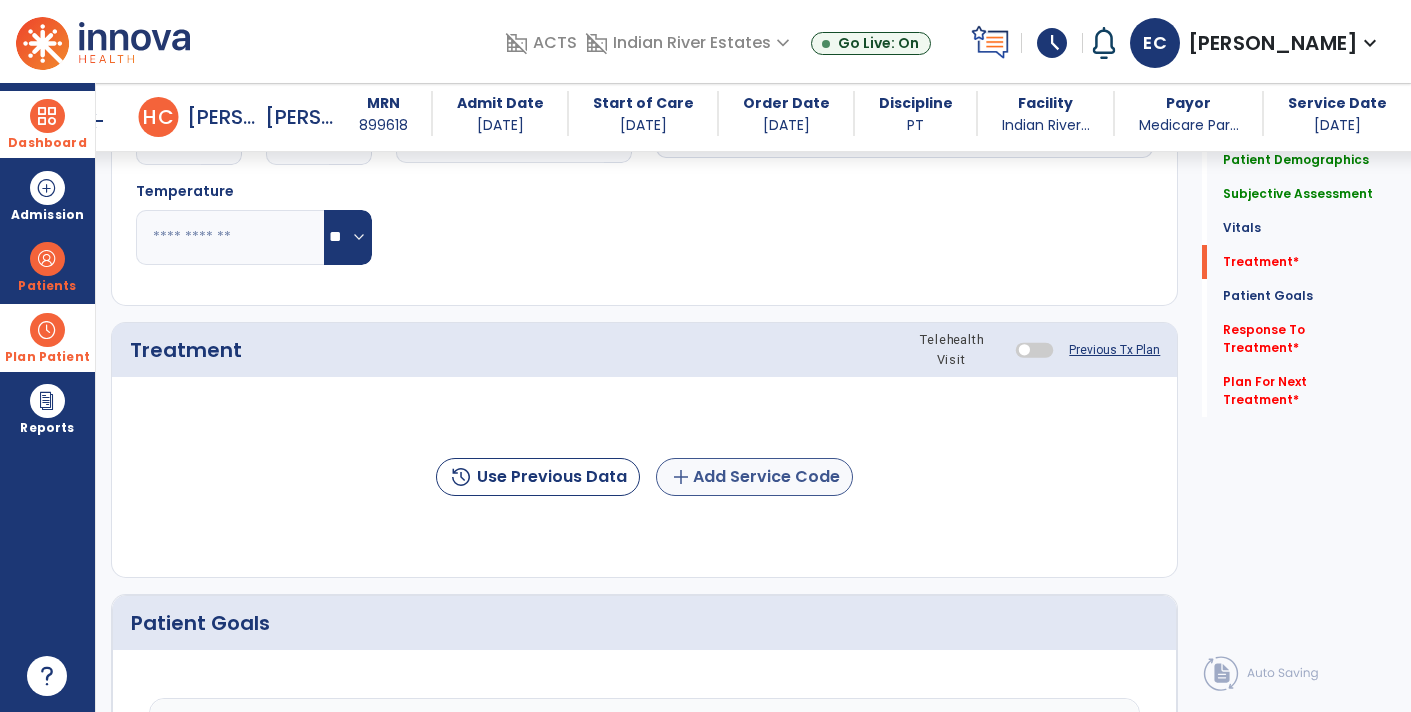 type on "**" 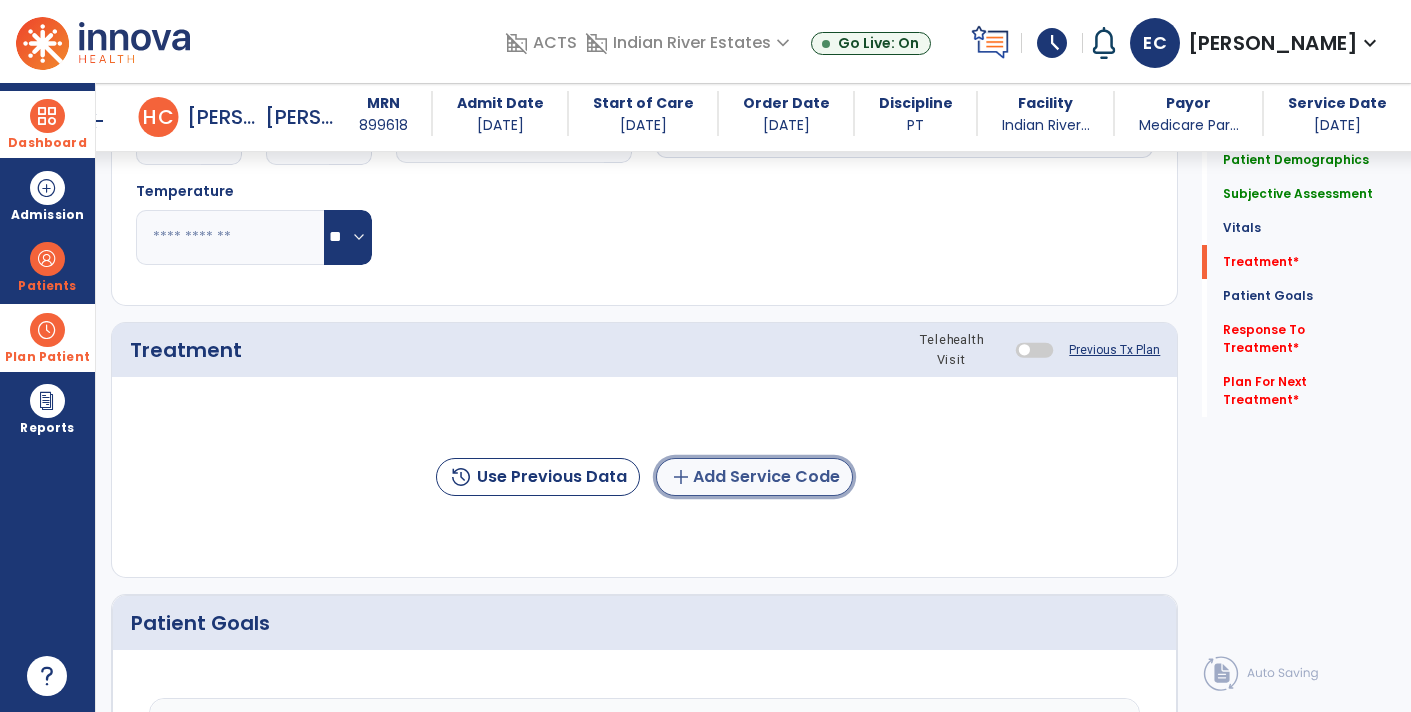 click on "add  Add Service Code" 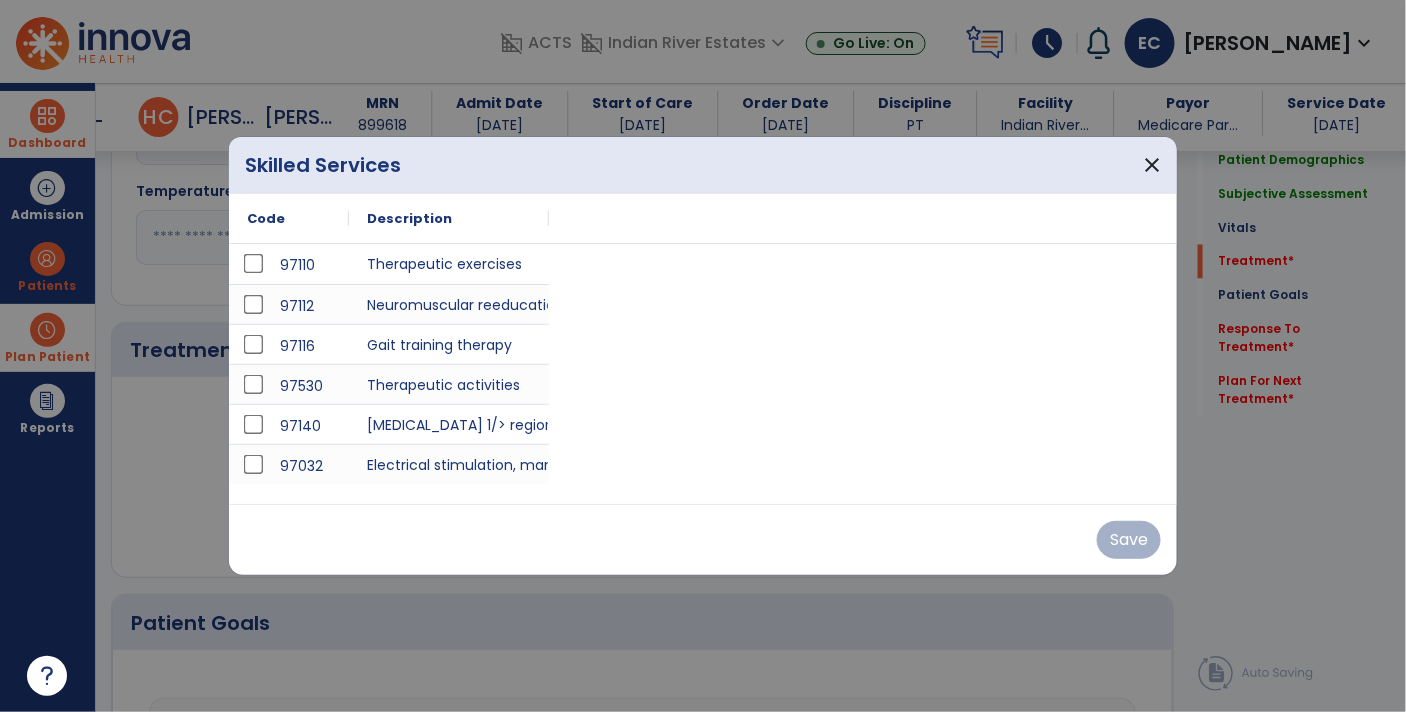 scroll, scrollTop: 1037, scrollLeft: 0, axis: vertical 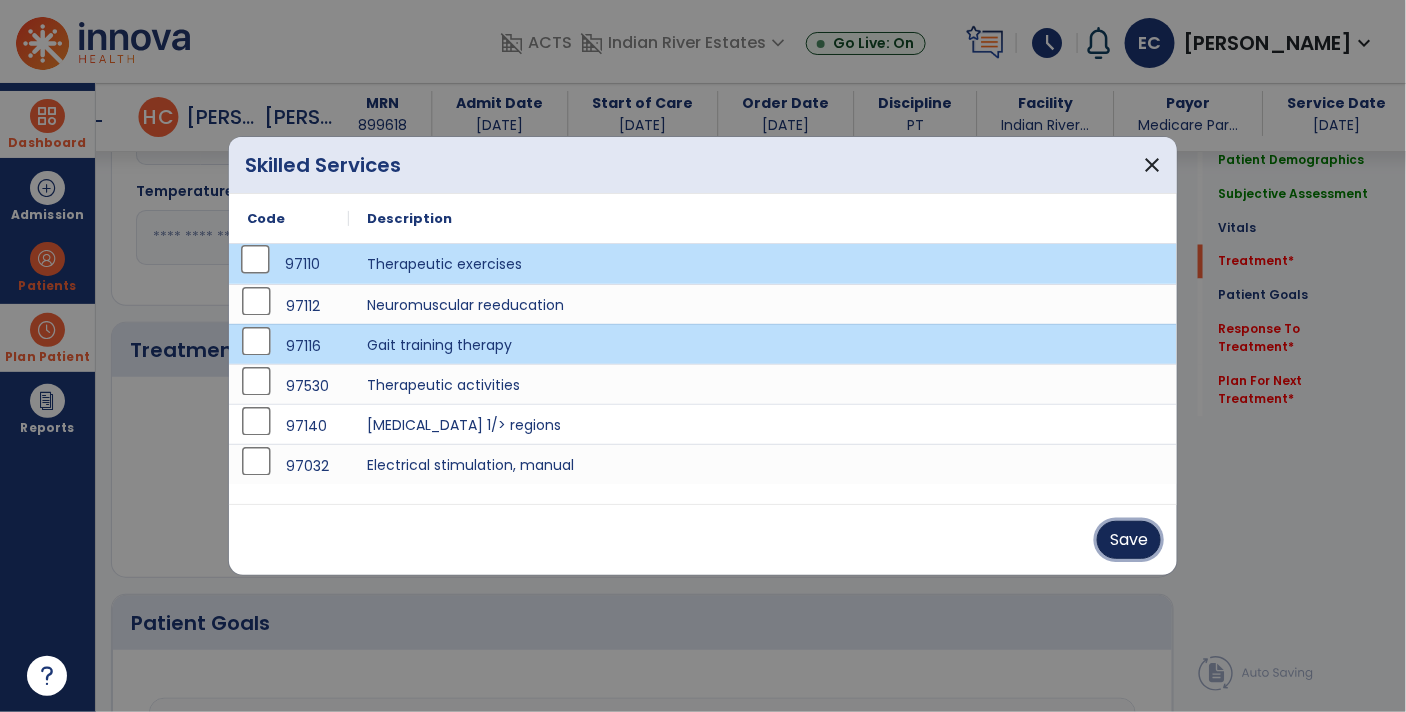 click on "Save" at bounding box center [1129, 540] 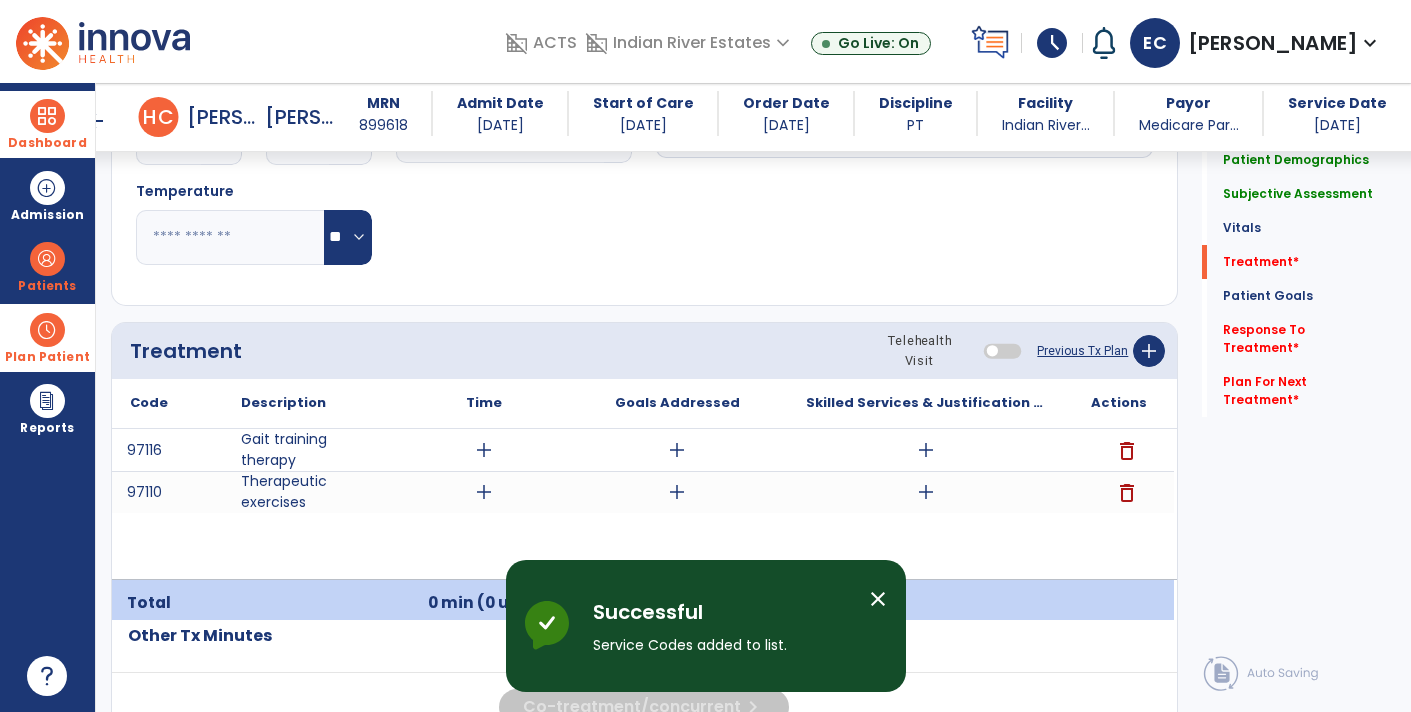 click on "add" at bounding box center [484, 492] 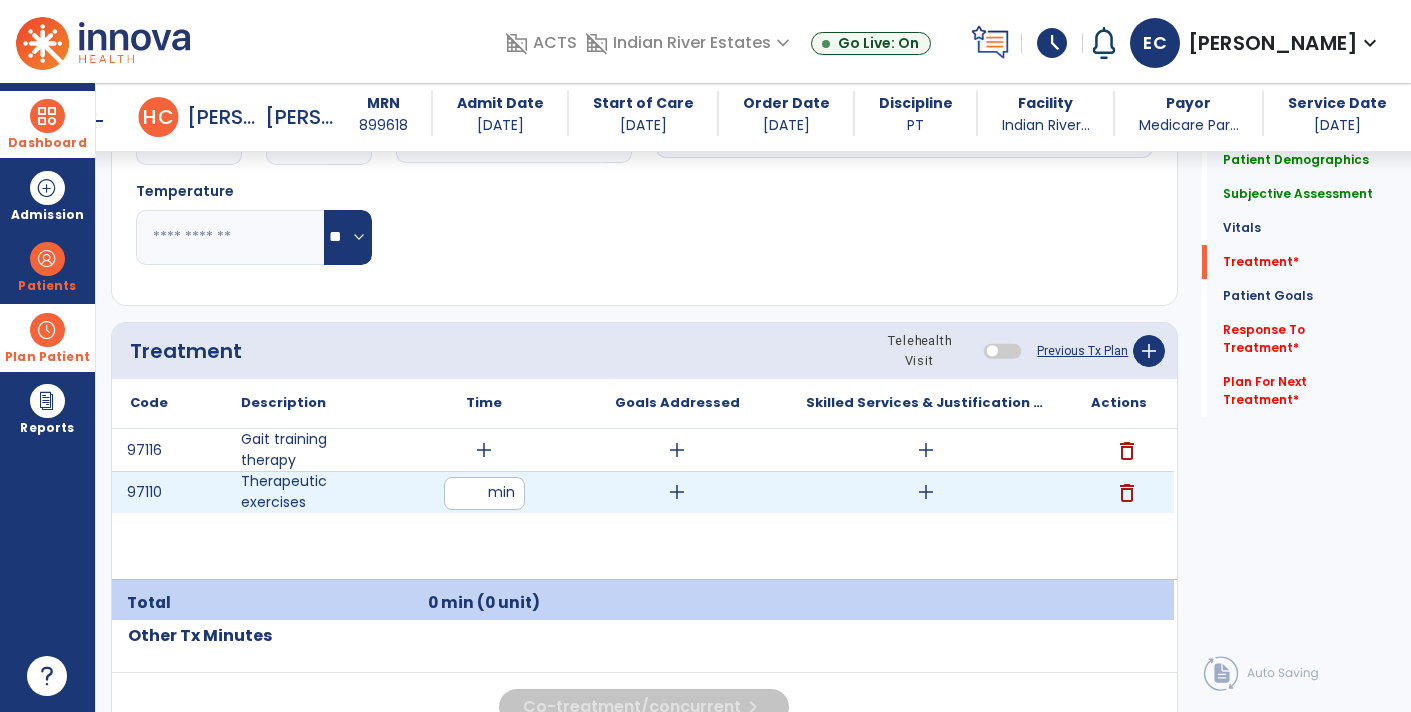 type on "**" 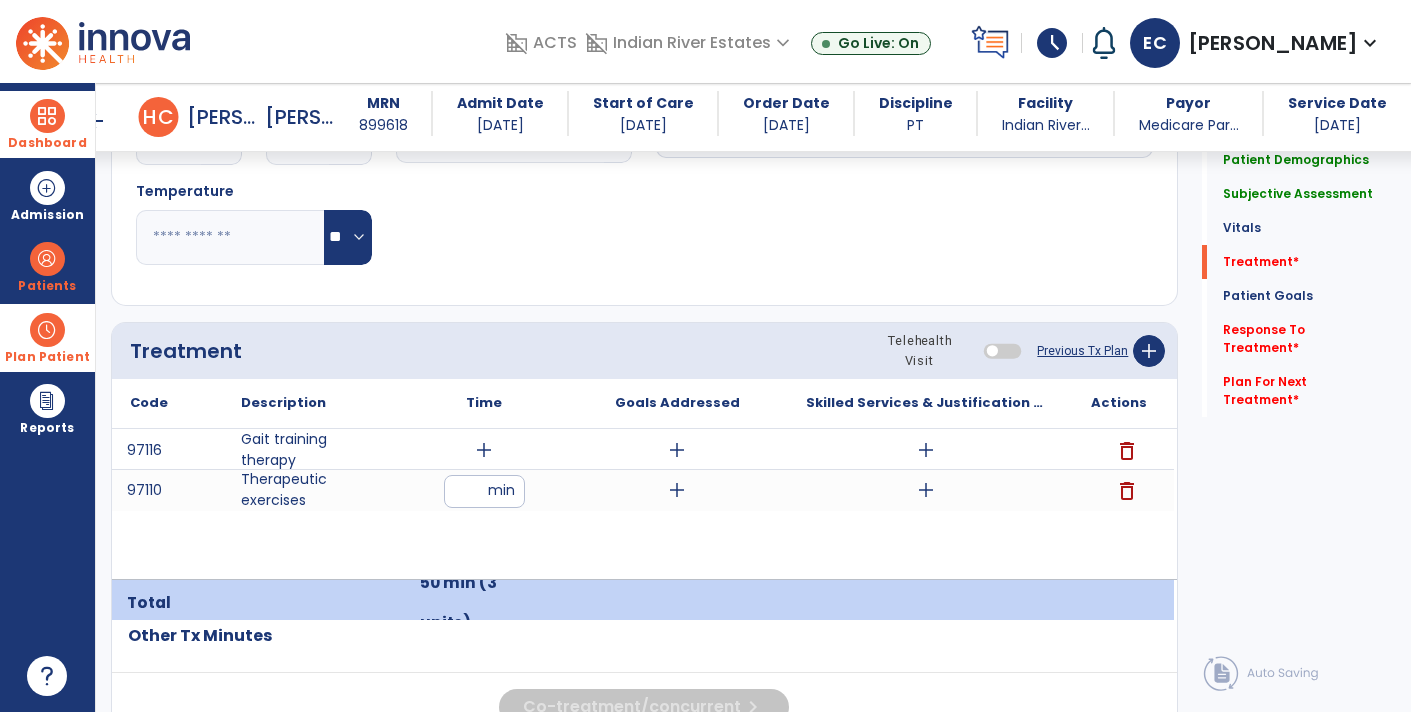 click on "add" at bounding box center [484, 450] 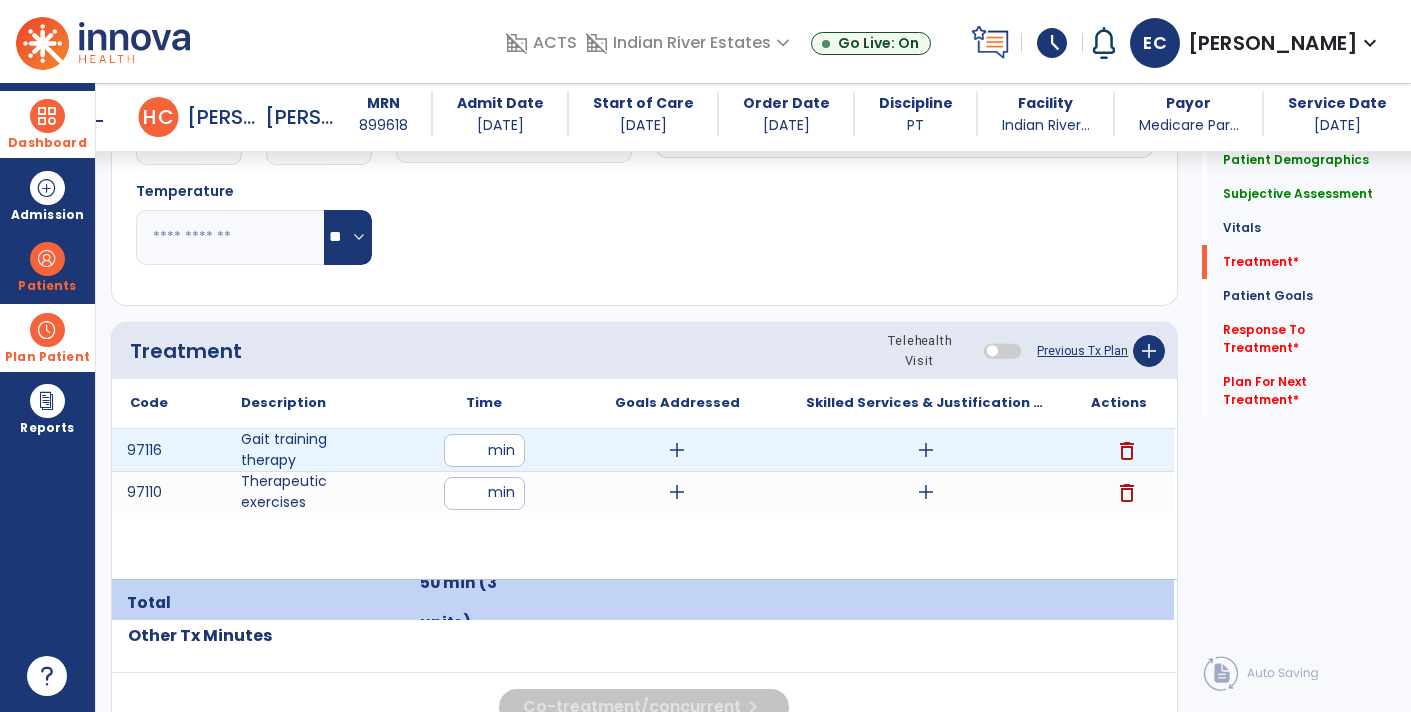 type on "**" 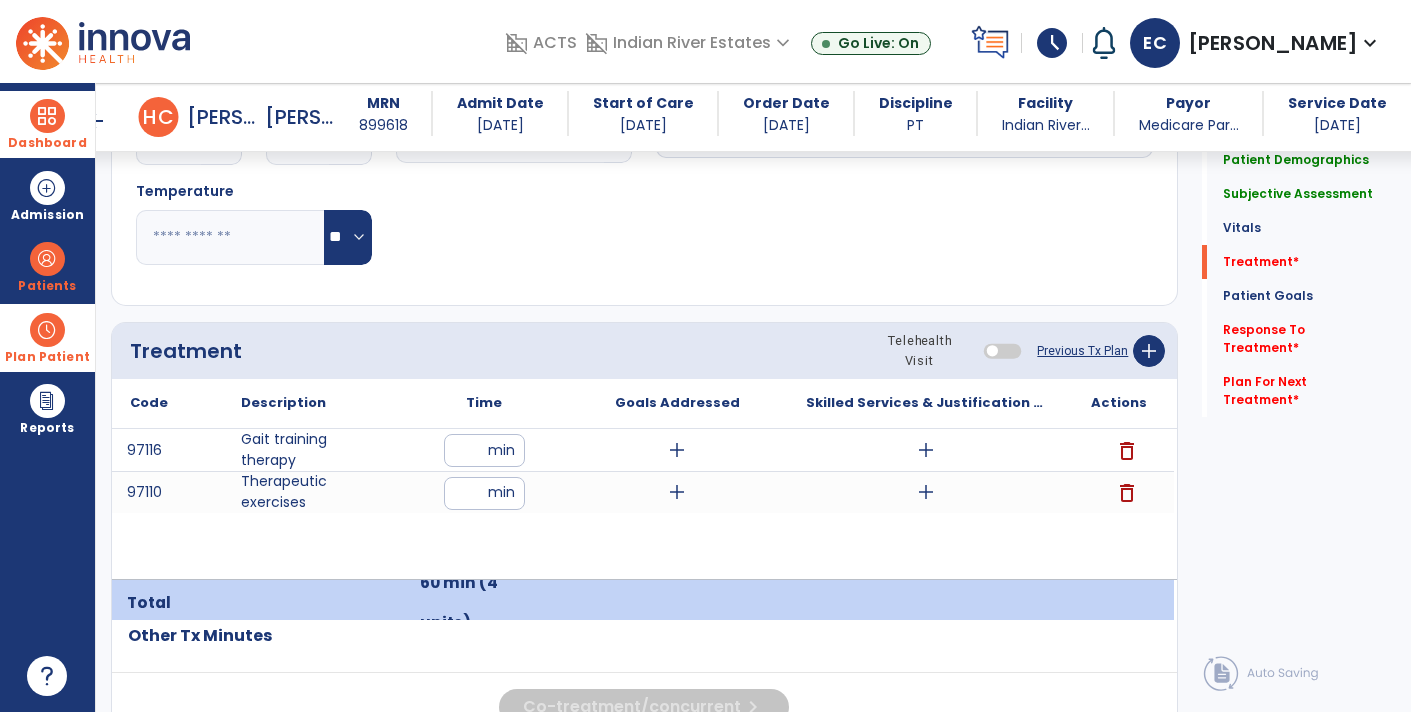 click on "add" at bounding box center [926, 492] 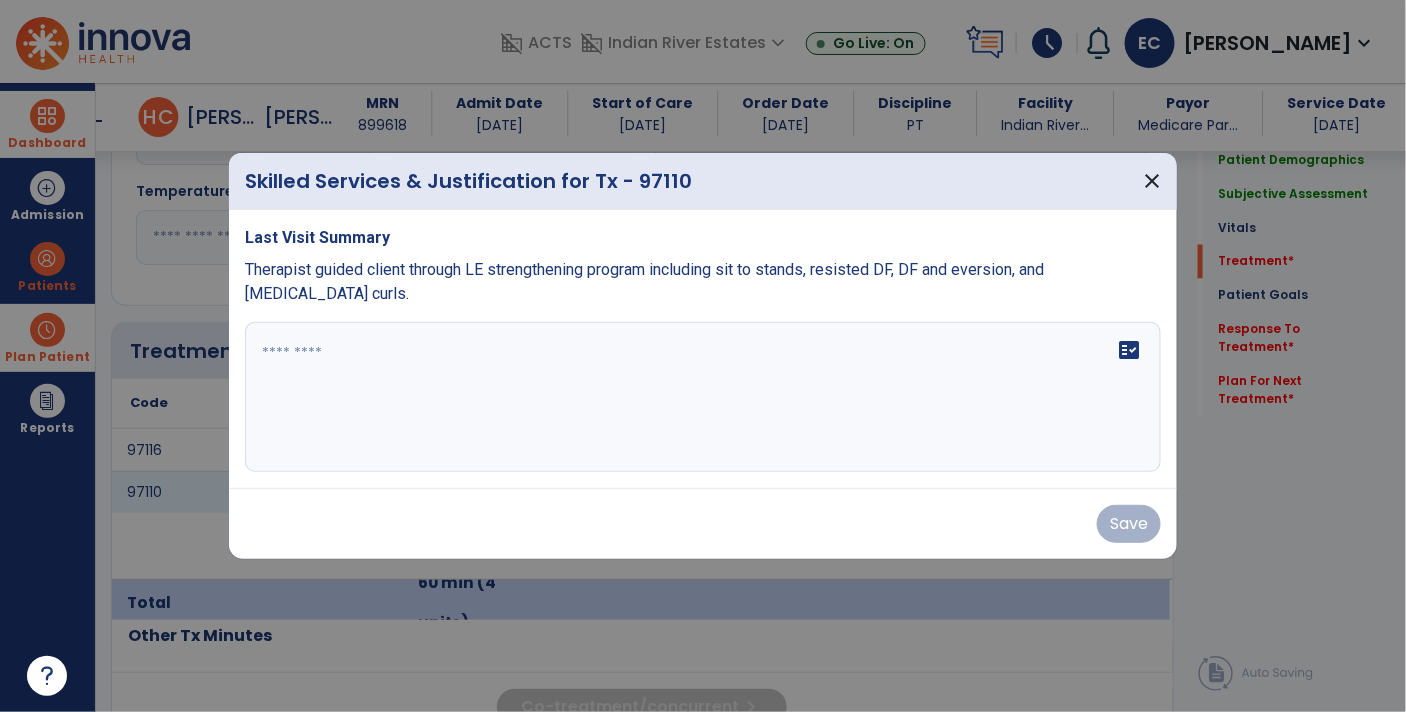 scroll, scrollTop: 1037, scrollLeft: 0, axis: vertical 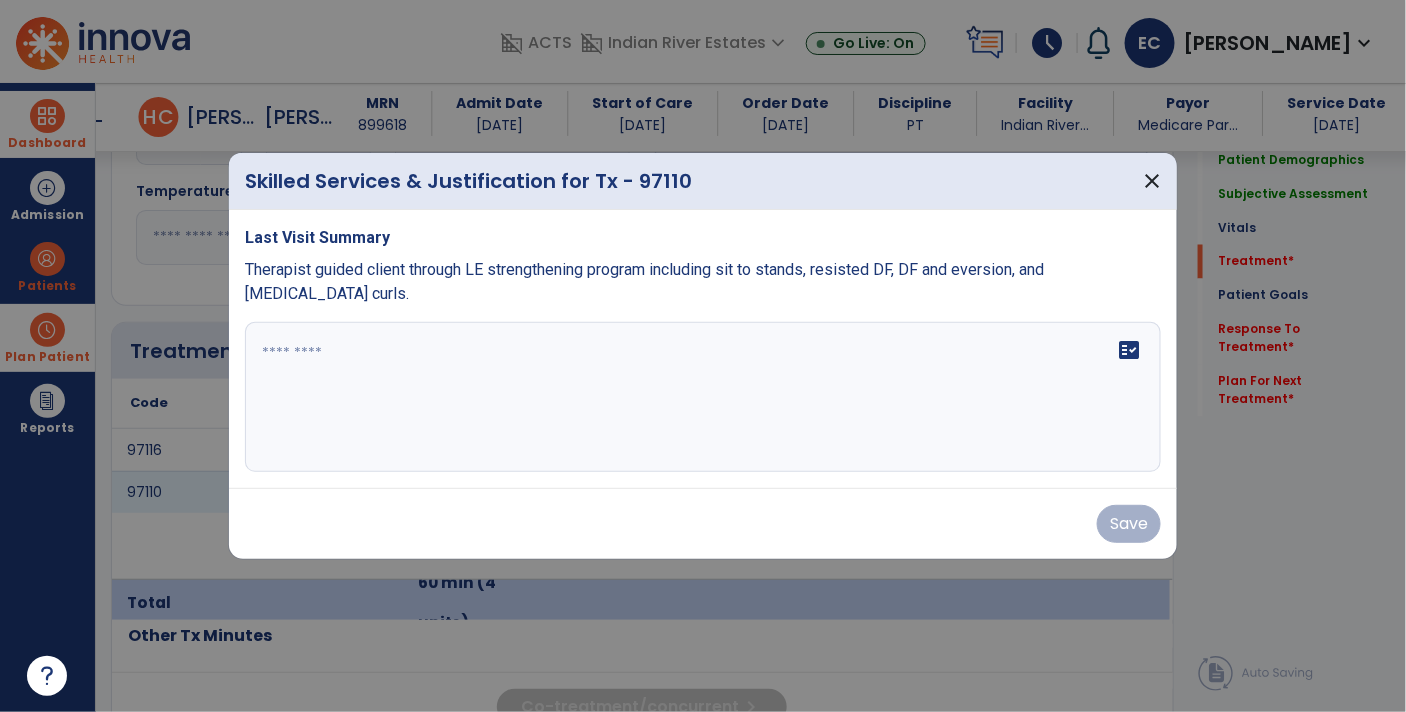 click on "fact_check" at bounding box center [703, 397] 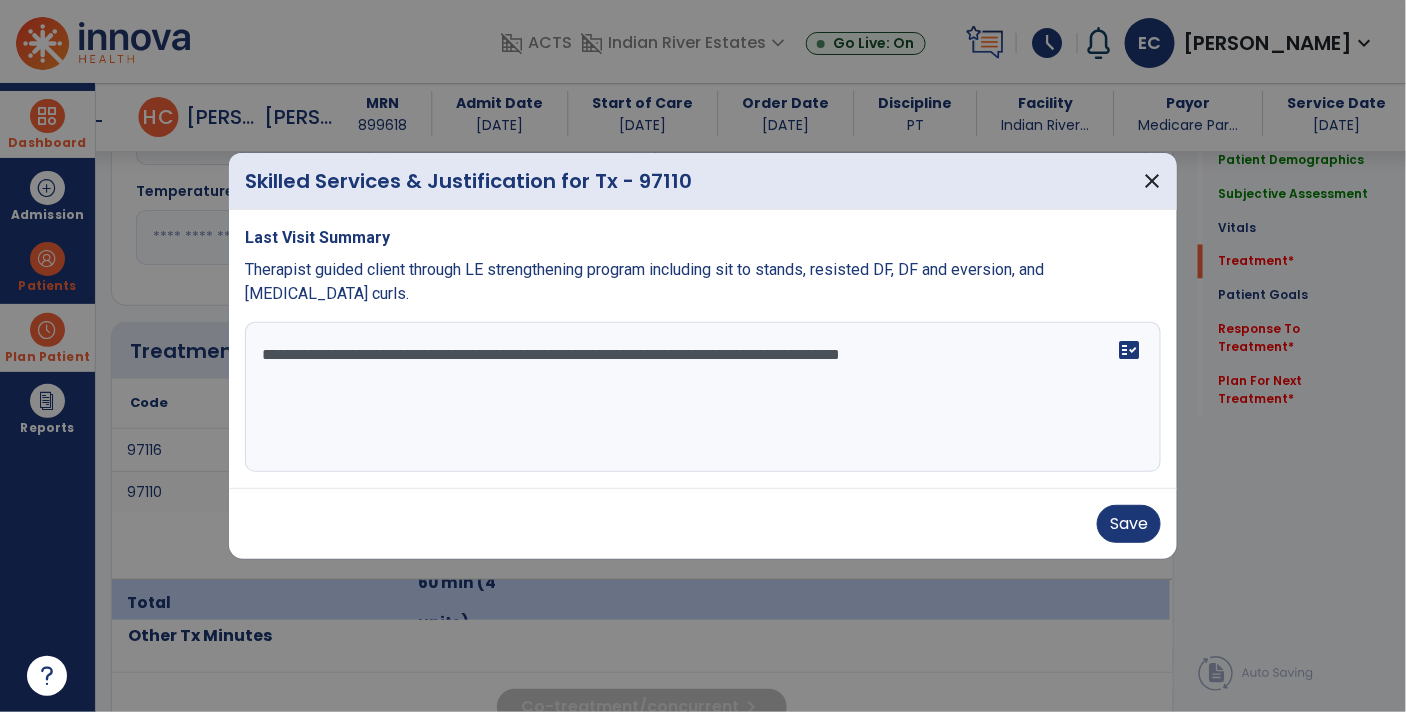 click on "**********" at bounding box center (703, 397) 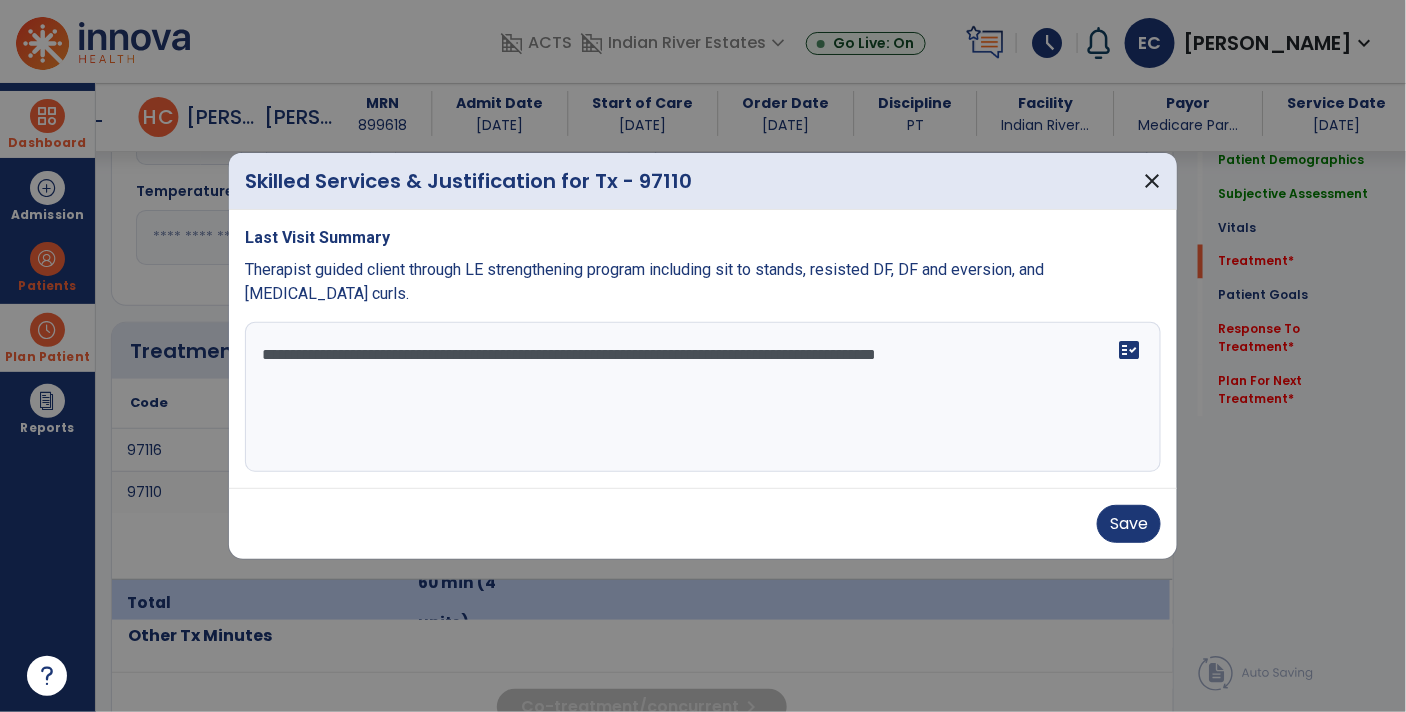 click on "**********" at bounding box center [703, 397] 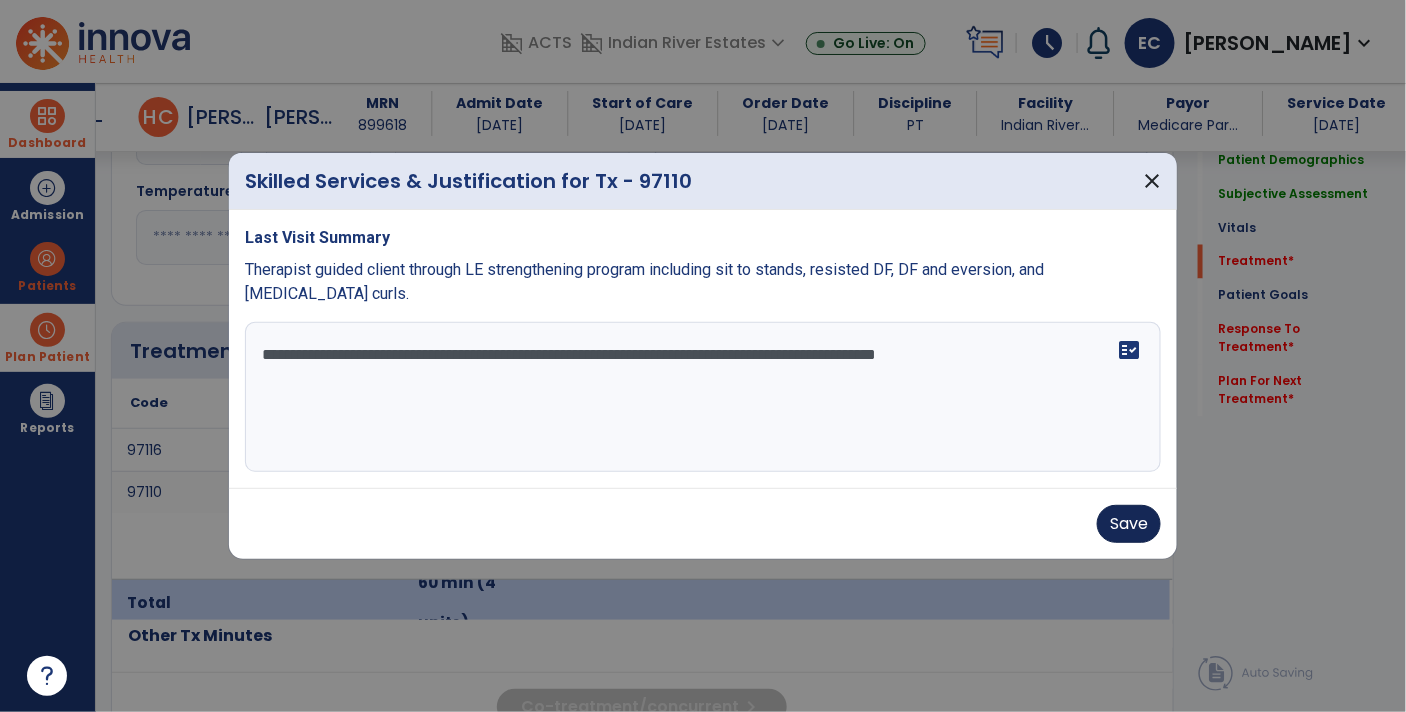 type on "**********" 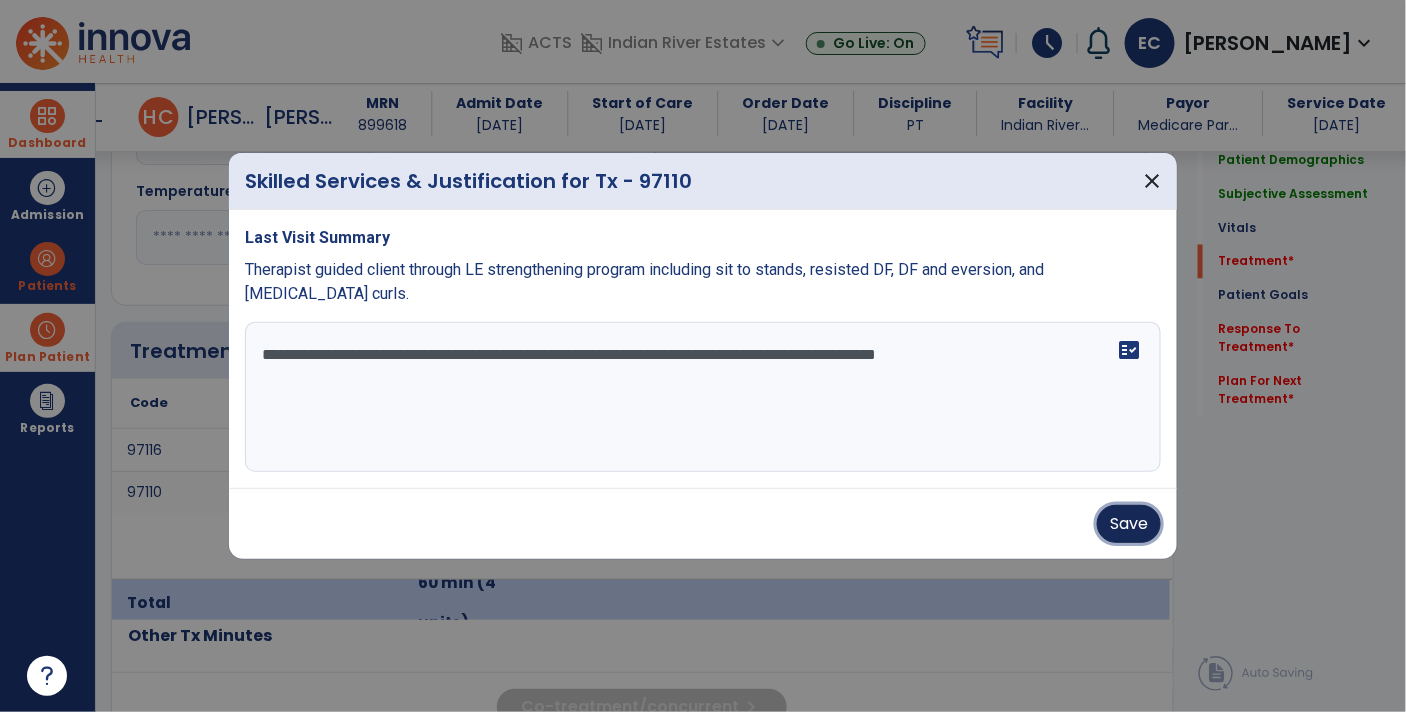click on "Save" at bounding box center (1129, 524) 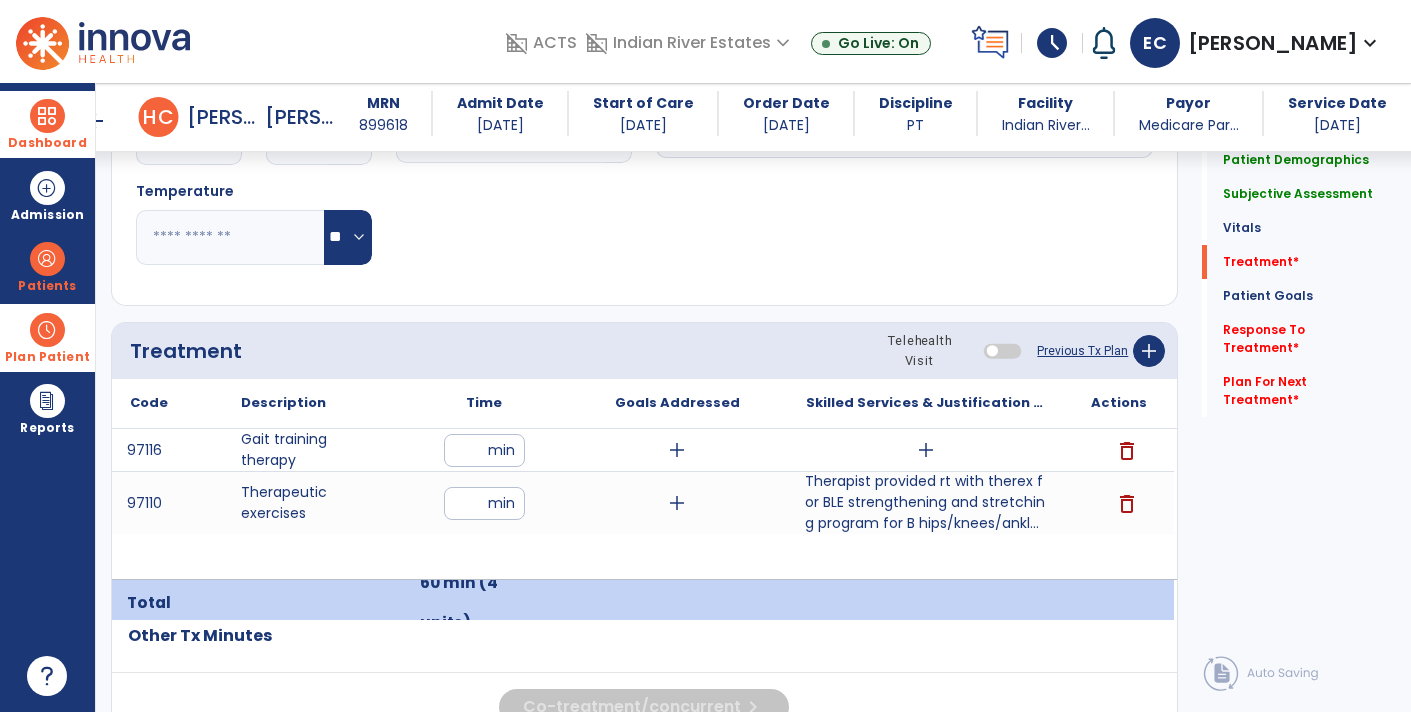 click on "Therapist provided rt with therex for BLE strengthening and stretching program for B hips/knees/ankl..." at bounding box center (926, 502) 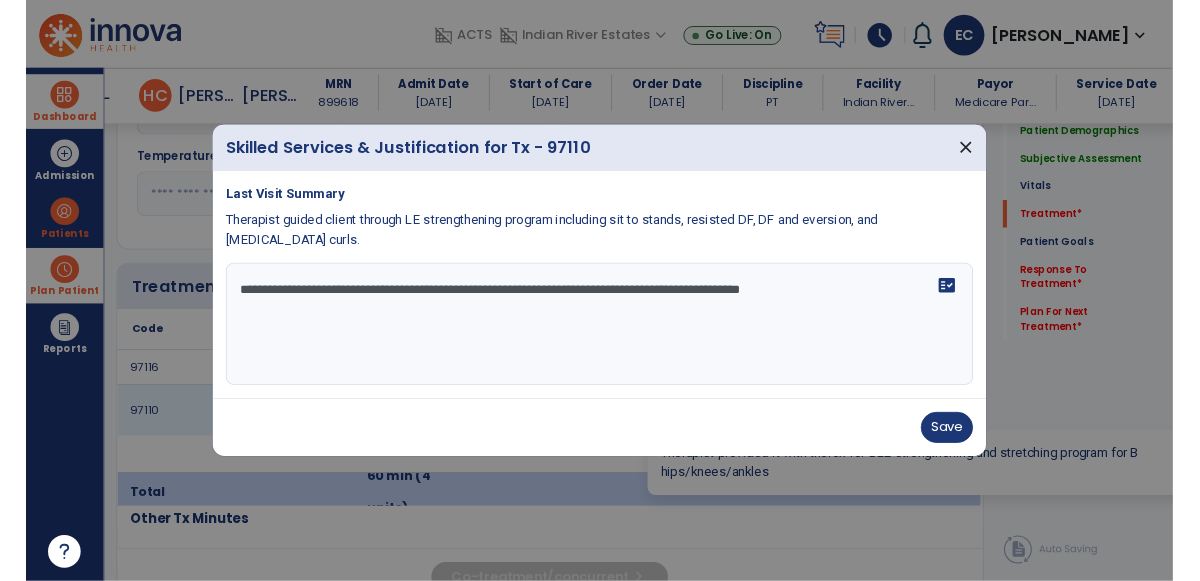 scroll, scrollTop: 1037, scrollLeft: 0, axis: vertical 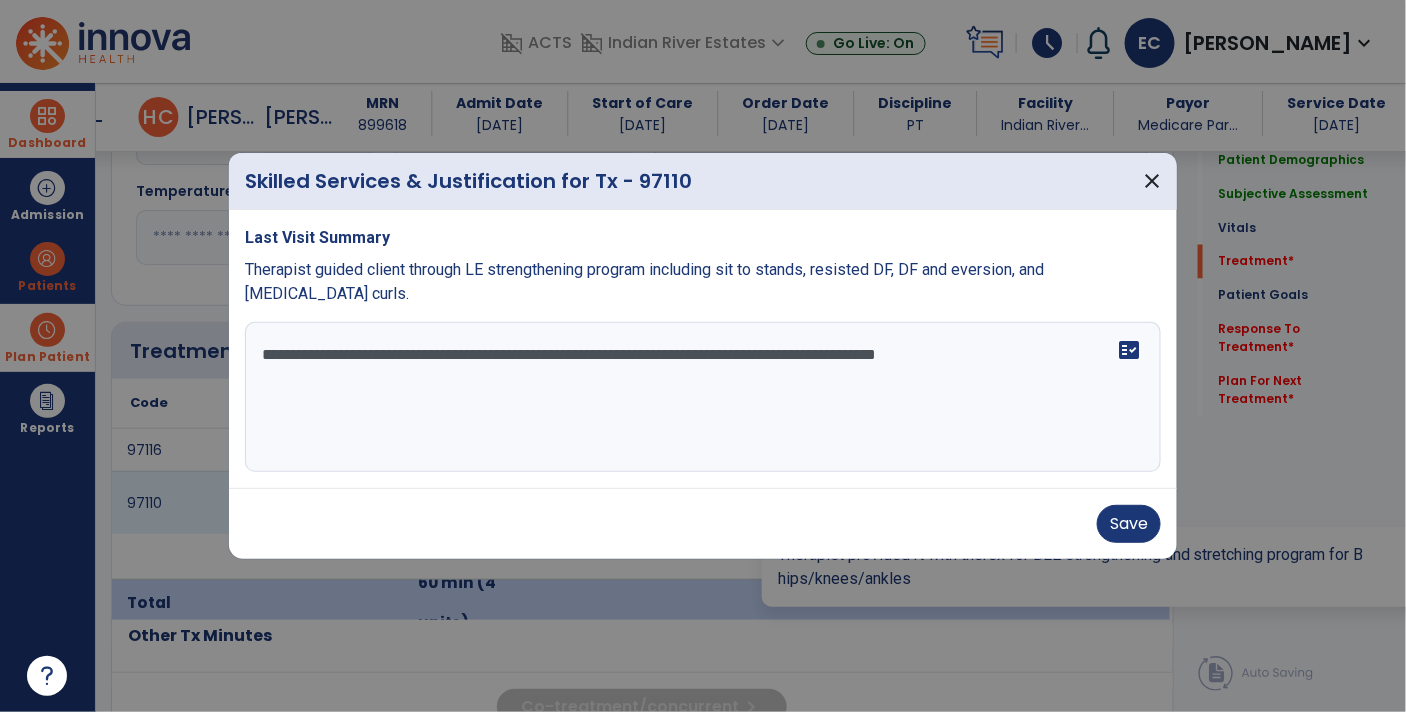 click on "**********" at bounding box center [703, 397] 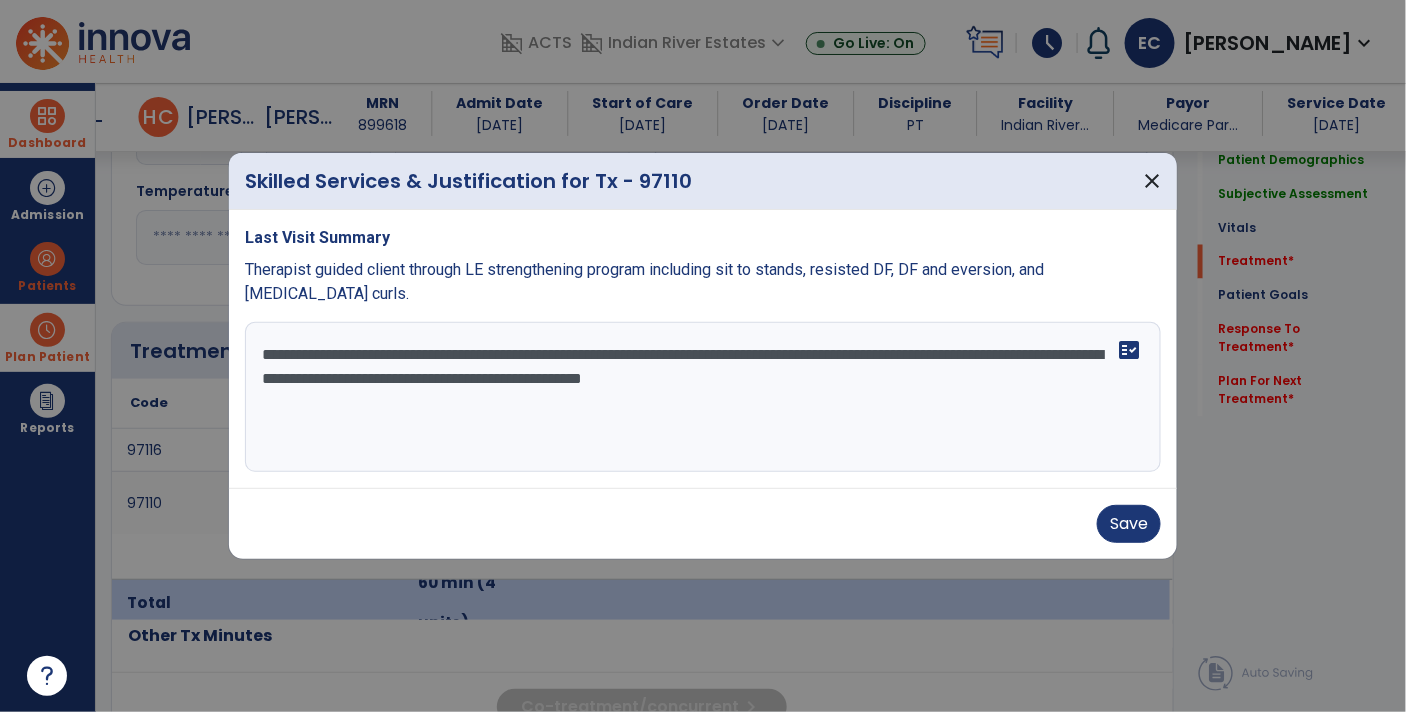 click on "**********" at bounding box center (703, 397) 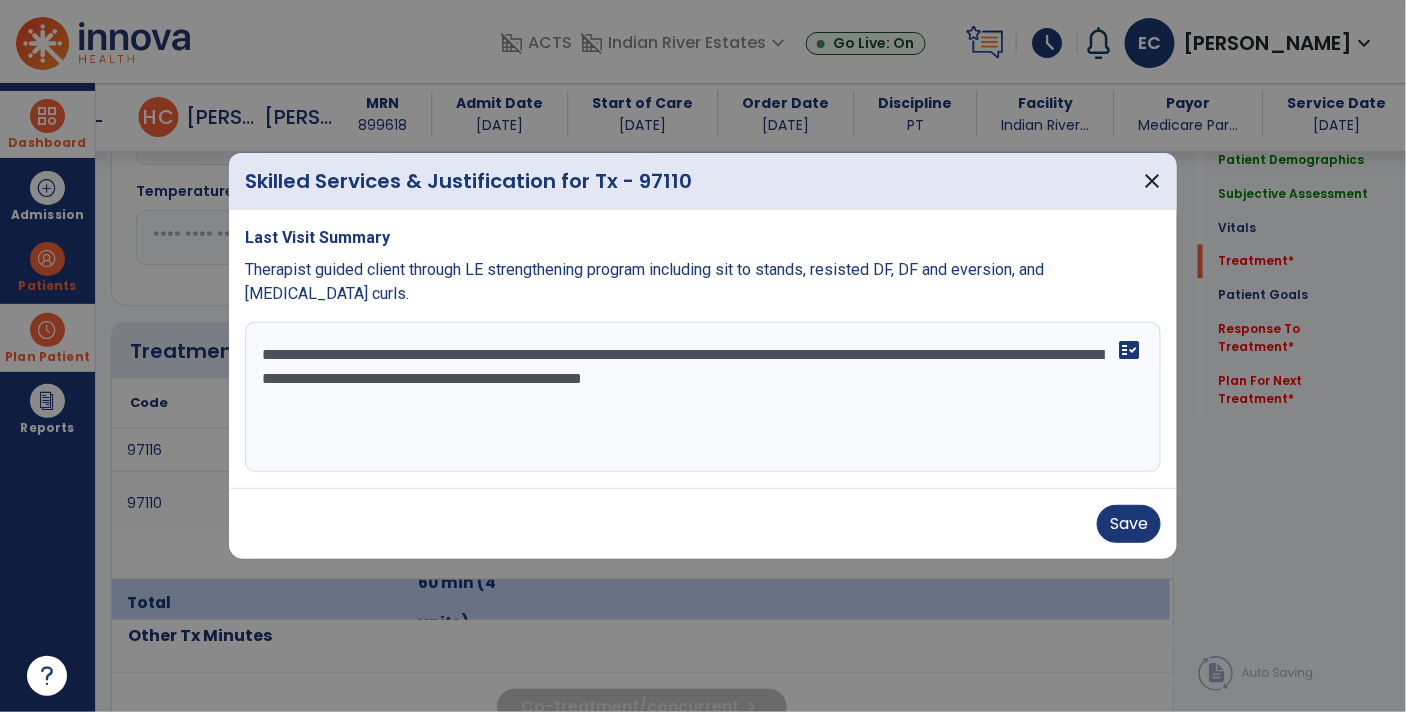 click on "**********" at bounding box center (703, 397) 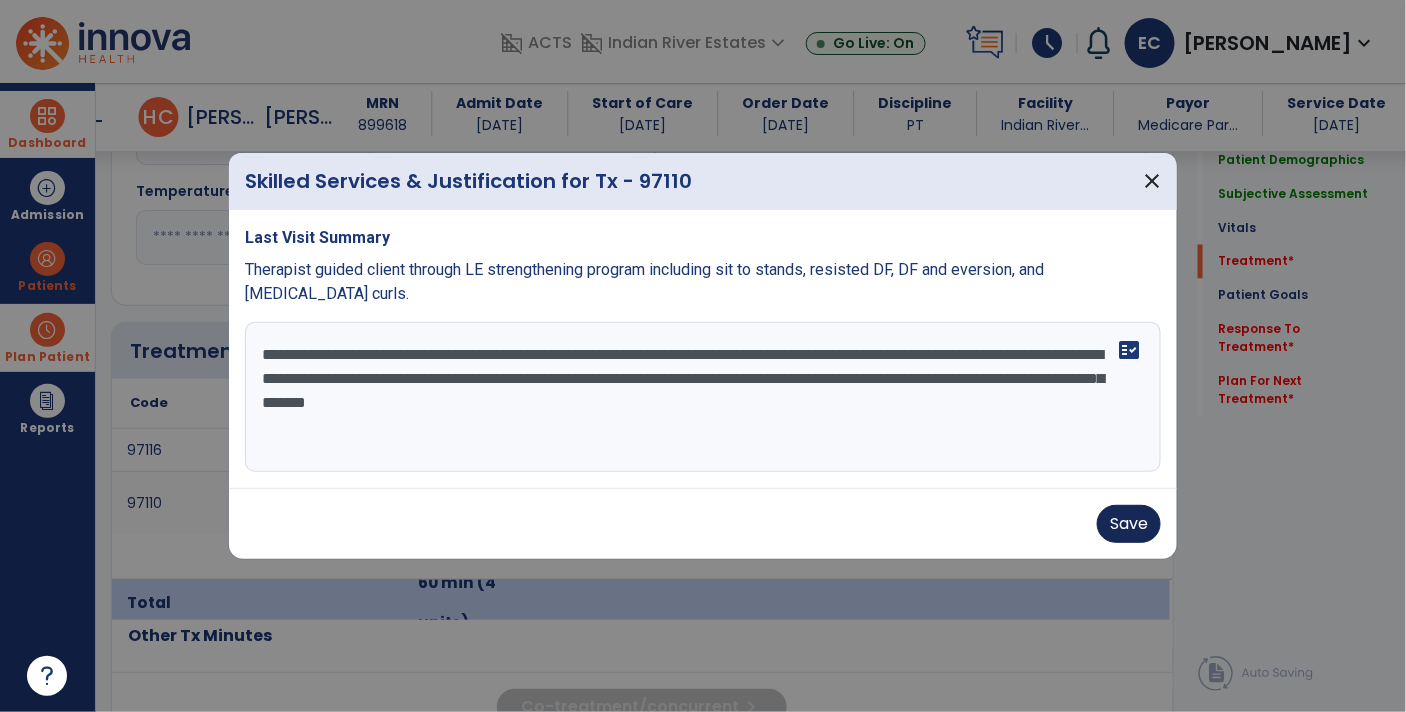 type on "**********" 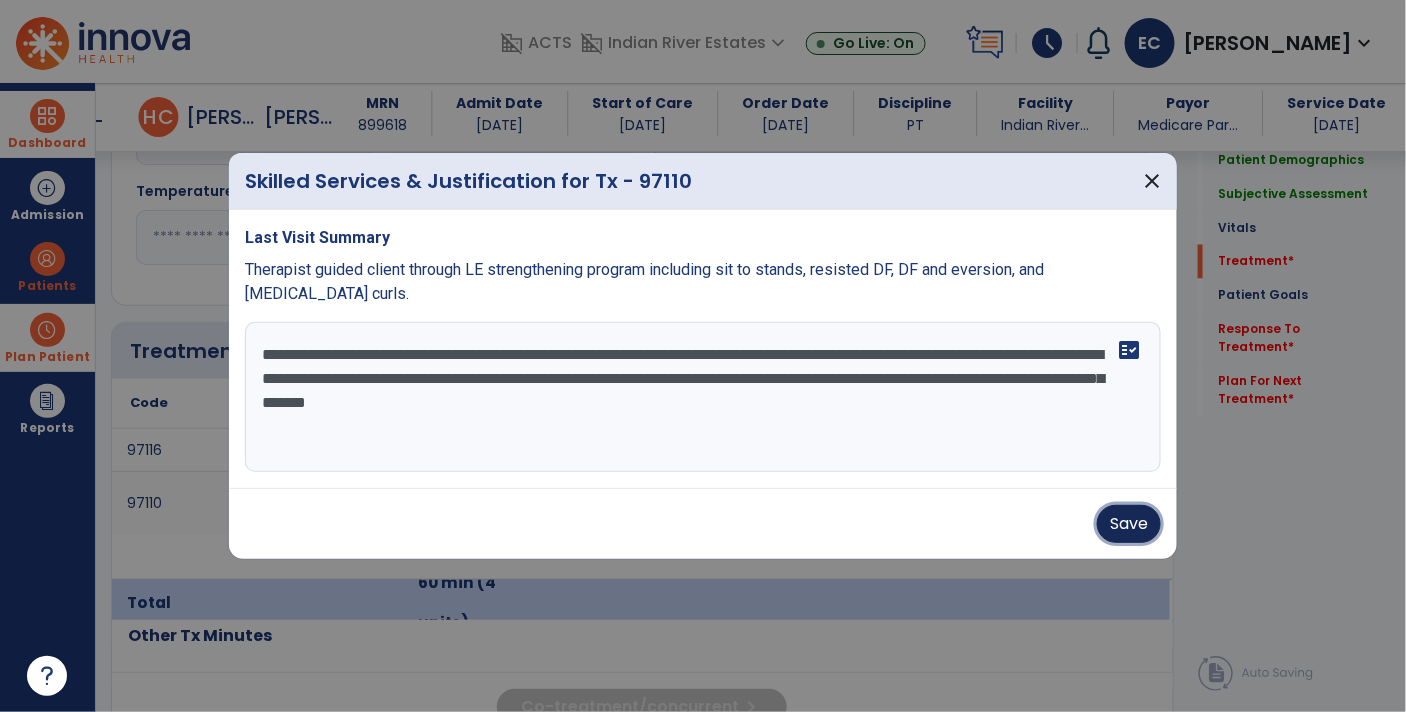 click on "Save" at bounding box center [1129, 524] 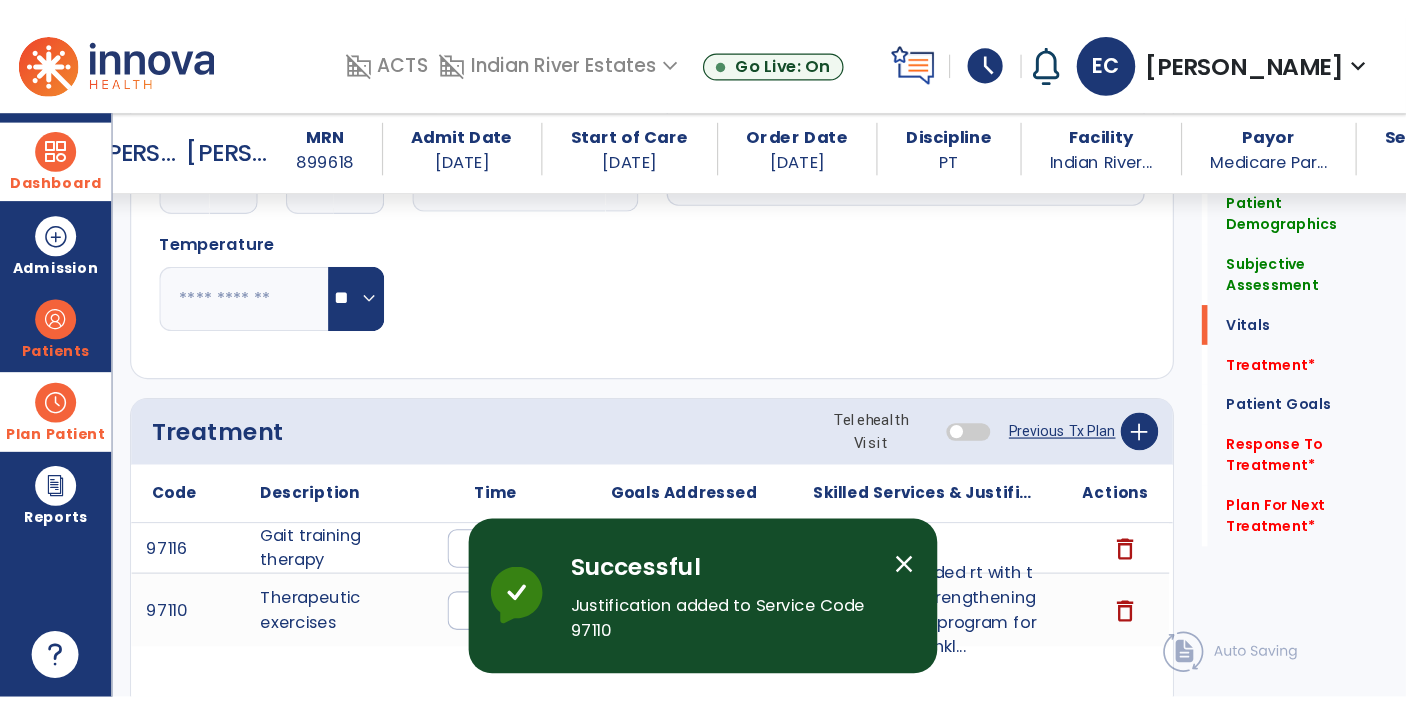 scroll, scrollTop: 1037, scrollLeft: 0, axis: vertical 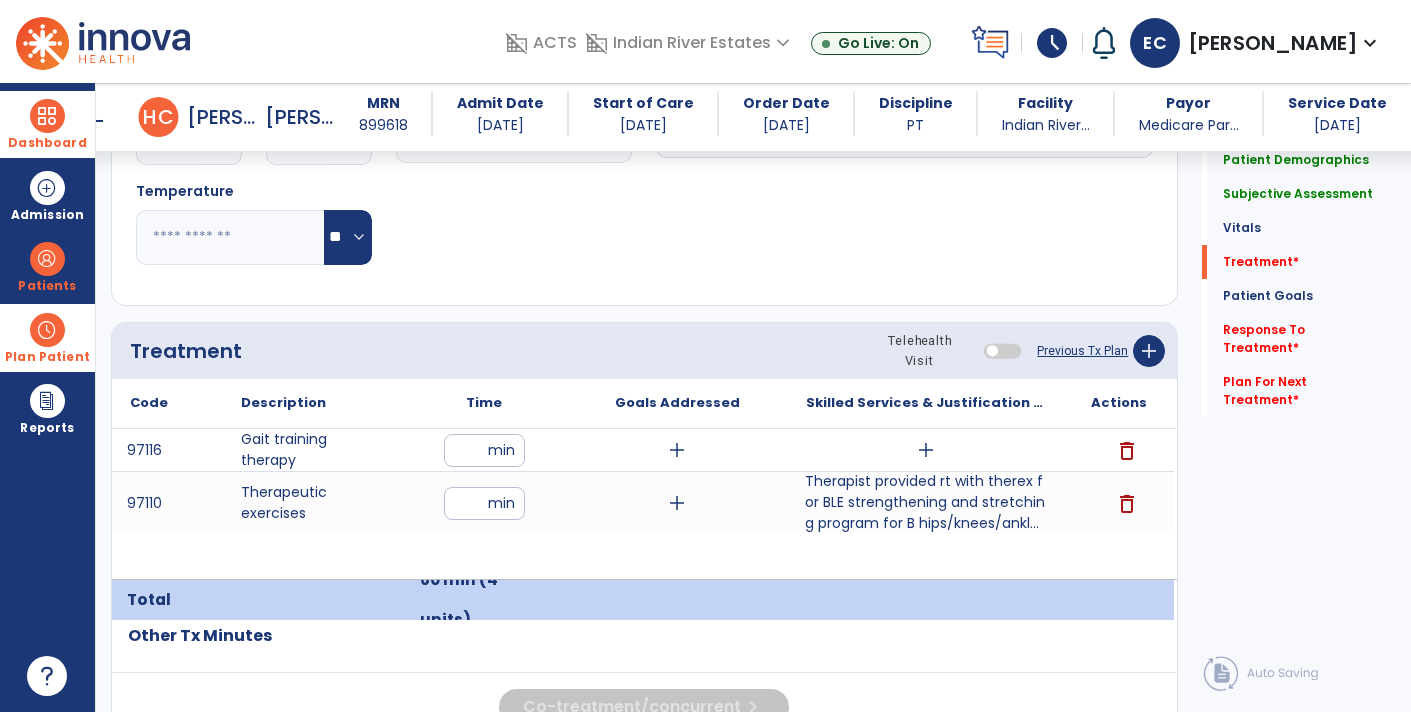 click on "add" at bounding box center [926, 450] 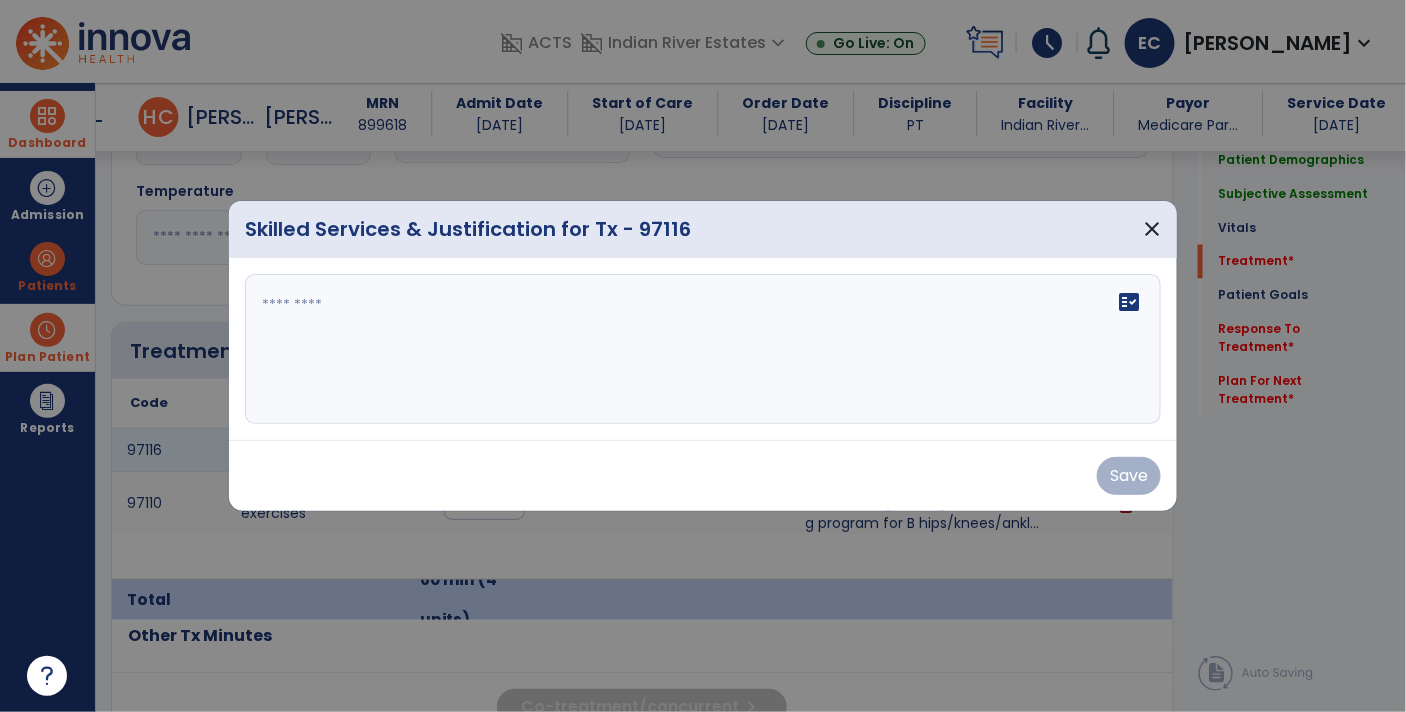 scroll, scrollTop: 1037, scrollLeft: 0, axis: vertical 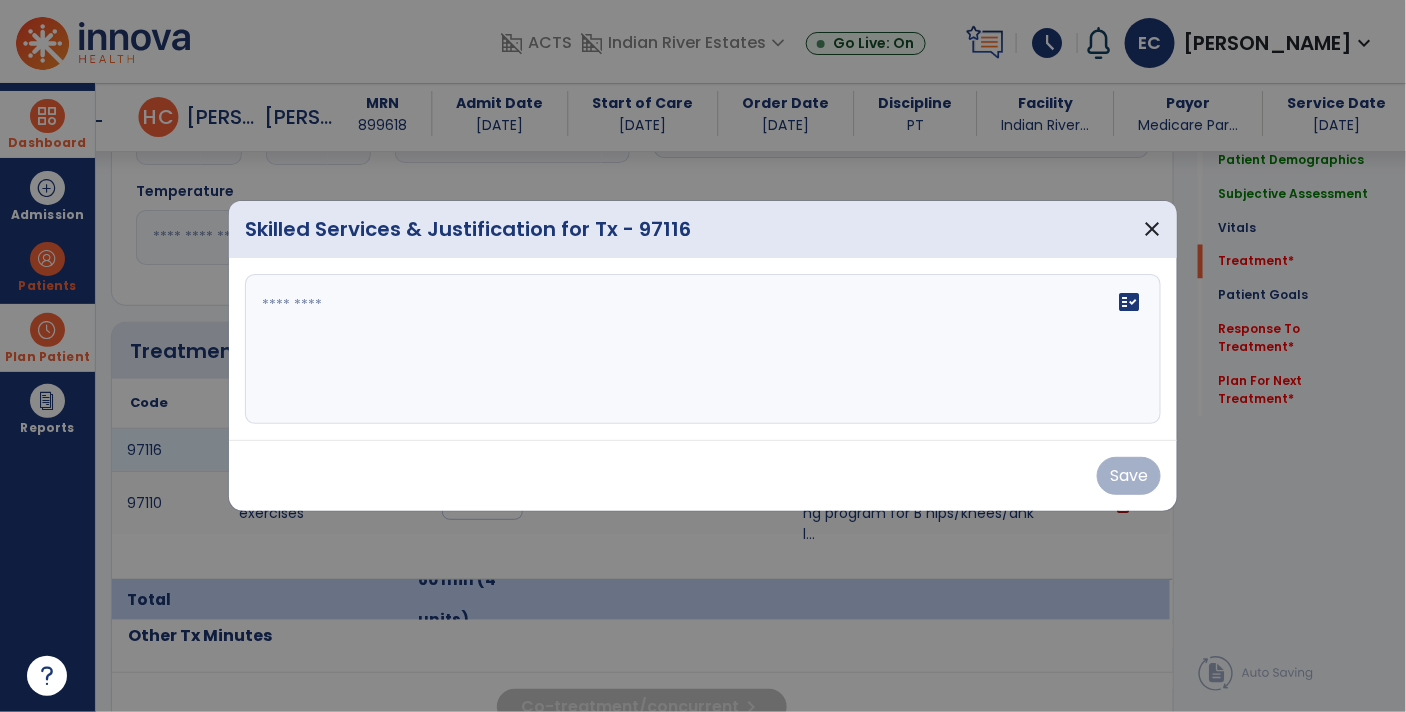click at bounding box center (703, 349) 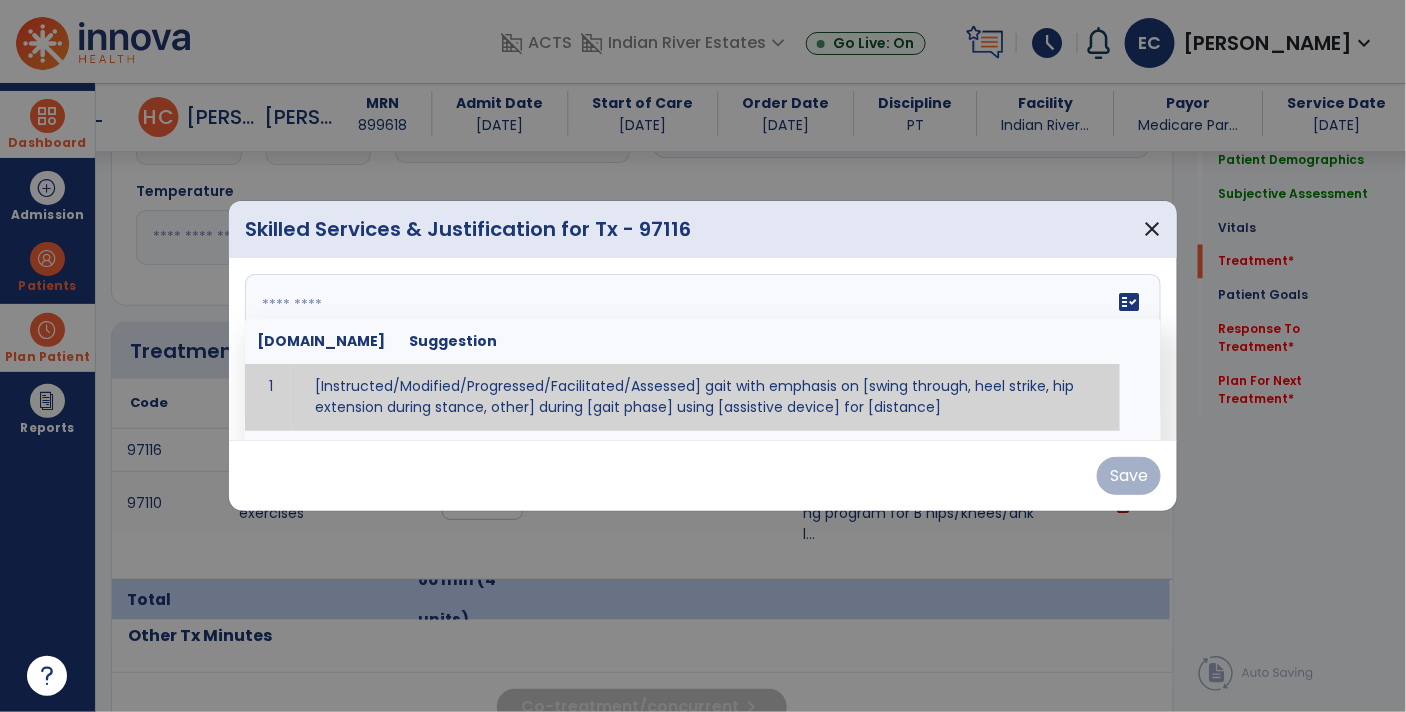 click at bounding box center [703, 356] 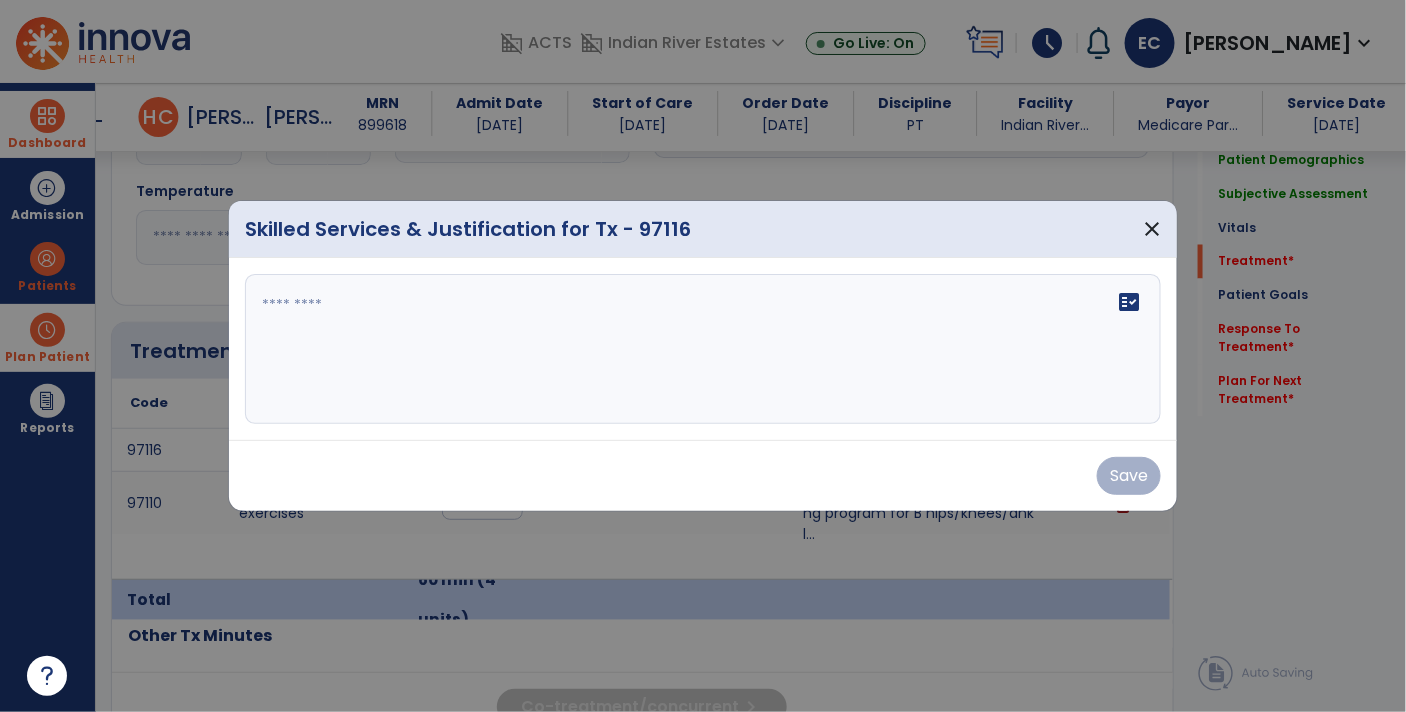 click at bounding box center (47, 676) 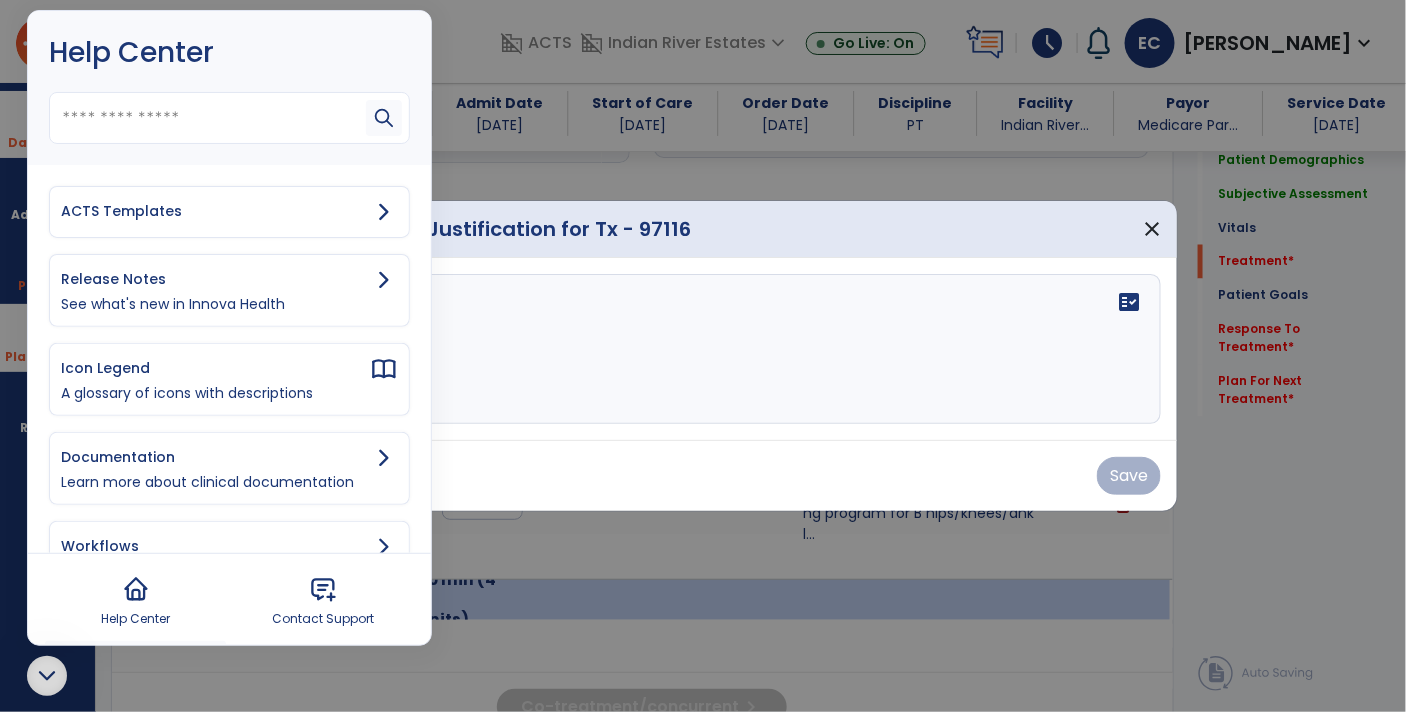click on "ACTS Templates" at bounding box center (215, 211) 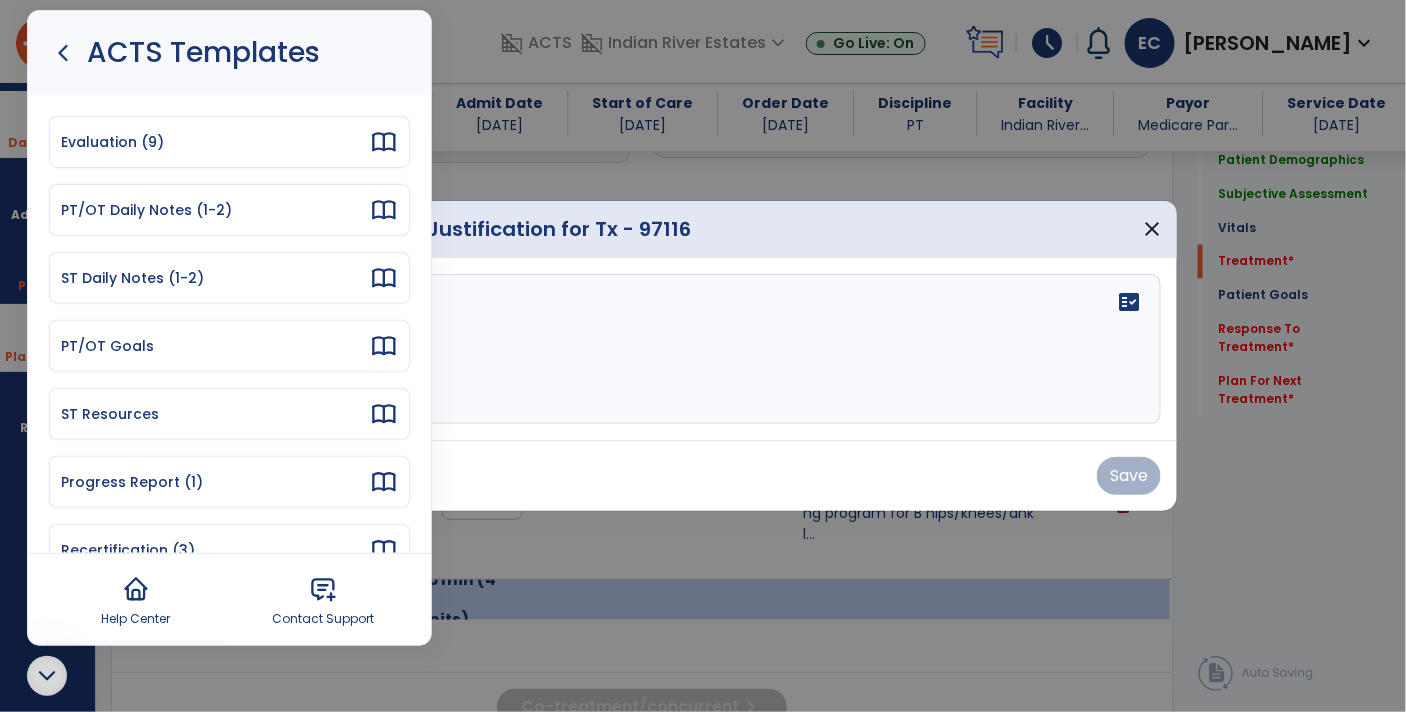 click on "PT/OT Daily Notes (1-2)" at bounding box center [229, 210] 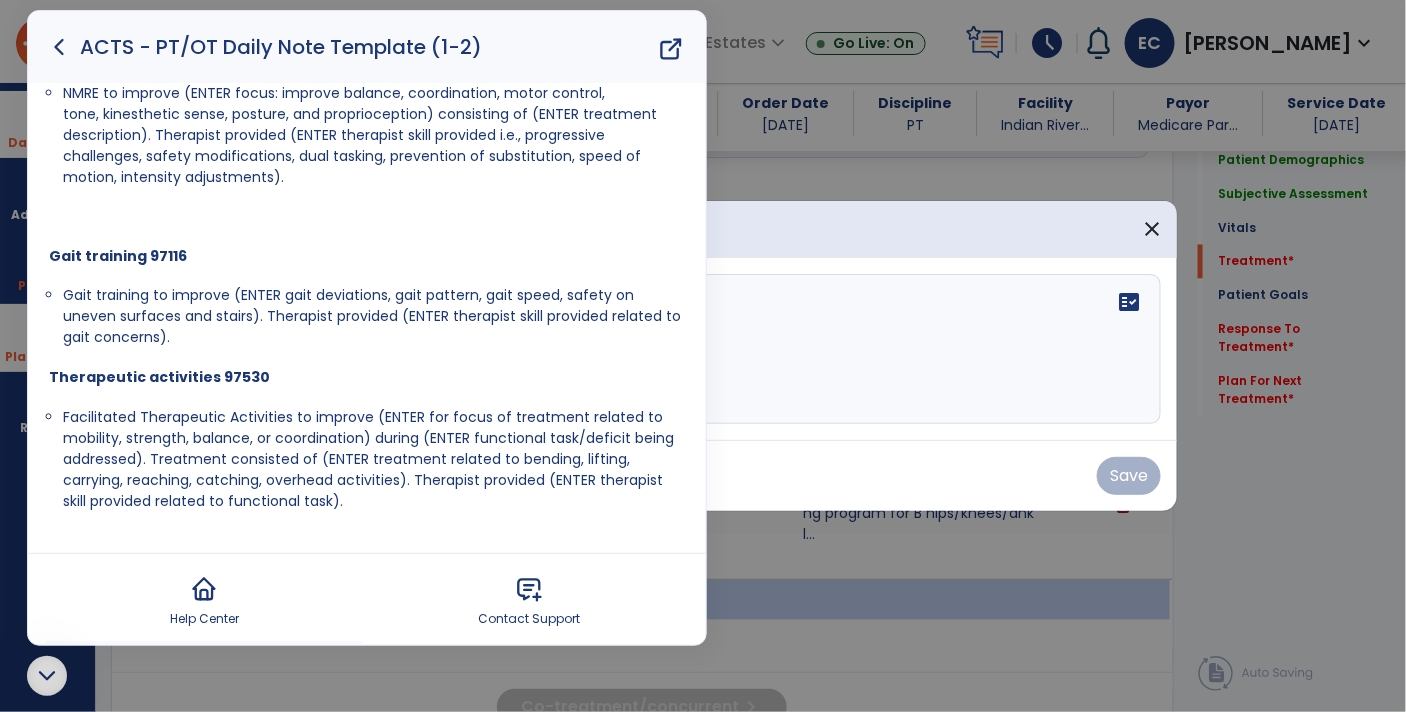scroll, scrollTop: 482, scrollLeft: 0, axis: vertical 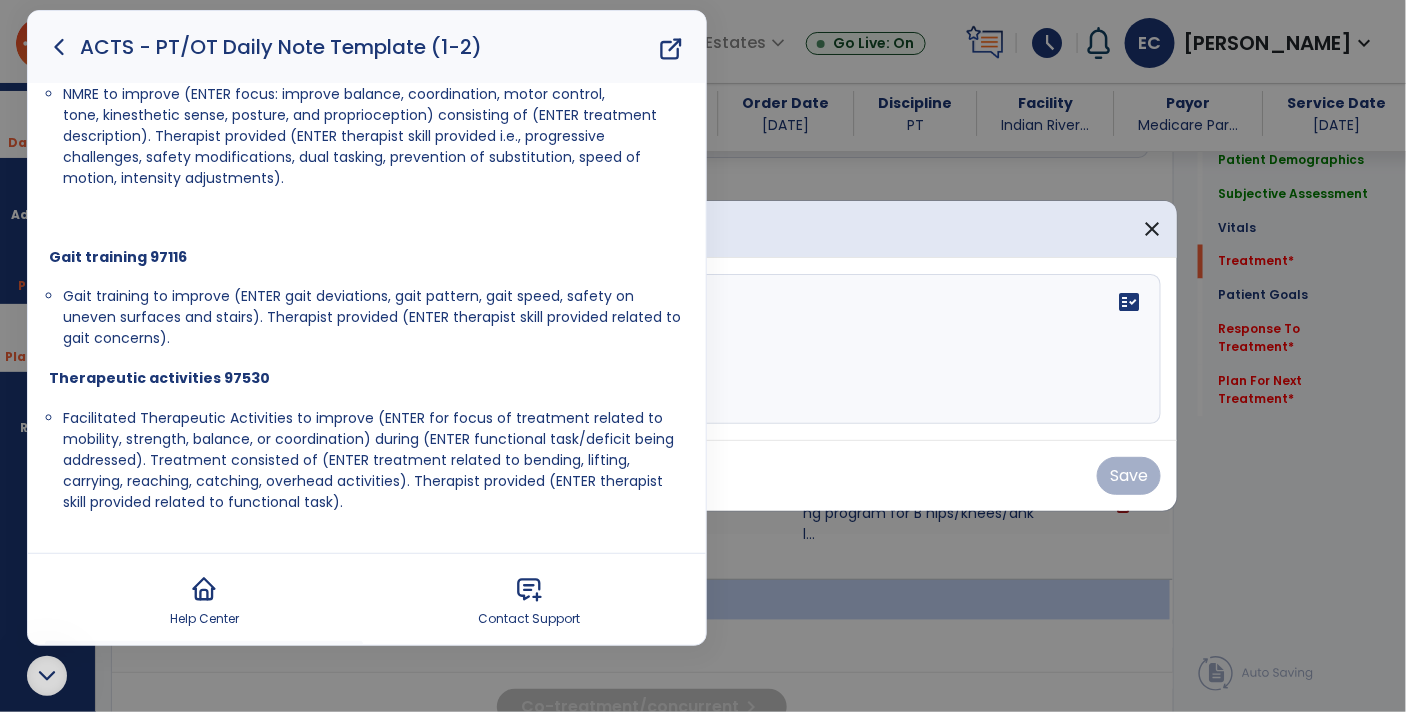 click at bounding box center (47, 676) 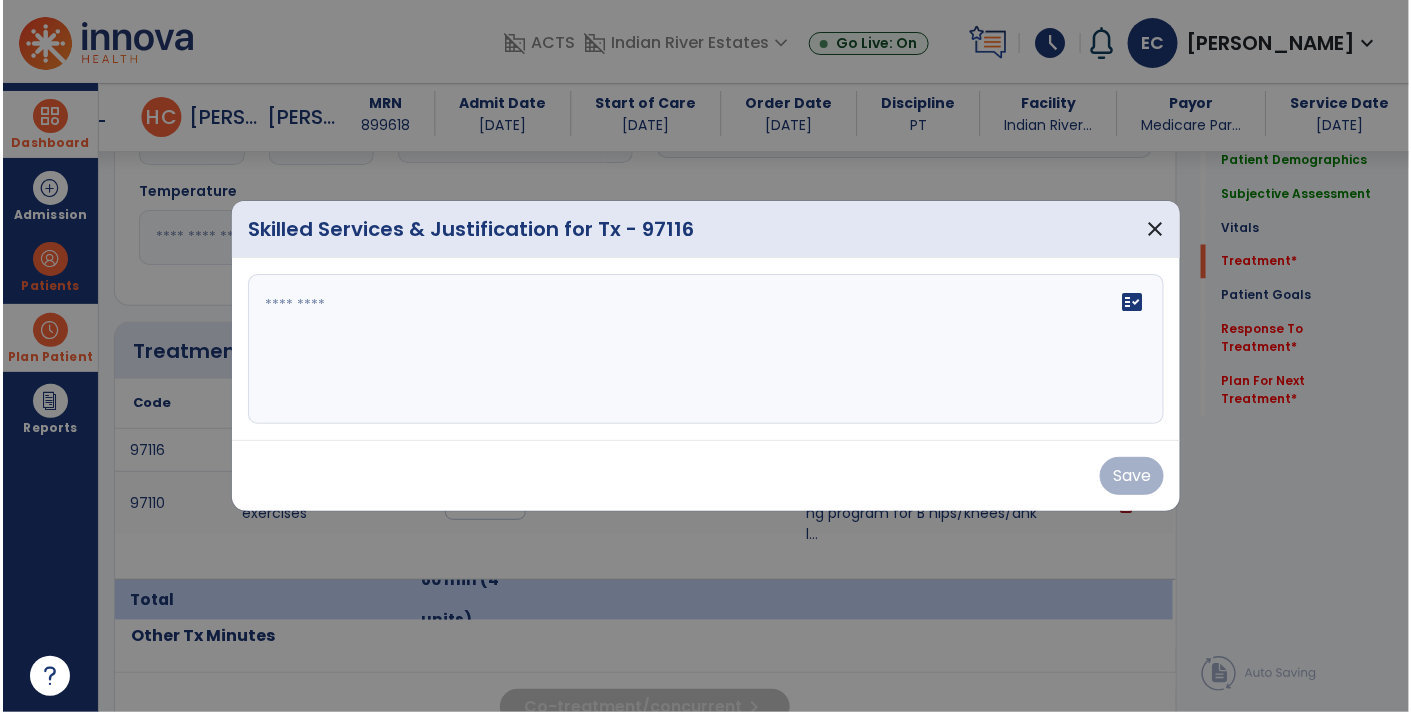 scroll, scrollTop: 0, scrollLeft: 0, axis: both 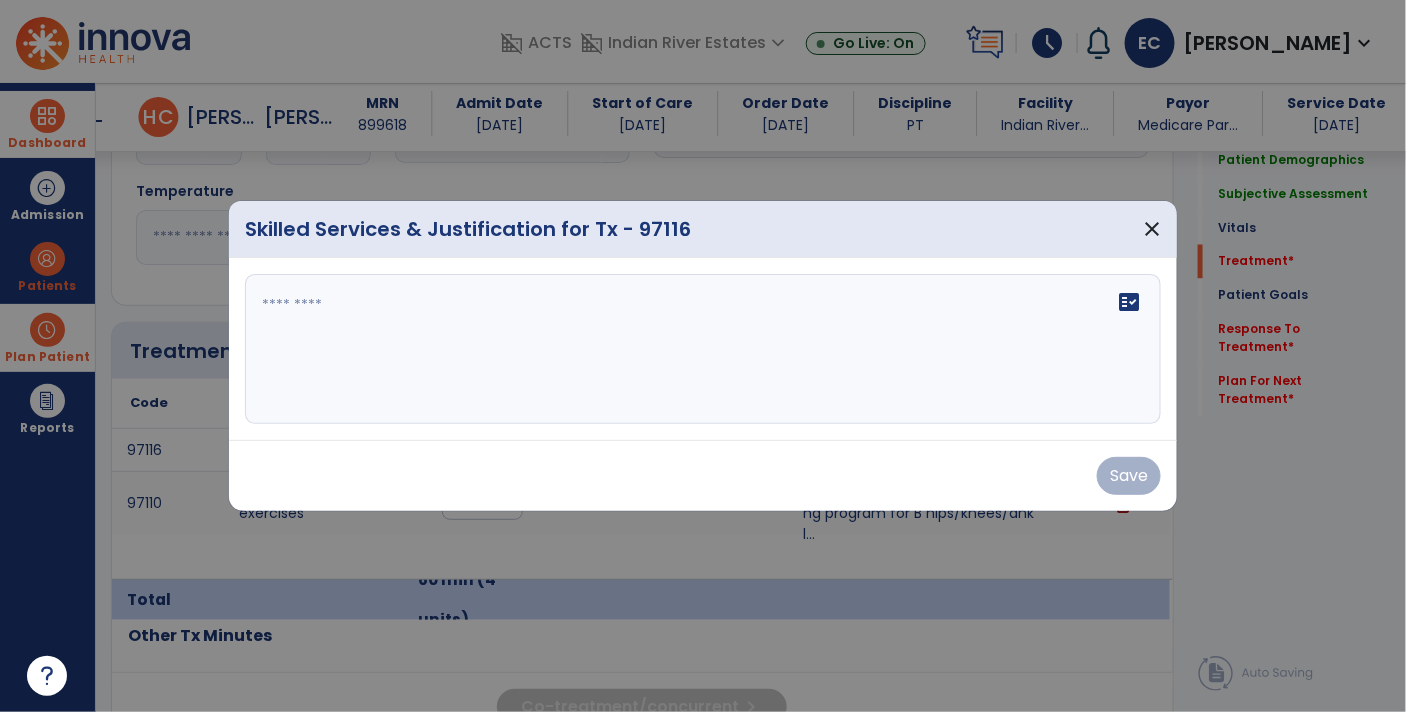 click at bounding box center (703, 349) 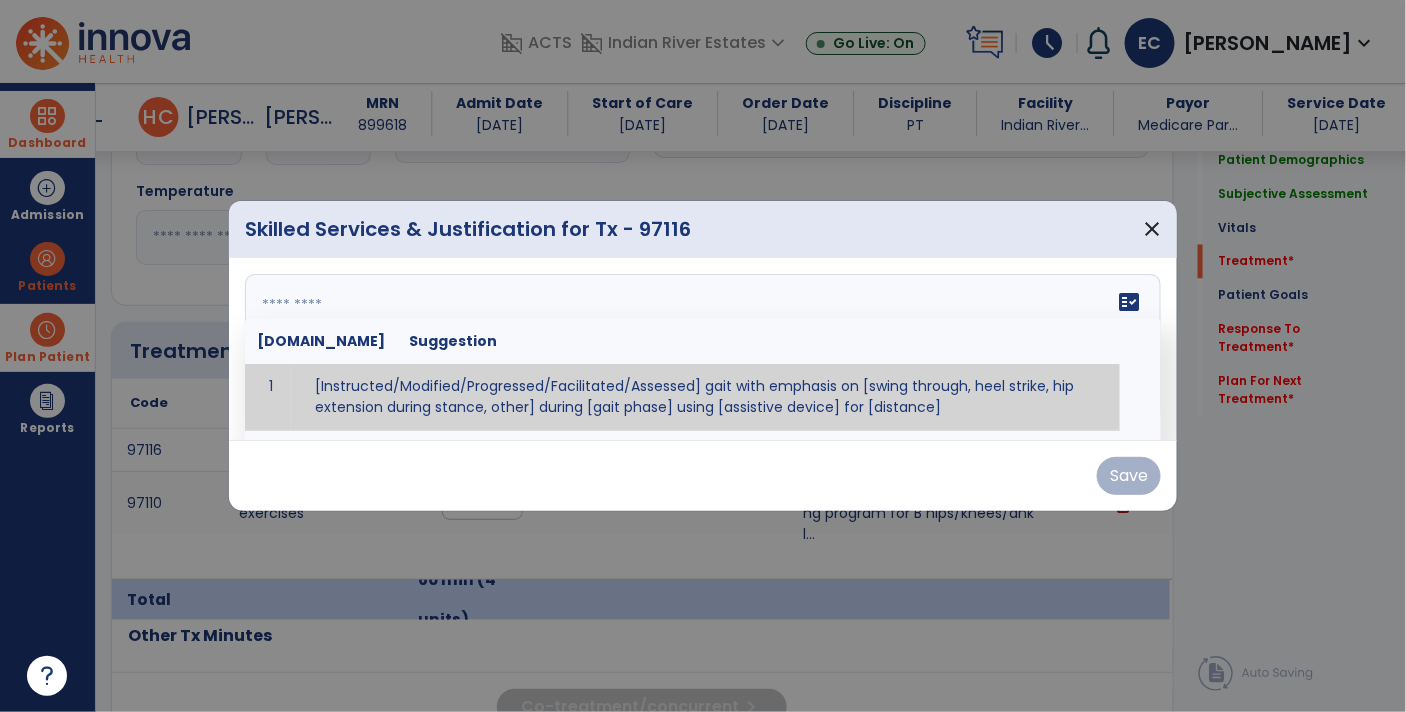 click at bounding box center [701, 349] 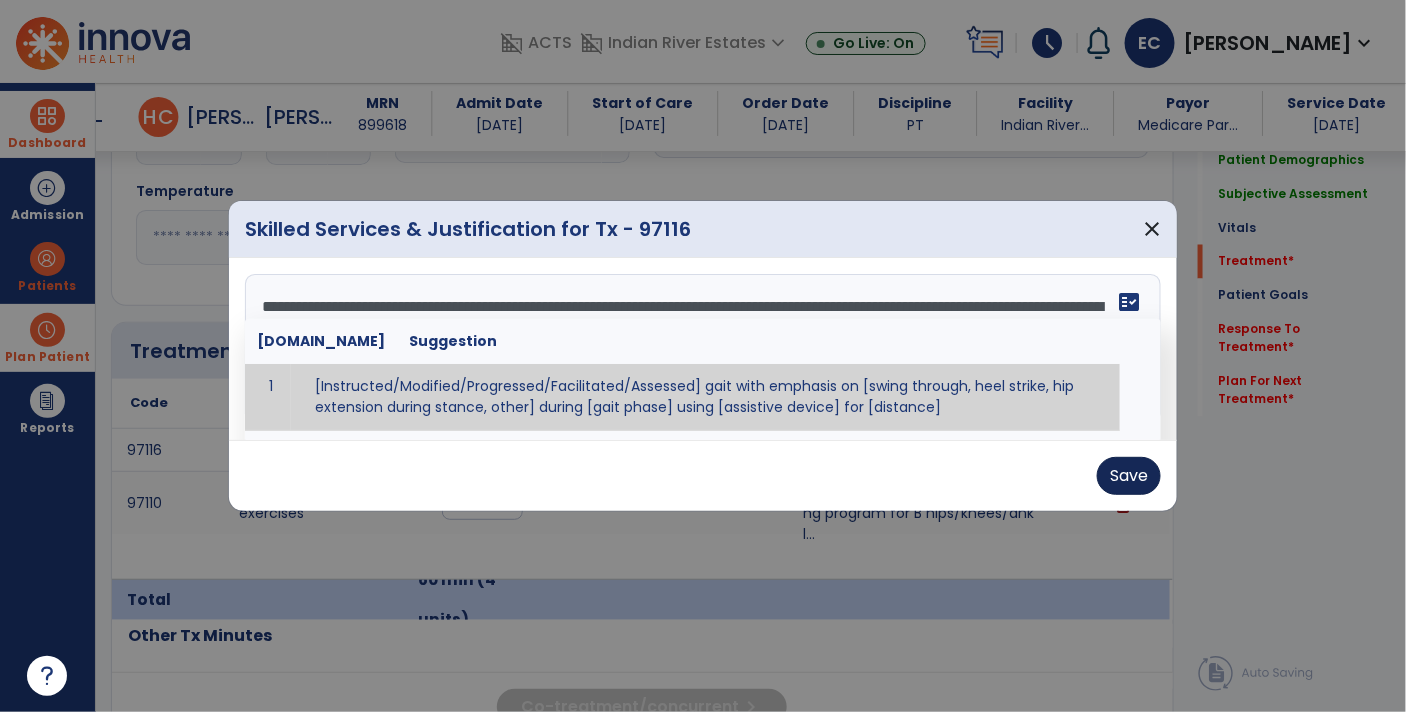 type on "**********" 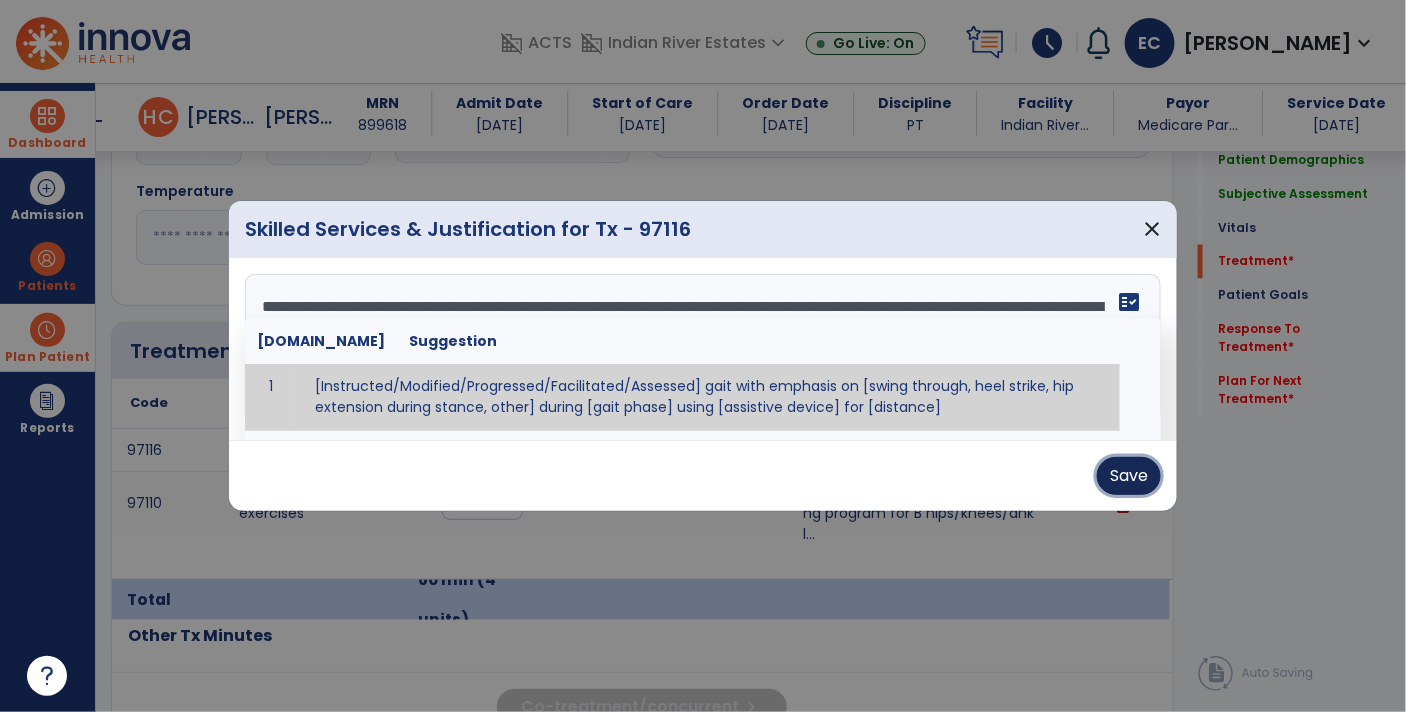 click on "Save" at bounding box center (1129, 476) 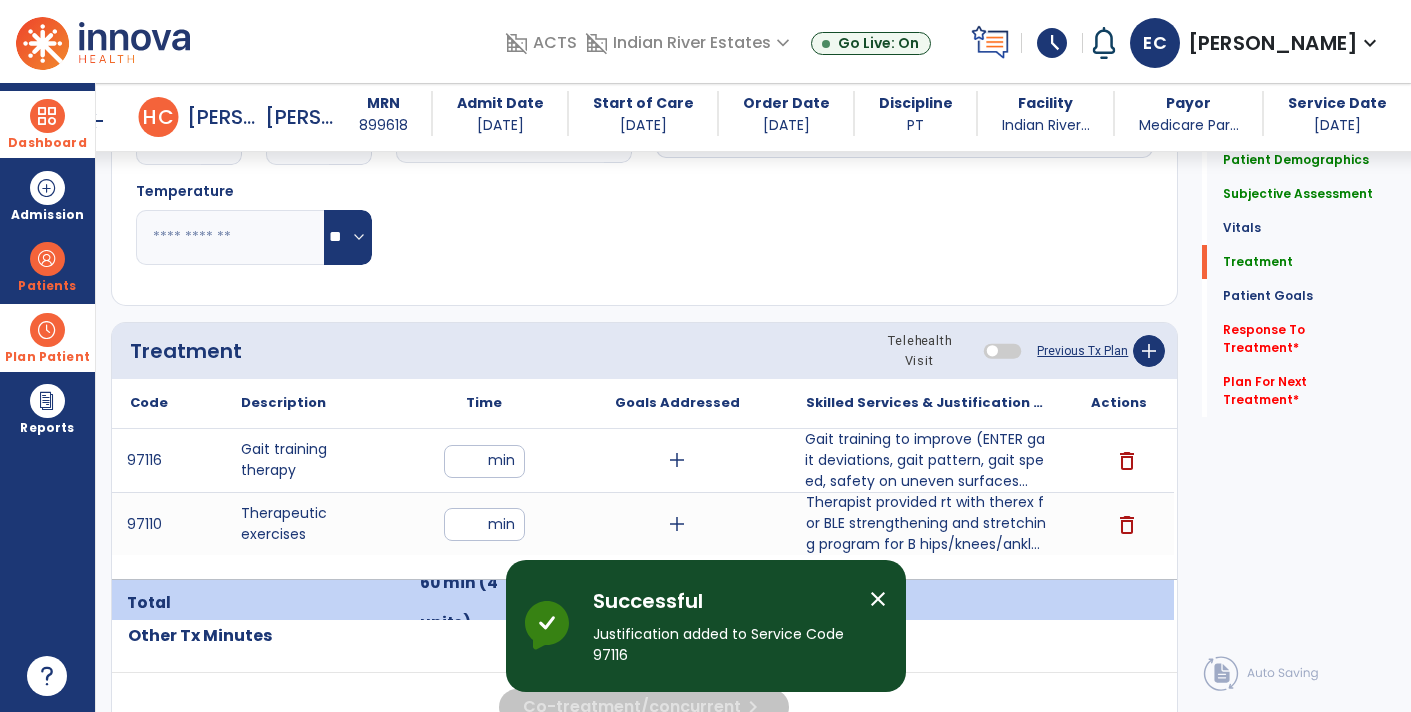 click on "arrow_back" at bounding box center [95, 121] 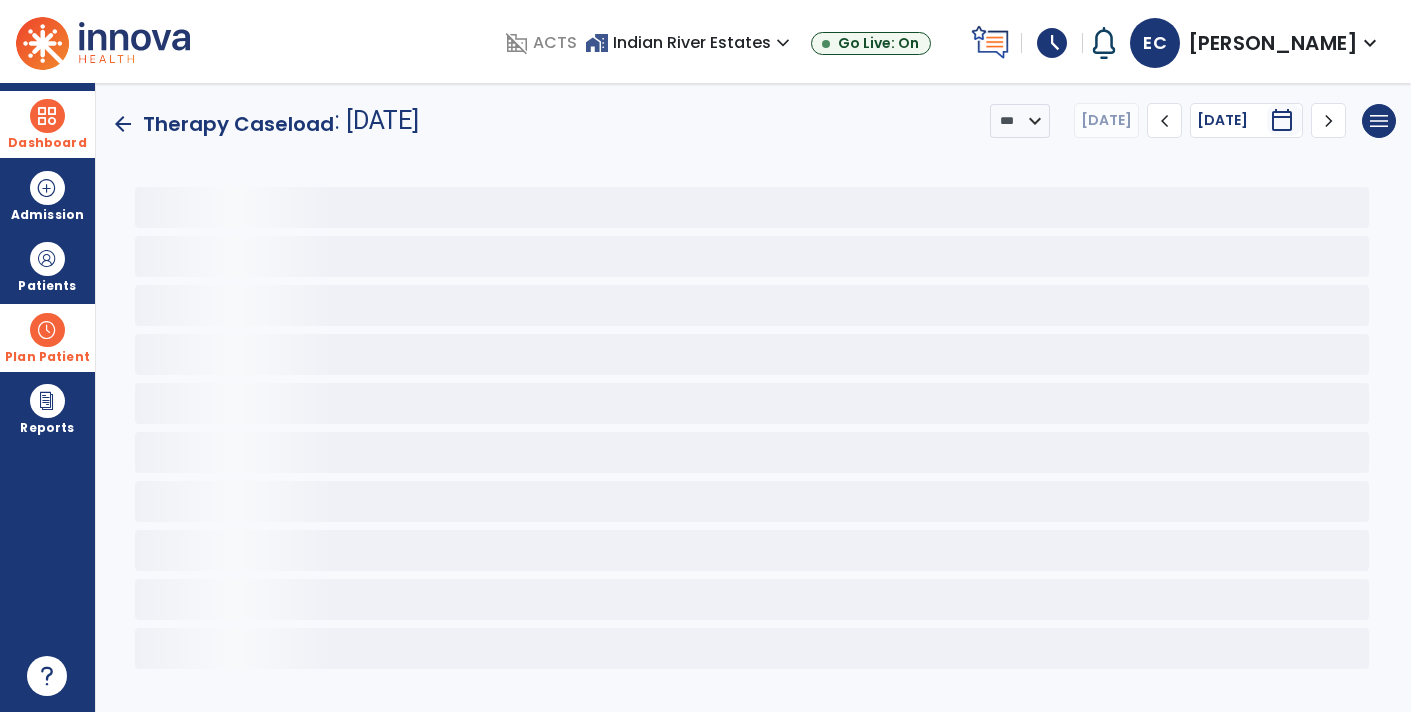 scroll, scrollTop: 0, scrollLeft: 0, axis: both 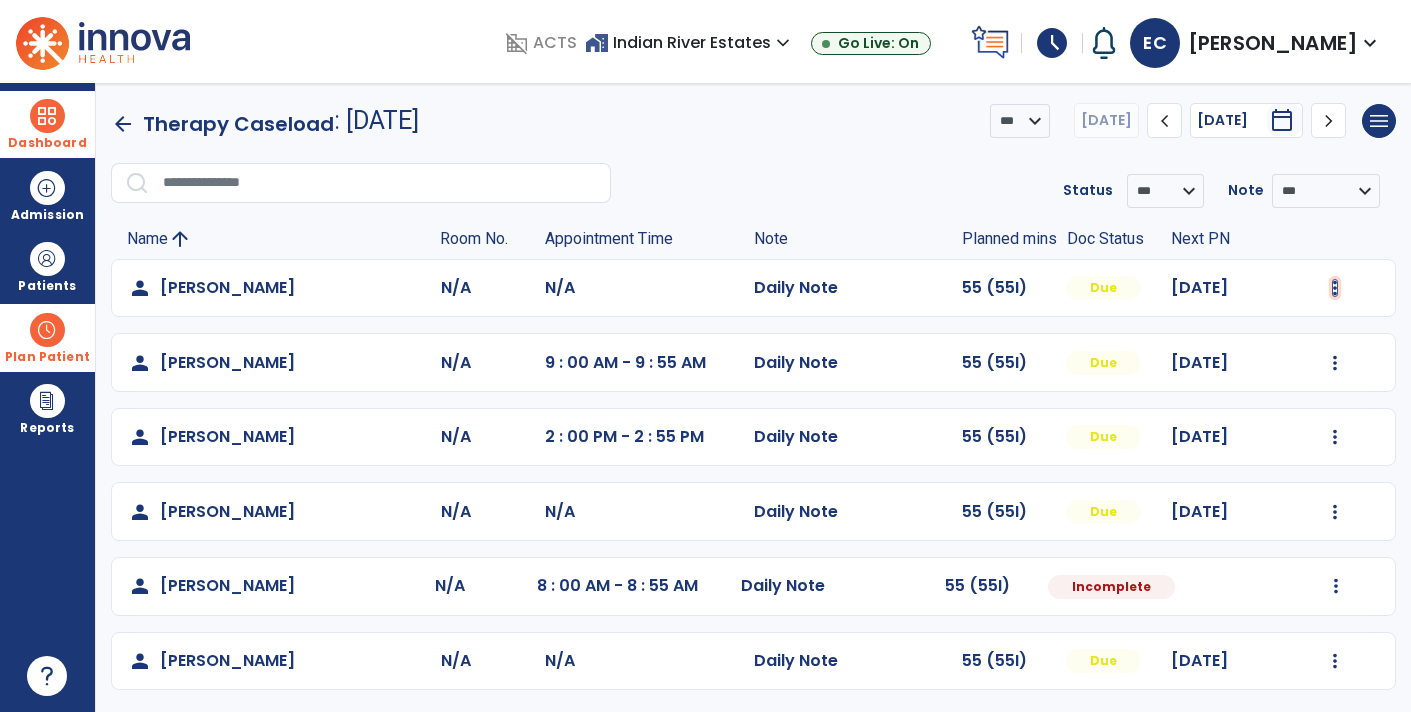 click at bounding box center (1335, 288) 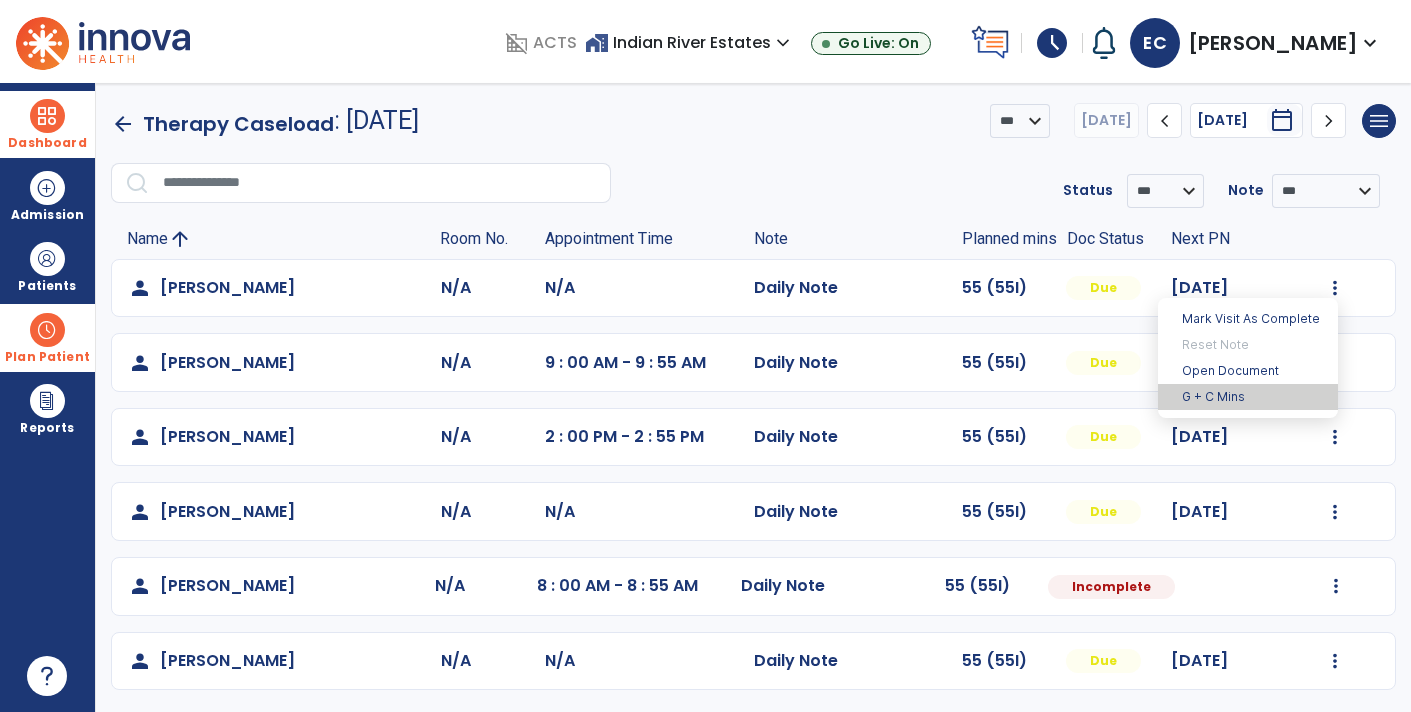 click on "G + C Mins" at bounding box center (1248, 397) 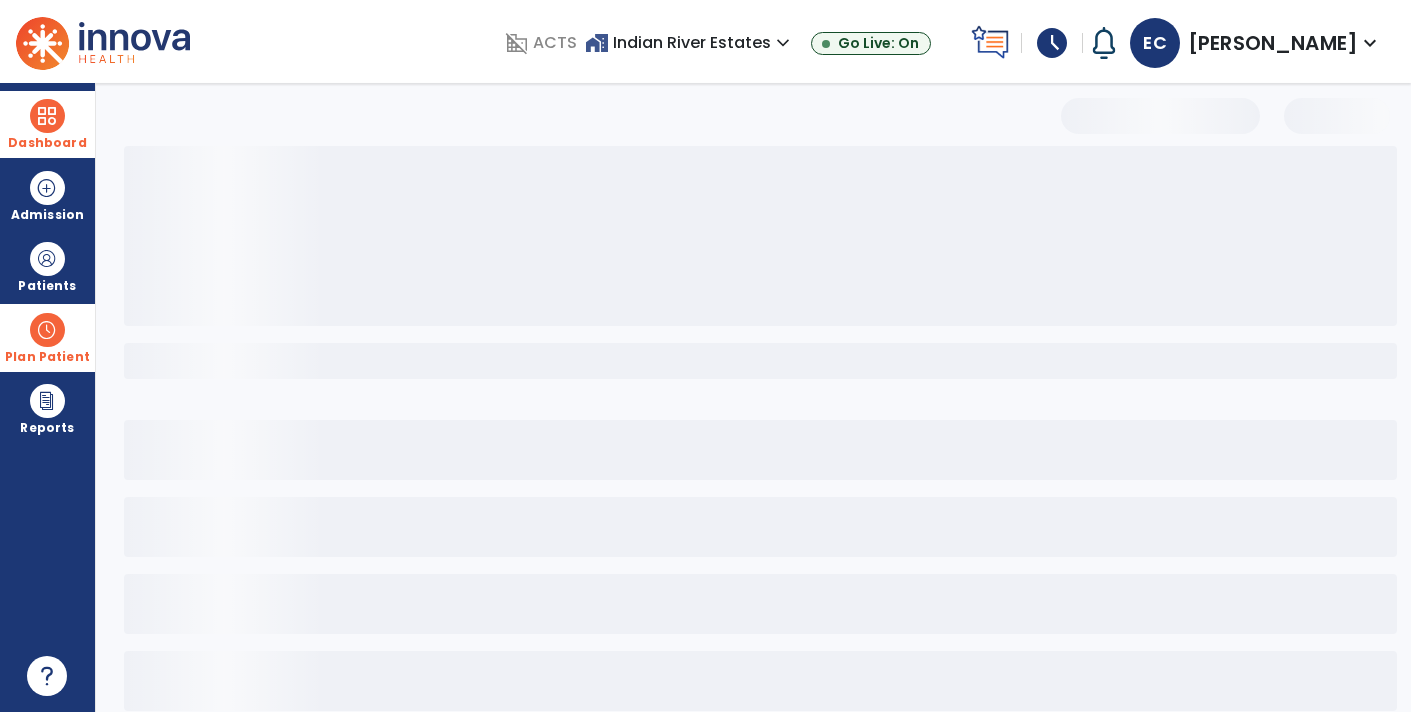 select on "***" 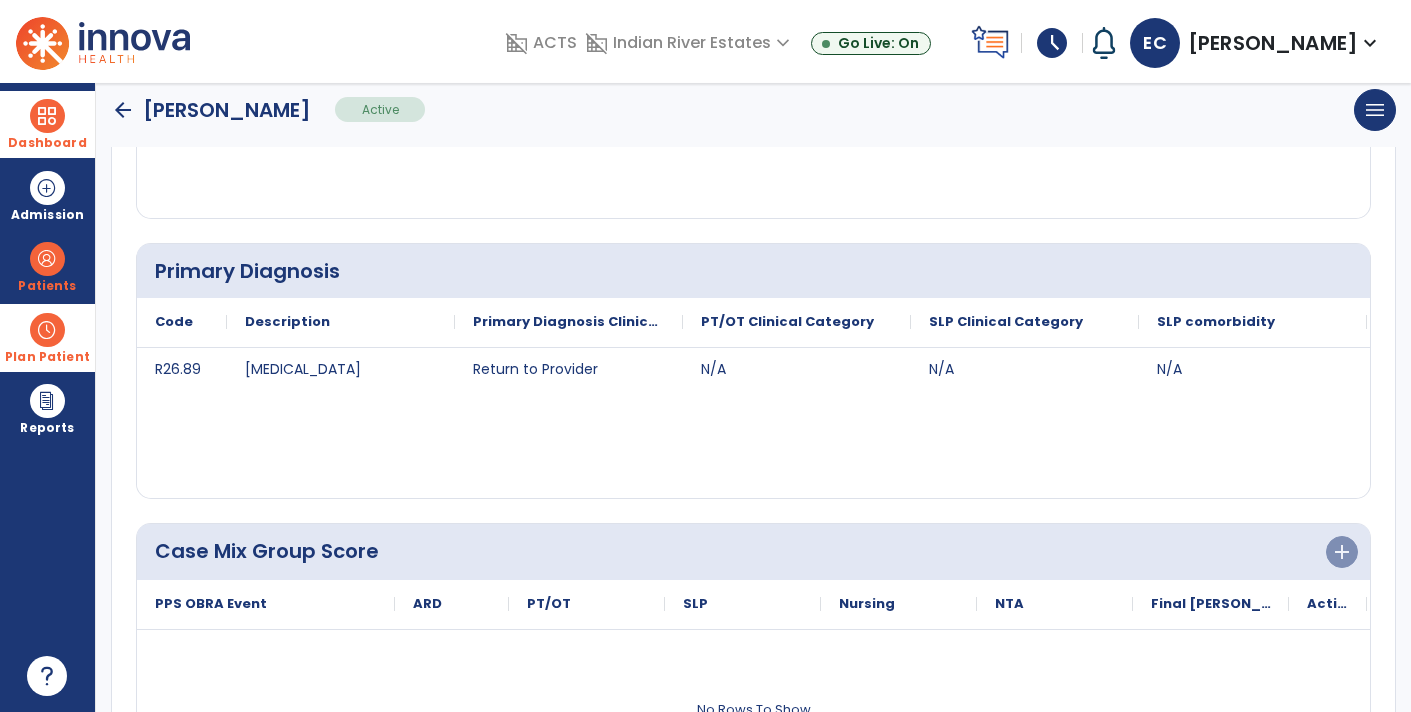 scroll, scrollTop: 629, scrollLeft: 0, axis: vertical 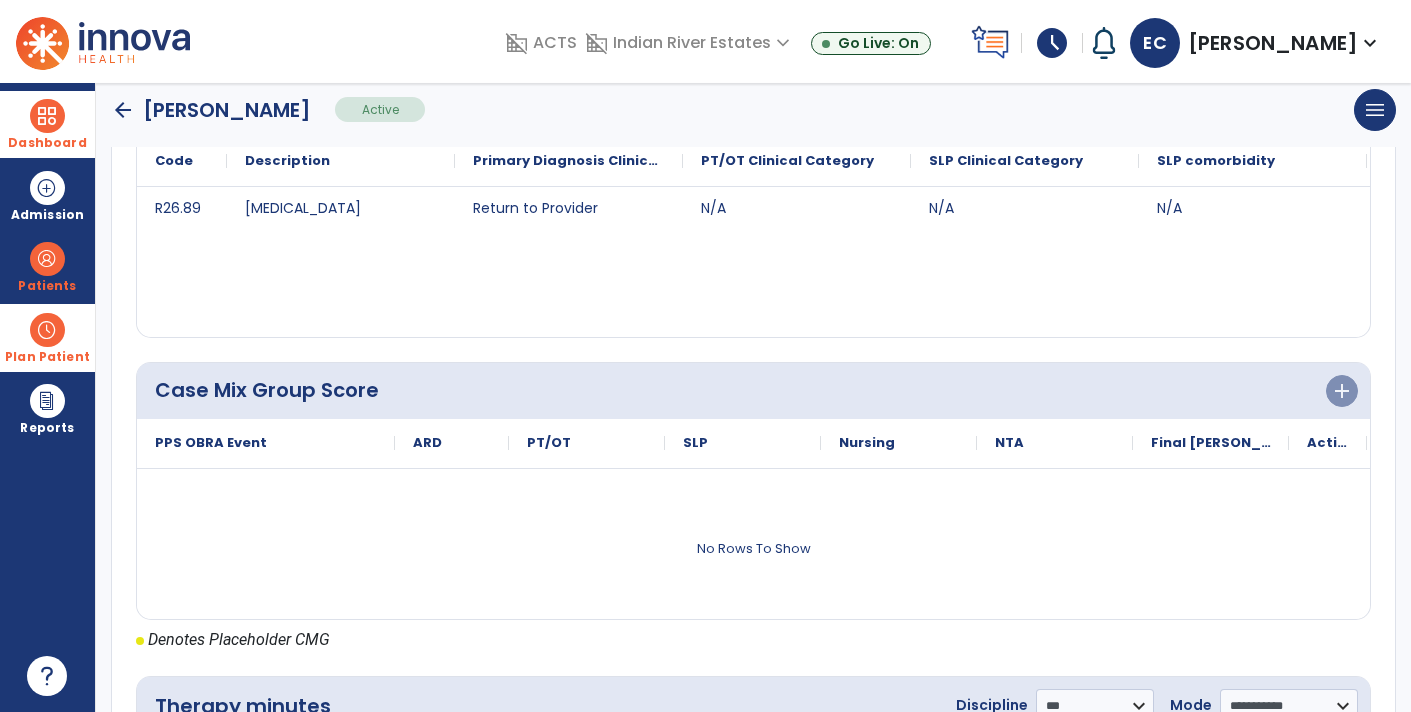 click on "arrow_back" 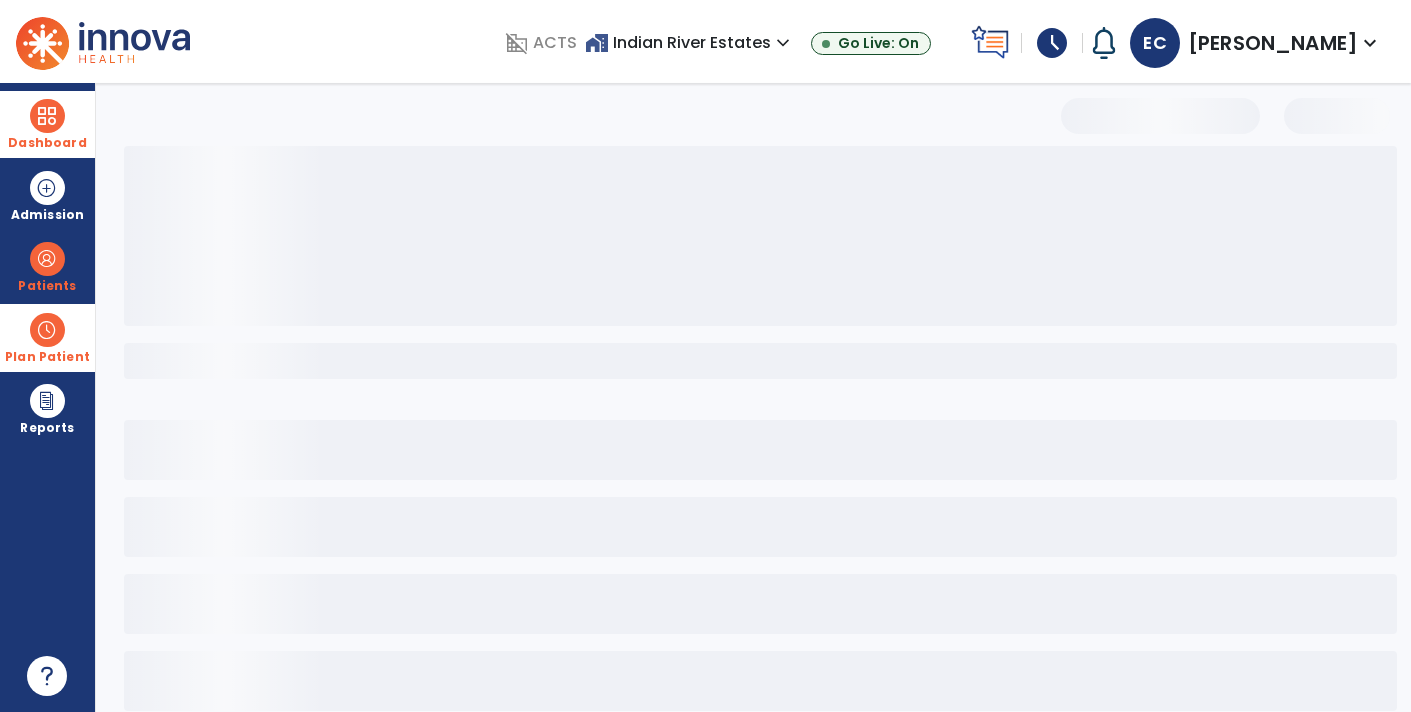 scroll, scrollTop: 0, scrollLeft: 0, axis: both 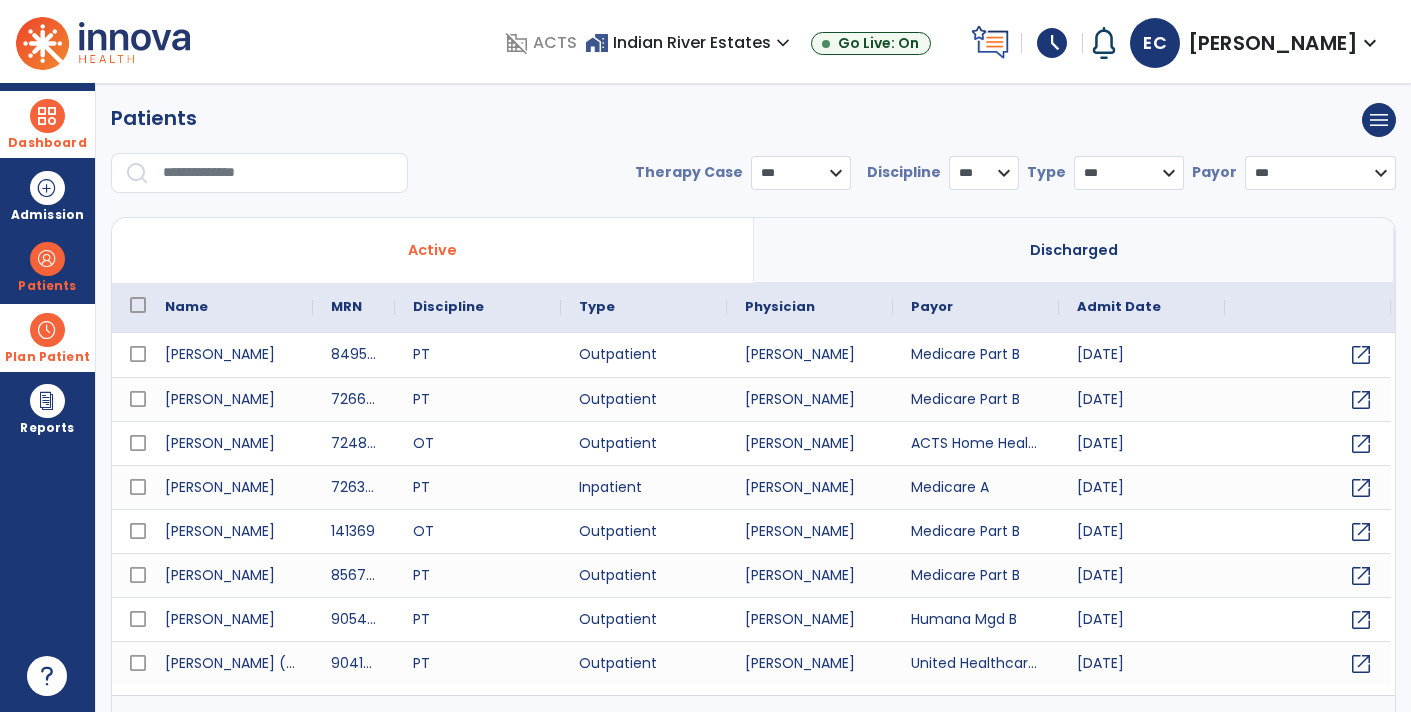 click on "Dashboard" at bounding box center (47, 143) 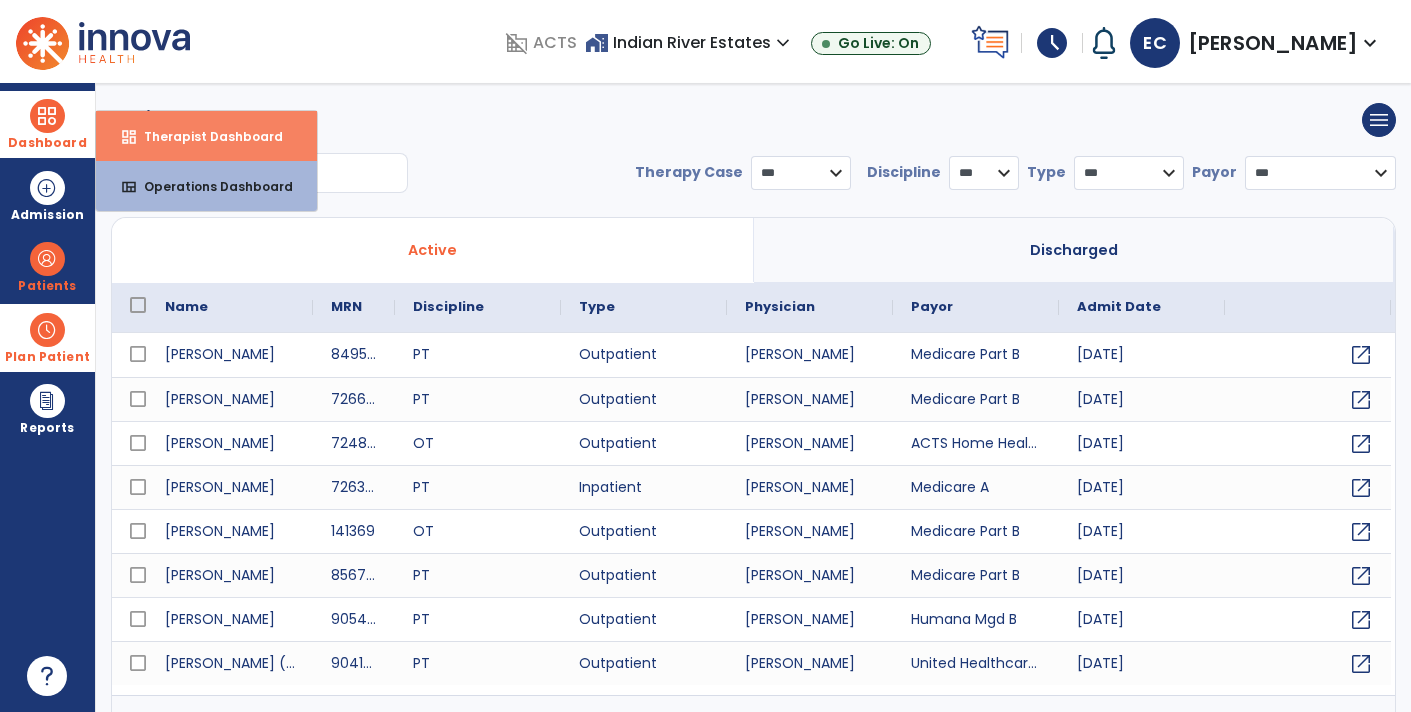 click on "dashboard  Therapist Dashboard" at bounding box center [206, 136] 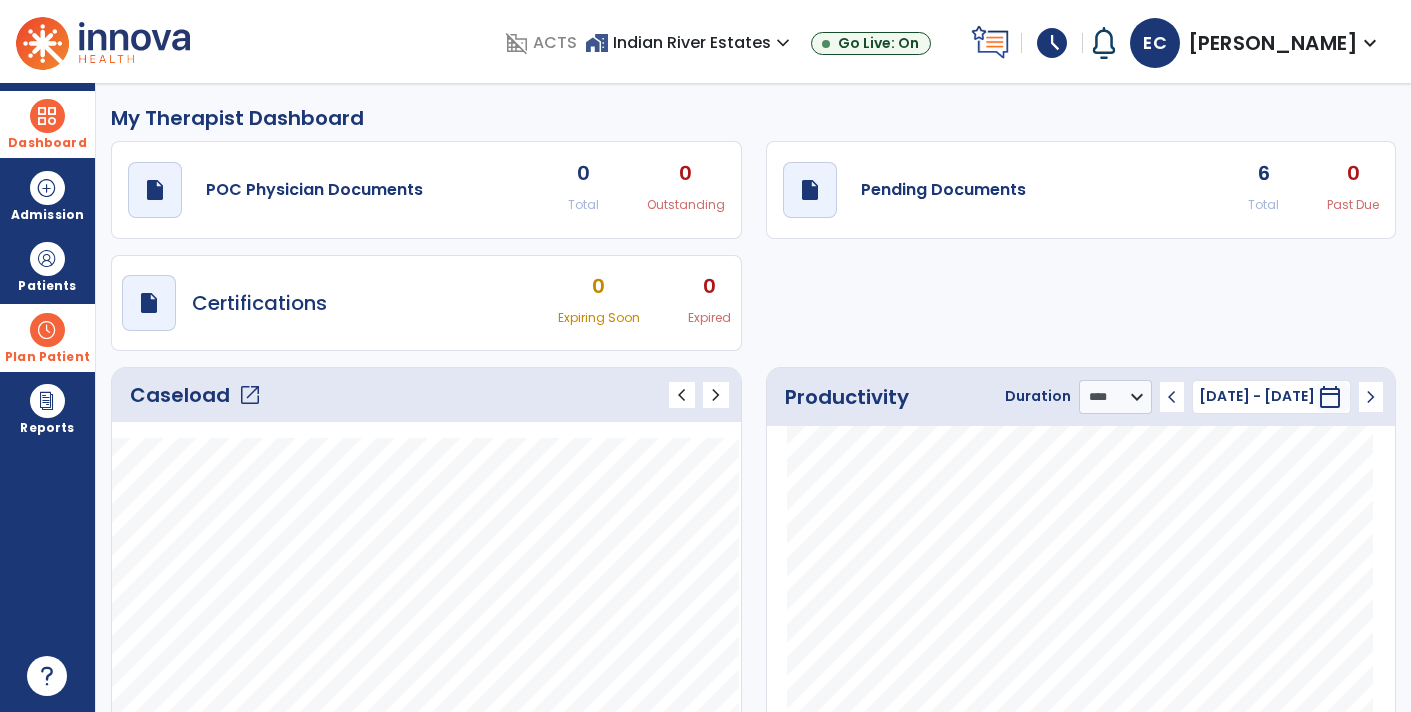 click on "open_in_new" 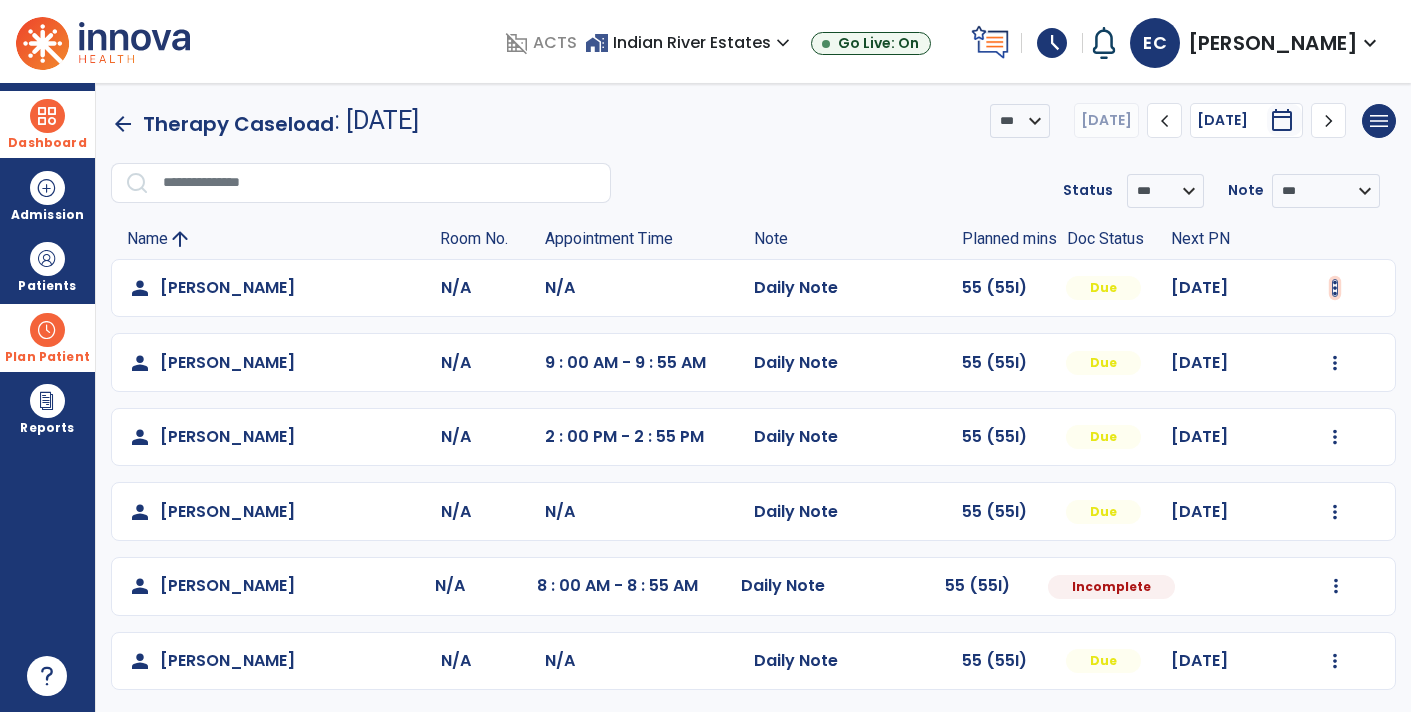 click at bounding box center (1335, 288) 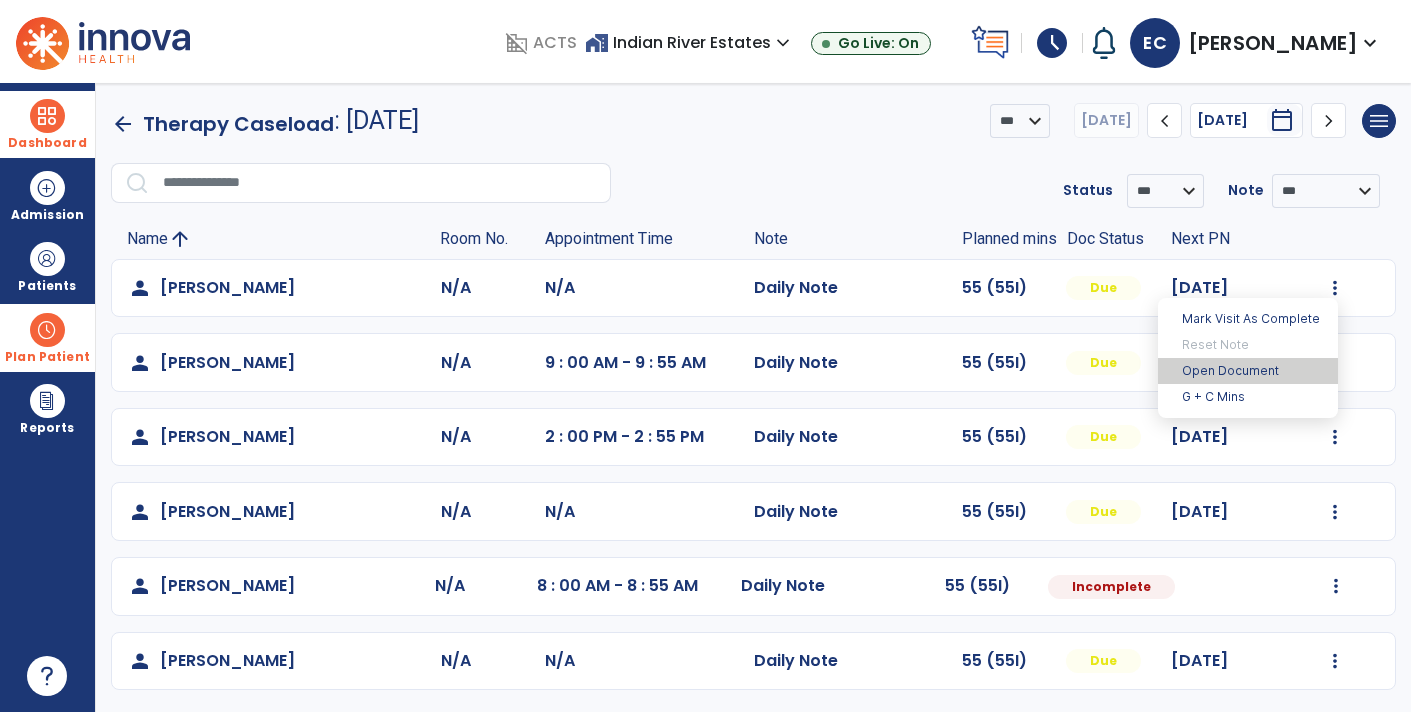 click on "Open Document" at bounding box center (1248, 371) 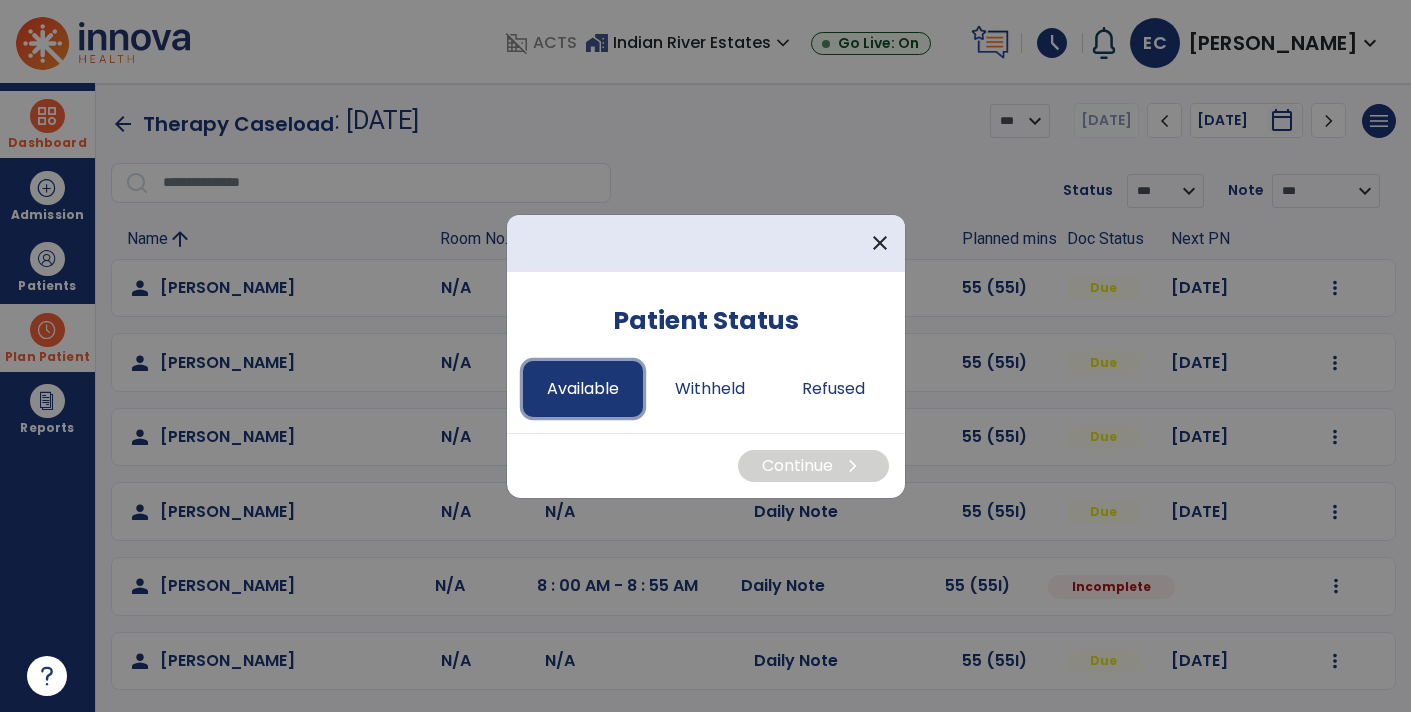 click on "Available" at bounding box center [583, 389] 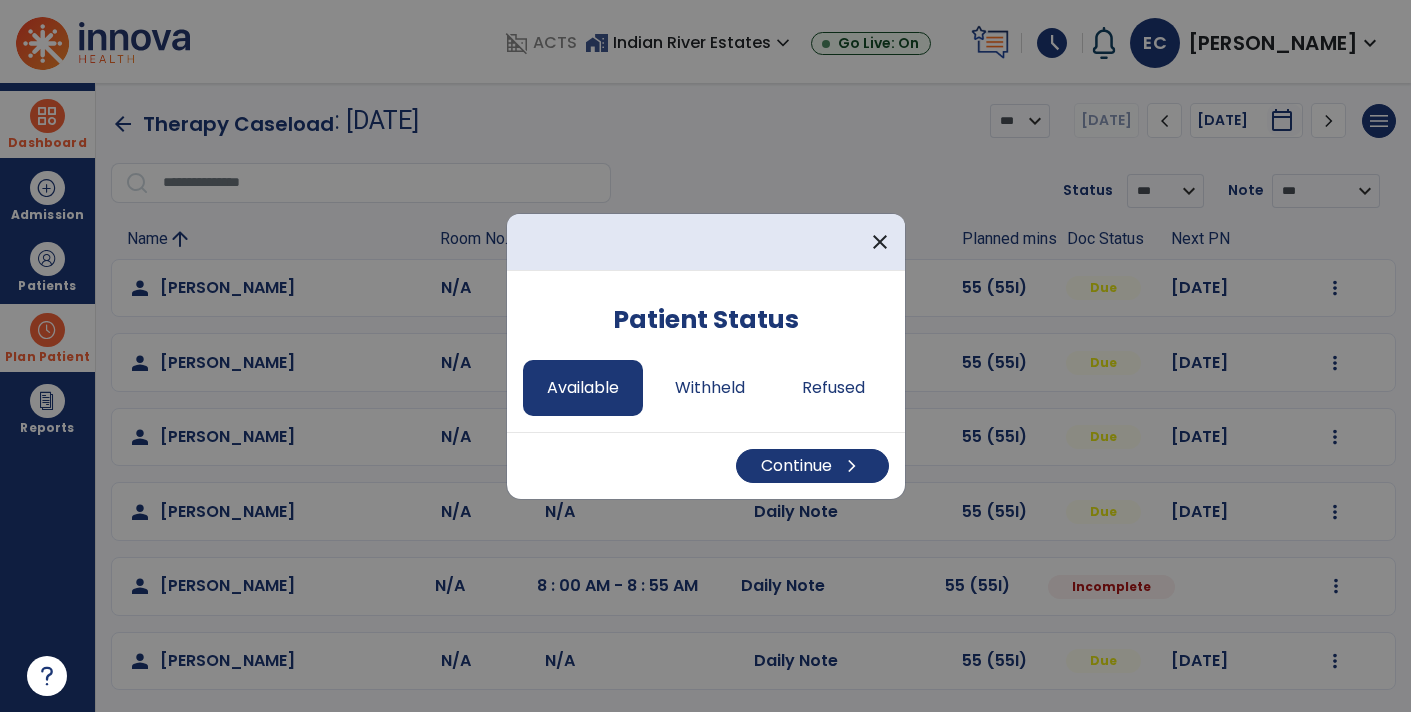 click on "Continue   chevron_right" at bounding box center [706, 465] 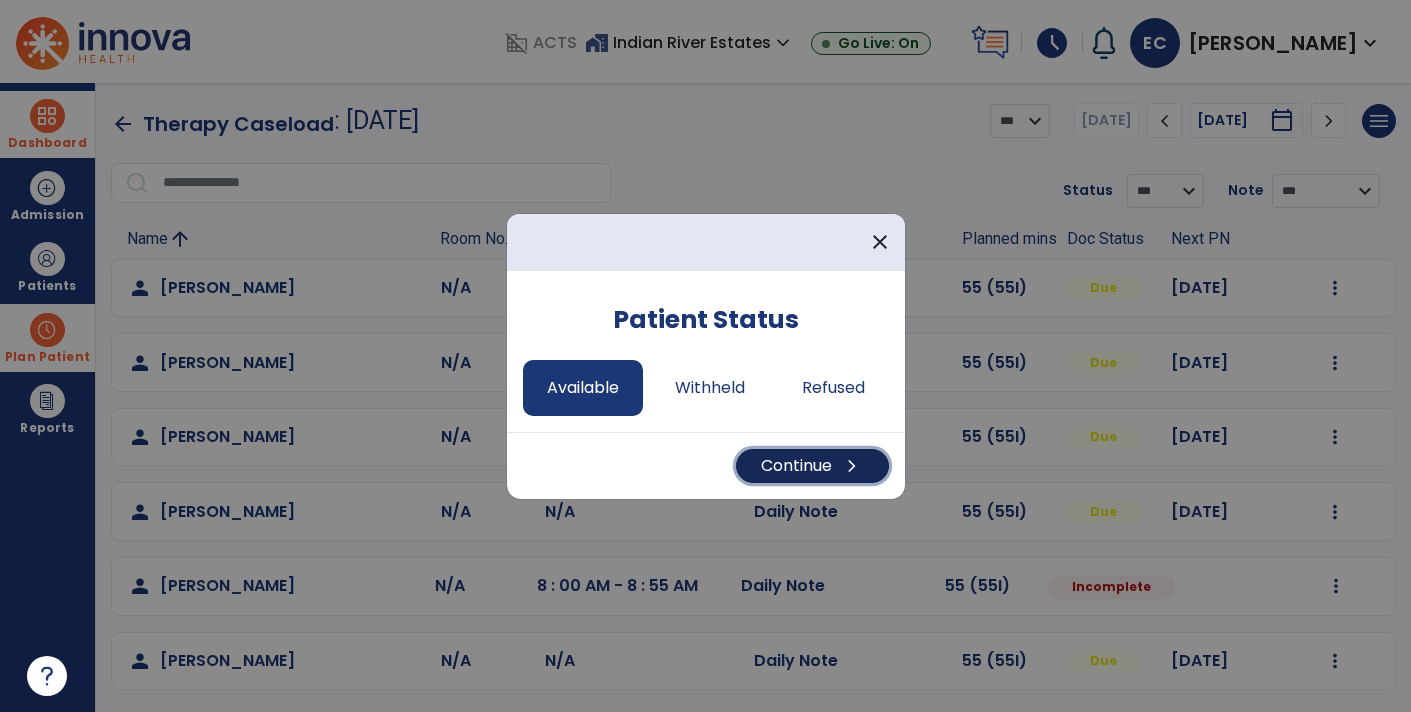 click on "Continue   chevron_right" at bounding box center [812, 466] 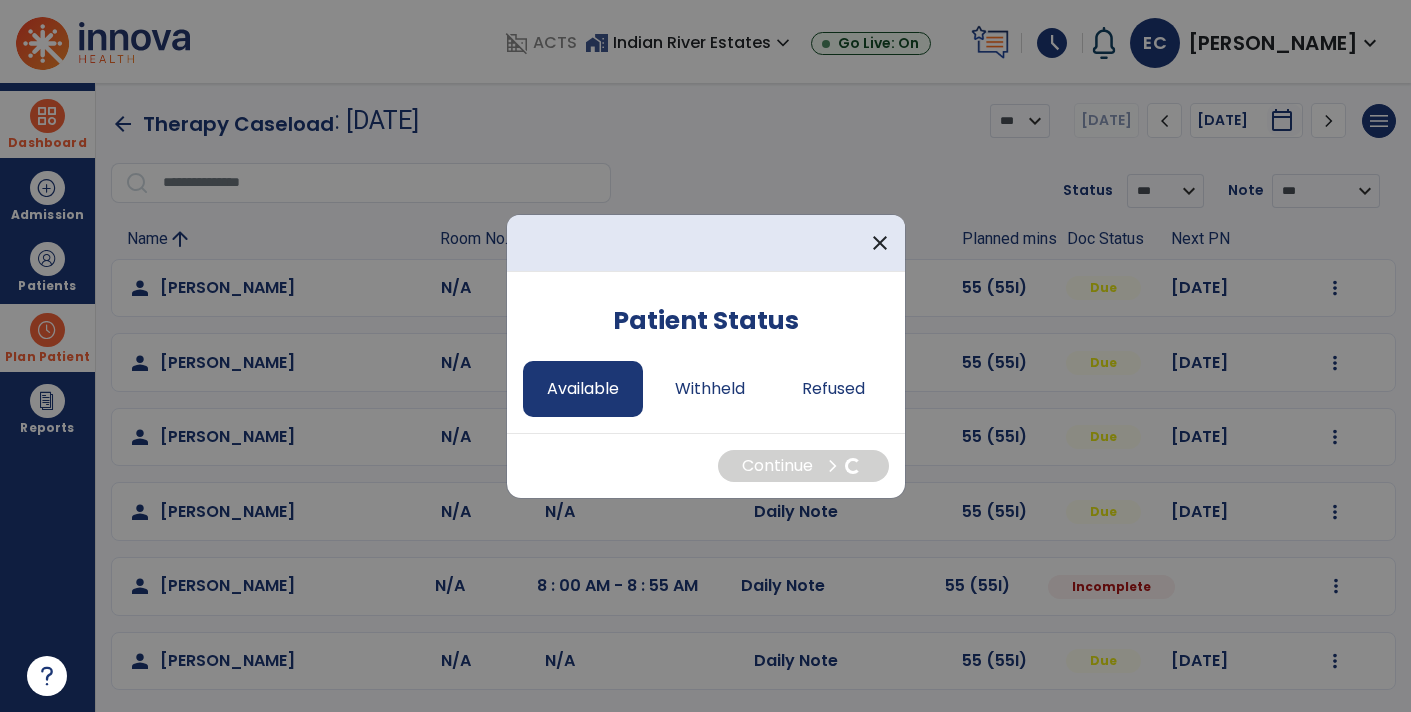 select on "*" 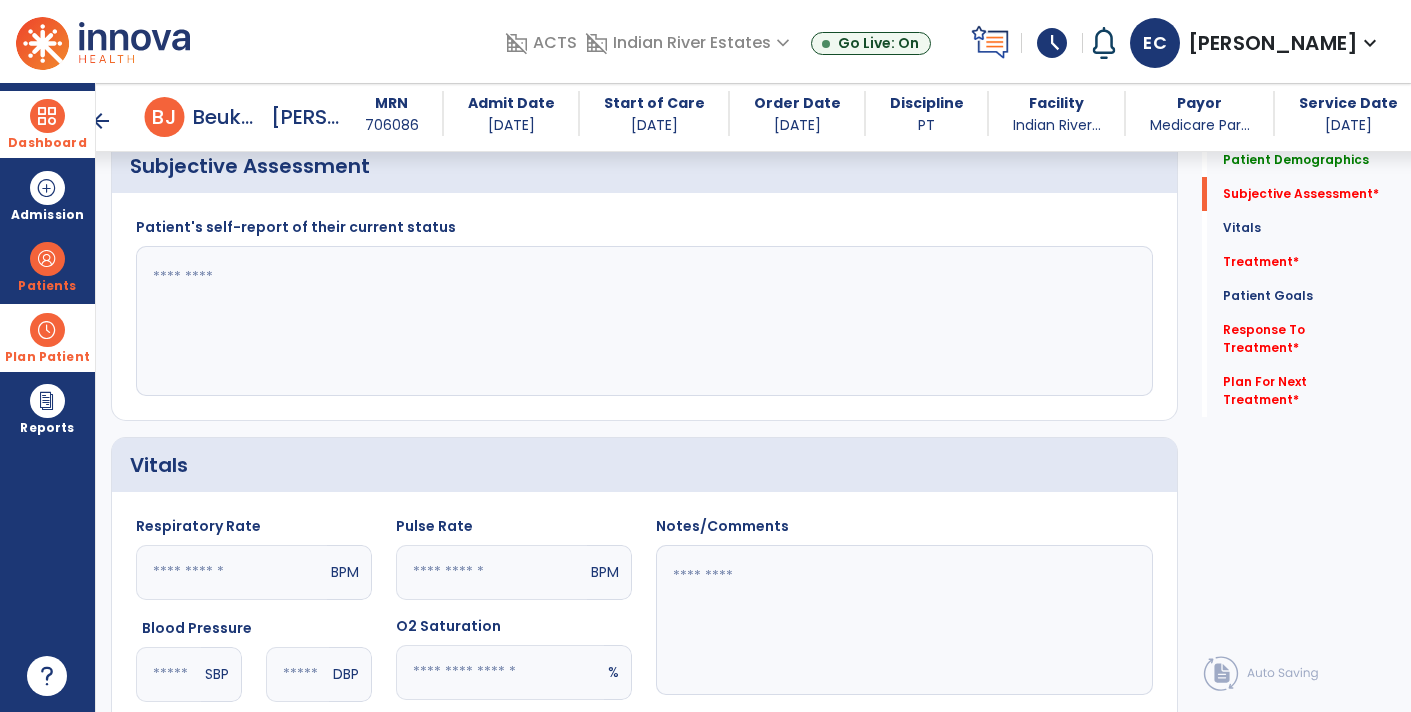 scroll, scrollTop: 504, scrollLeft: 0, axis: vertical 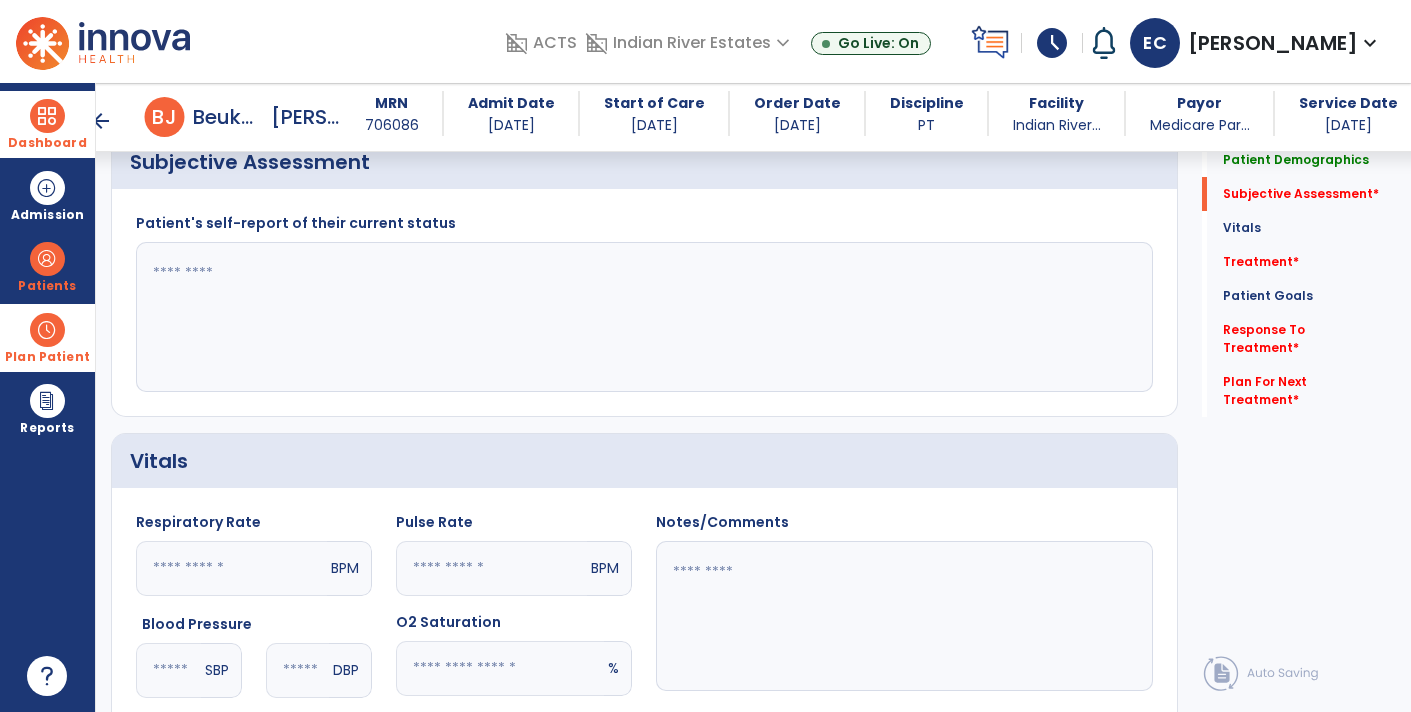 click 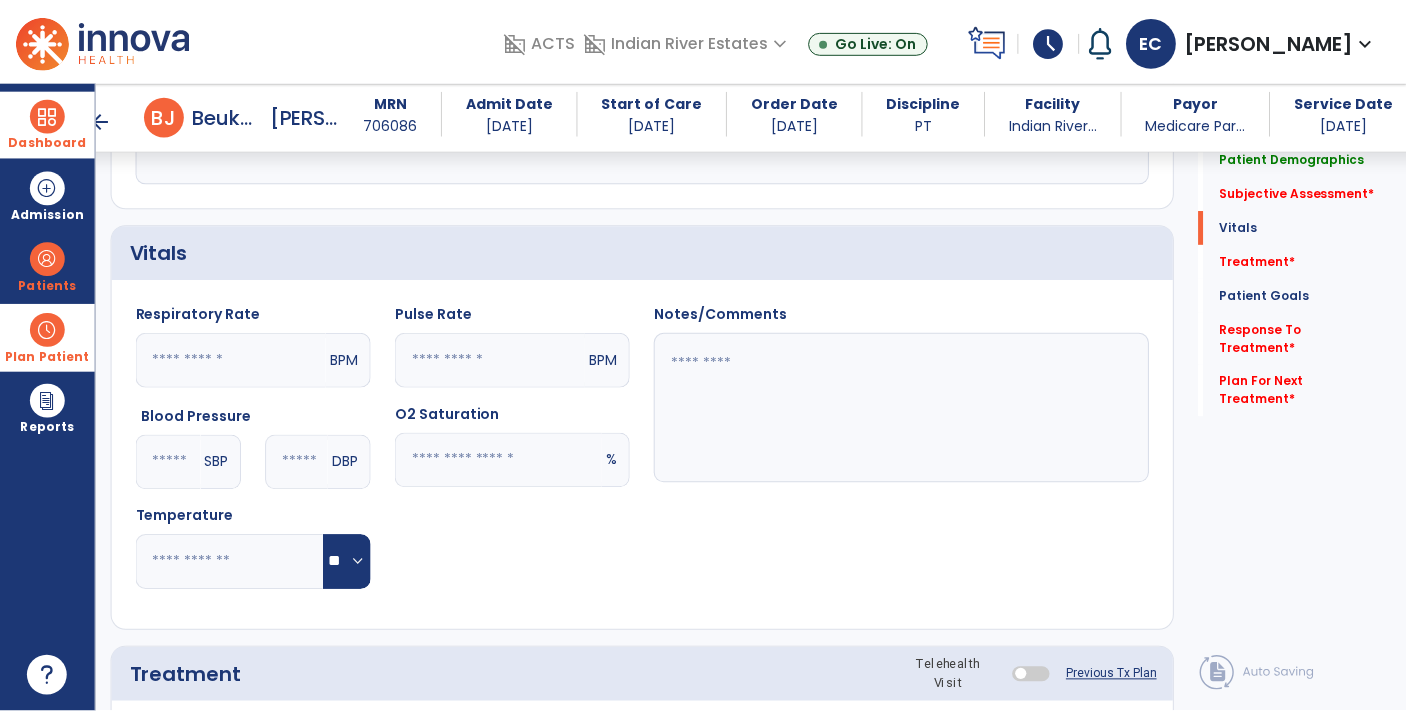 scroll, scrollTop: 879, scrollLeft: 0, axis: vertical 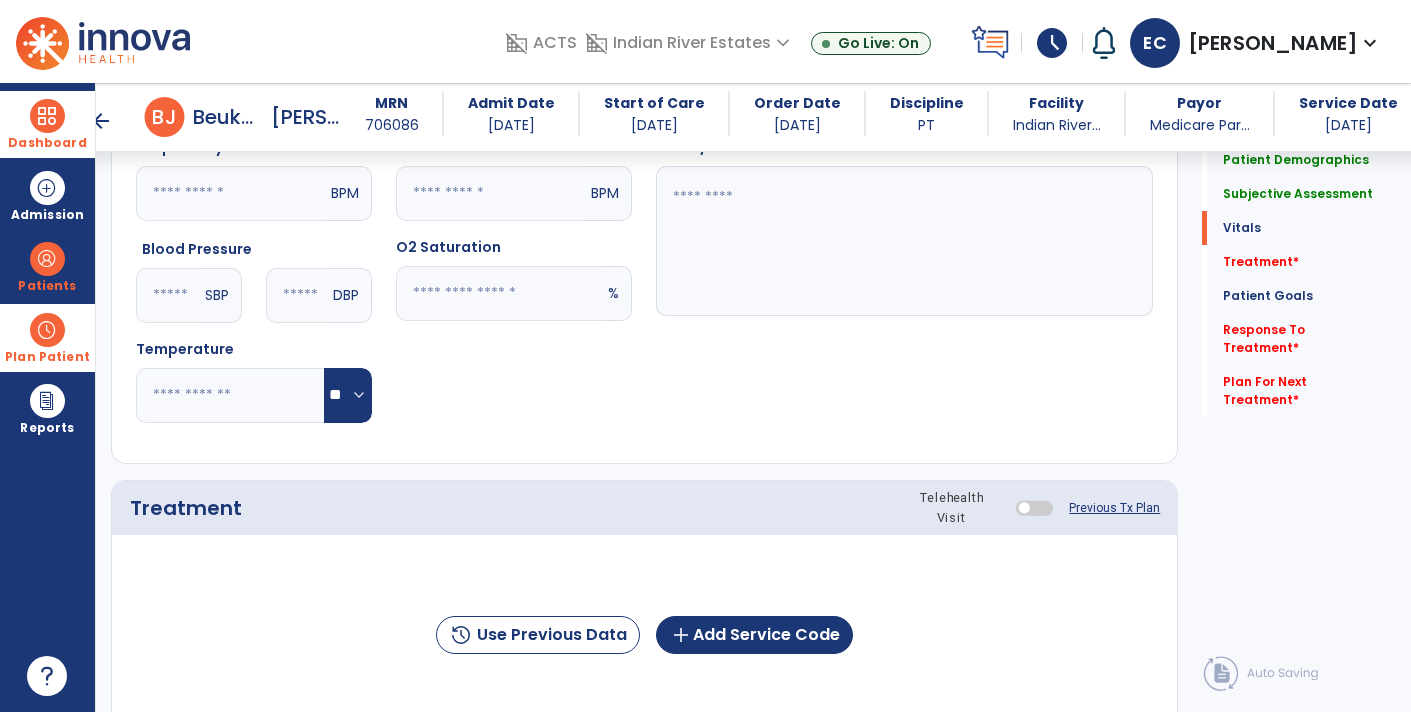 type on "**********" 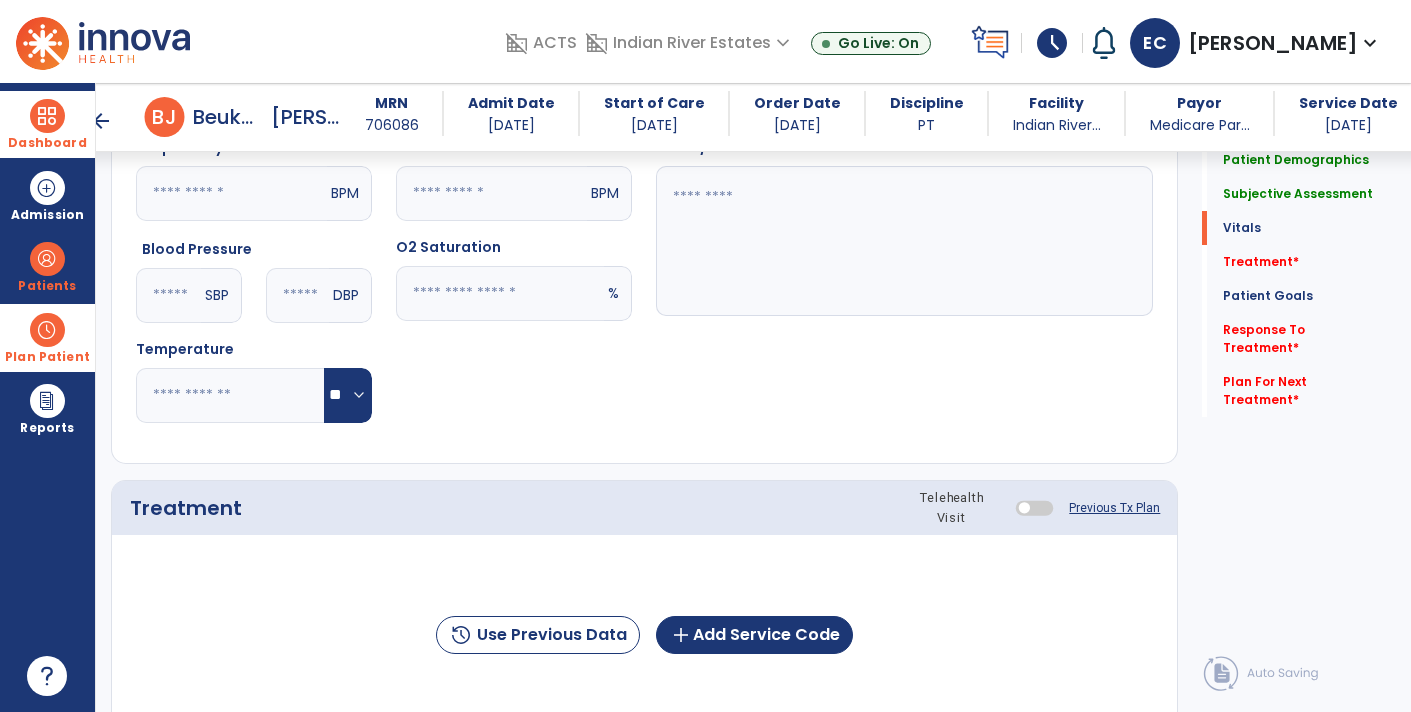 click 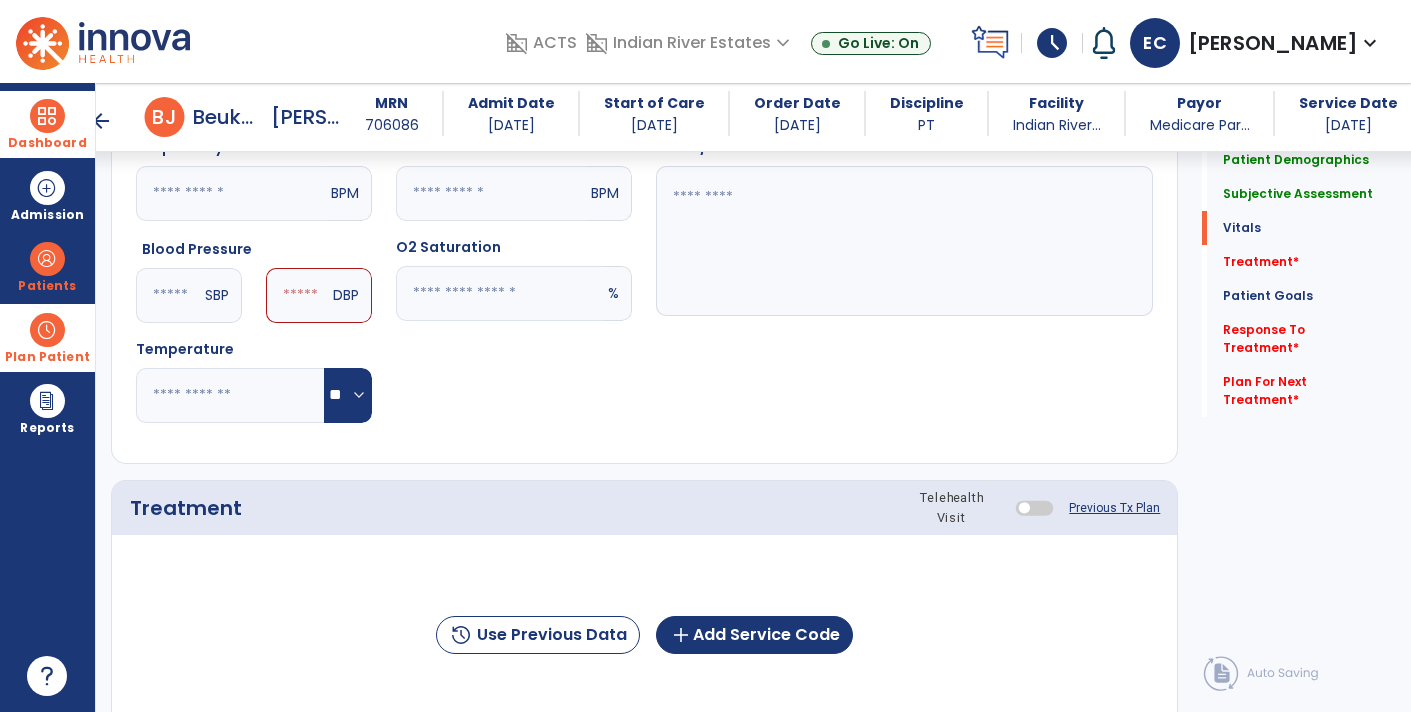 type on "***" 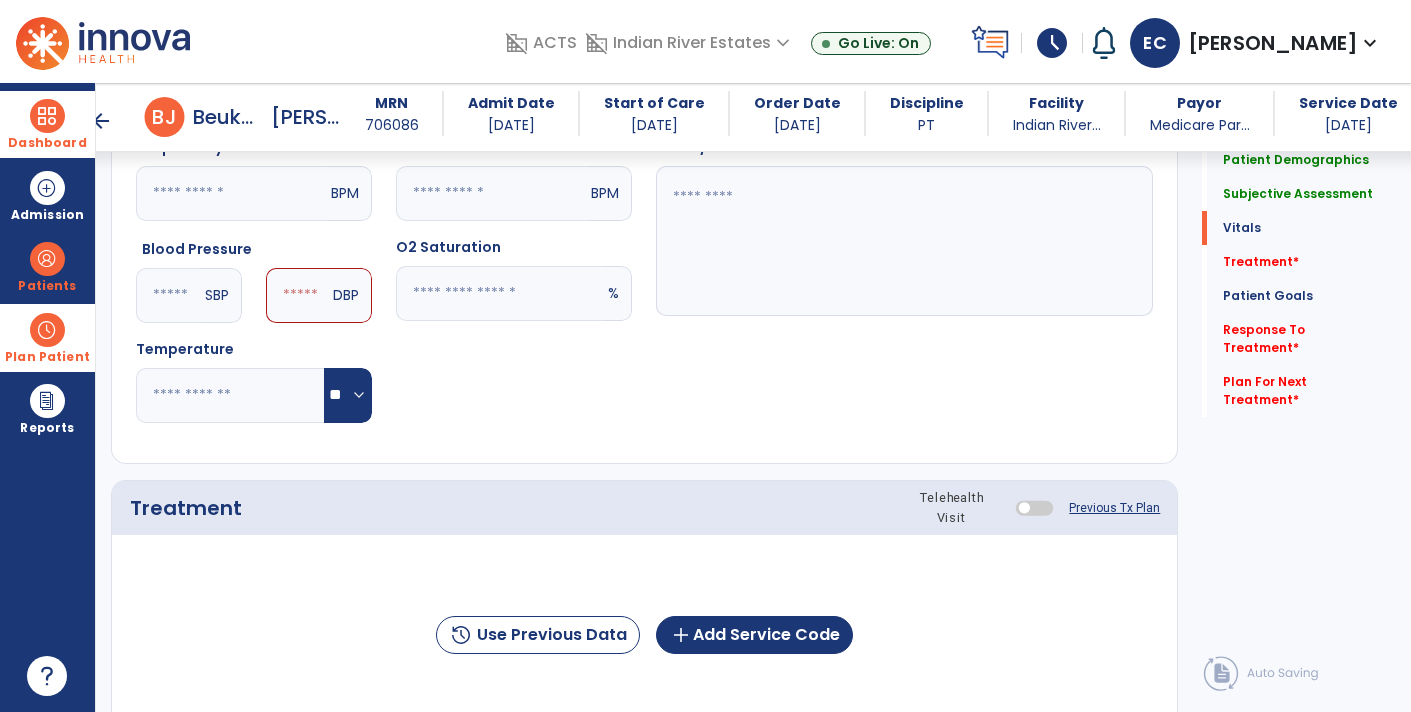 click 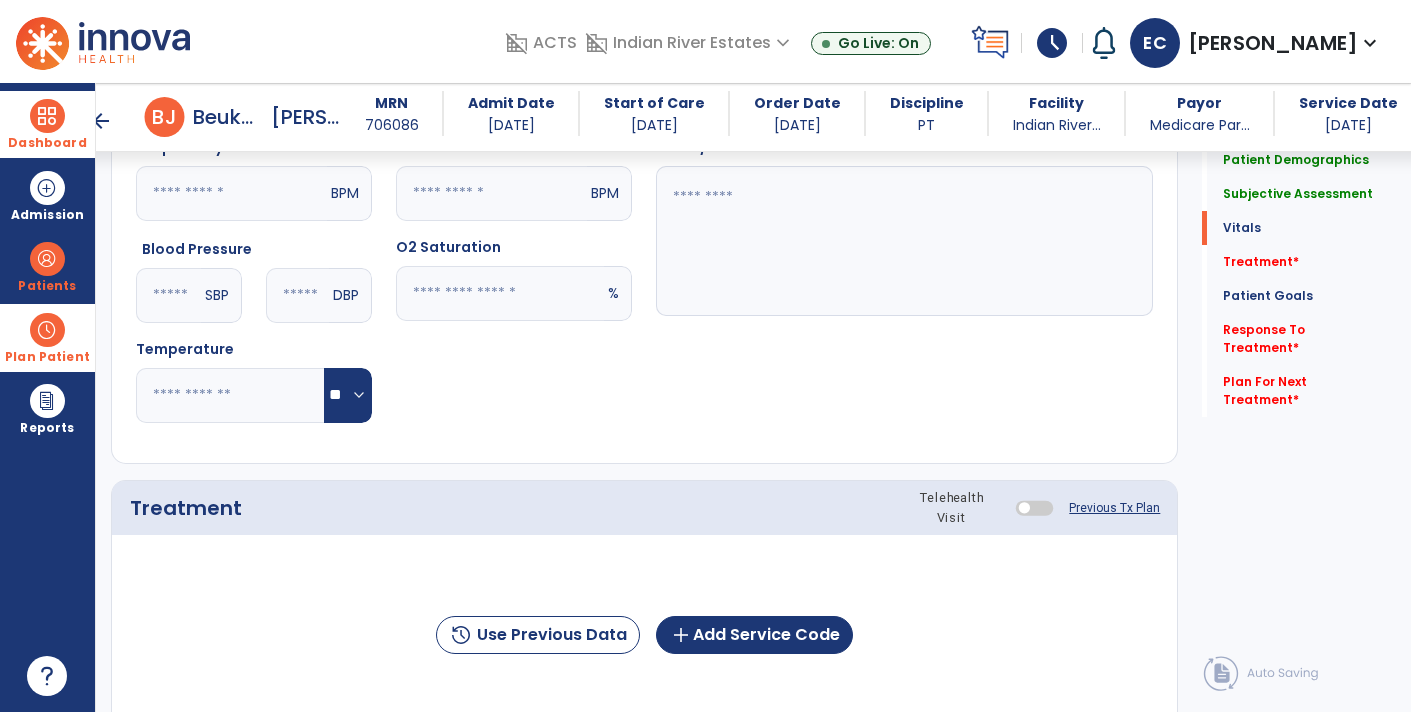 type on "**" 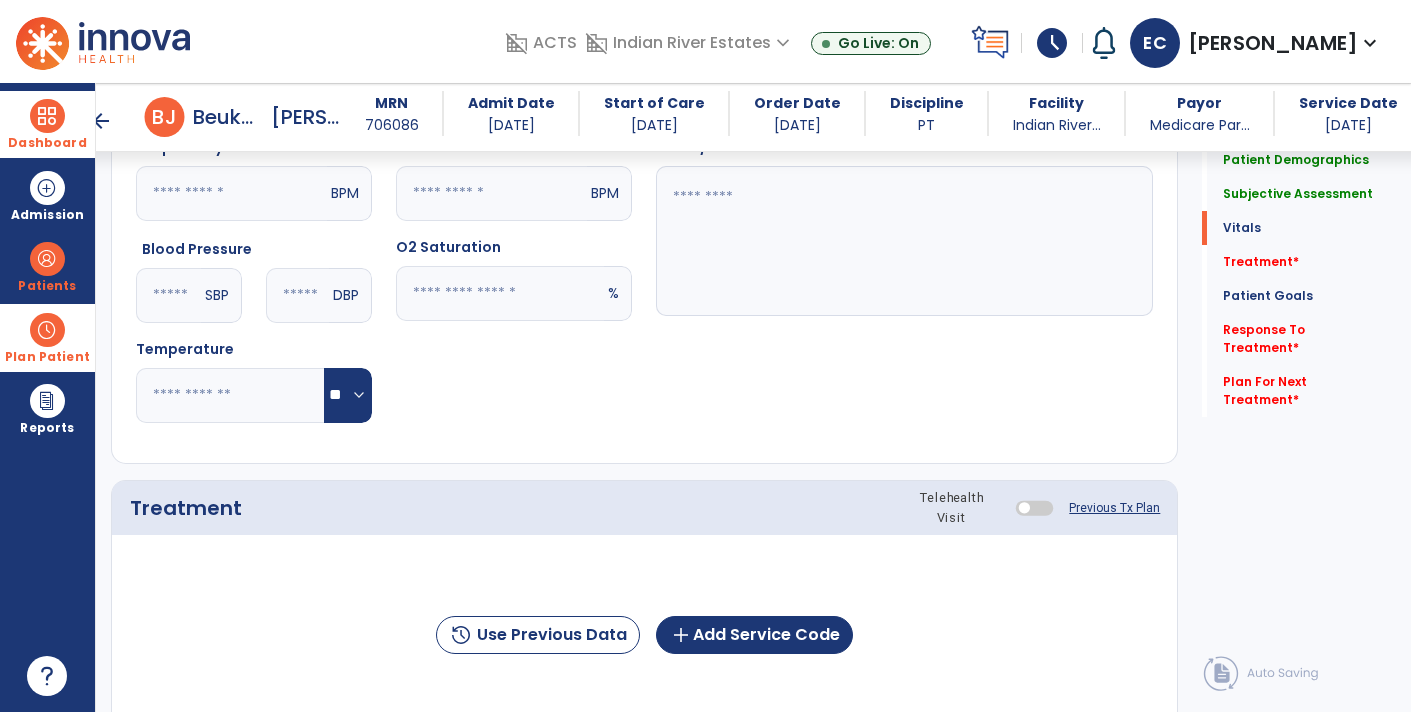 click 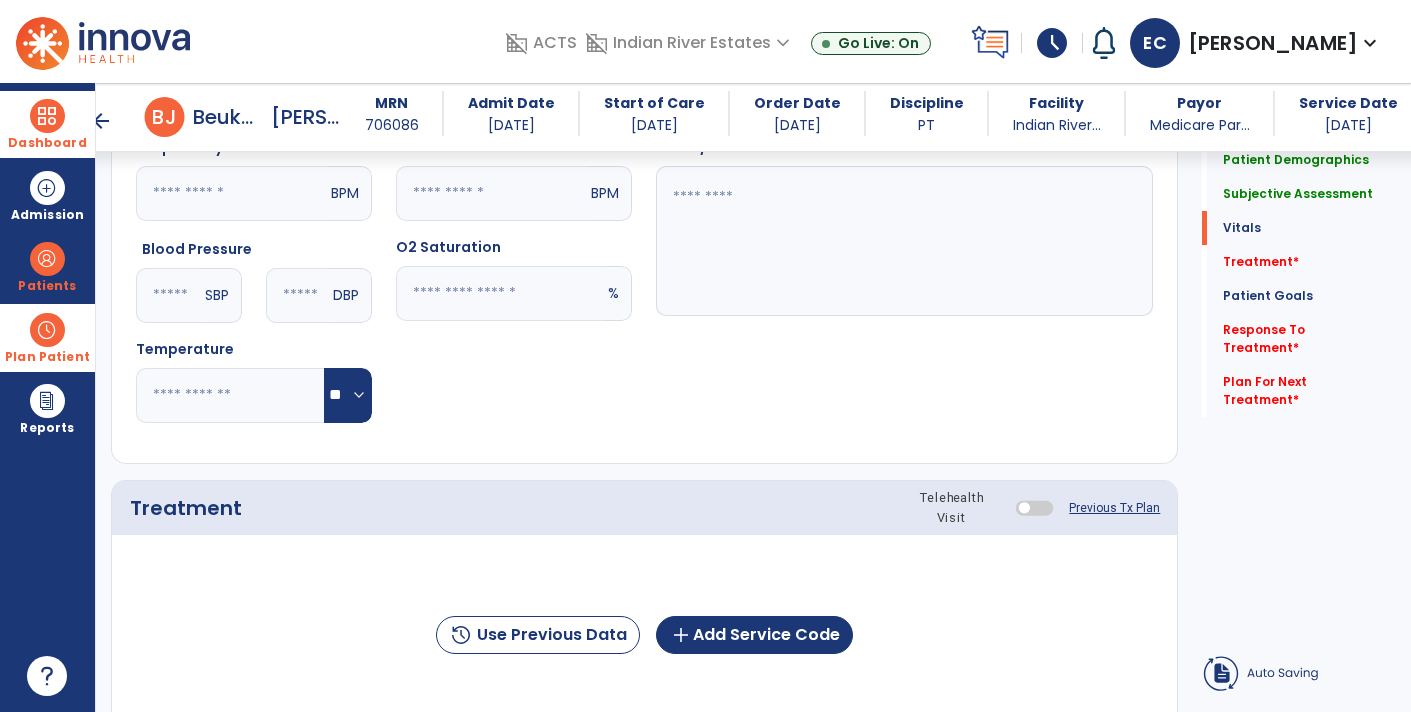 click 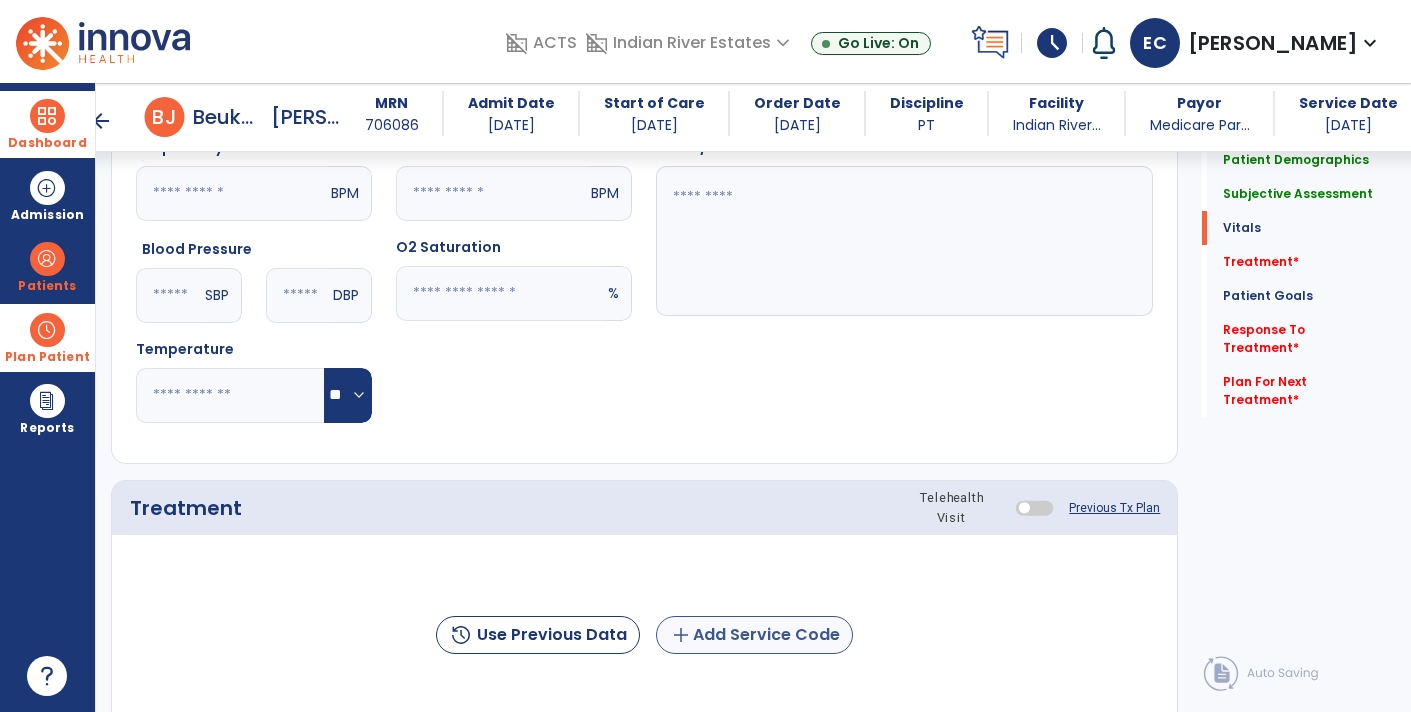 type on "**" 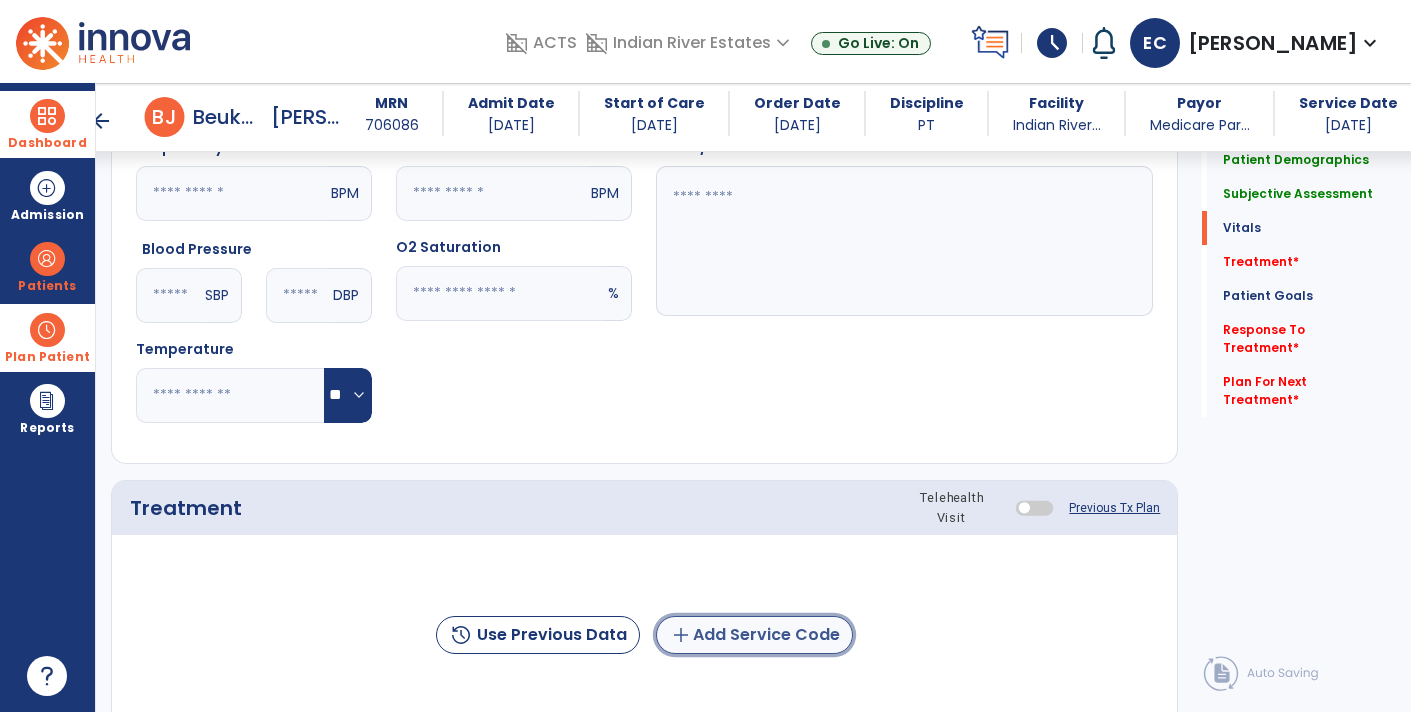 click on "add  Add Service Code" 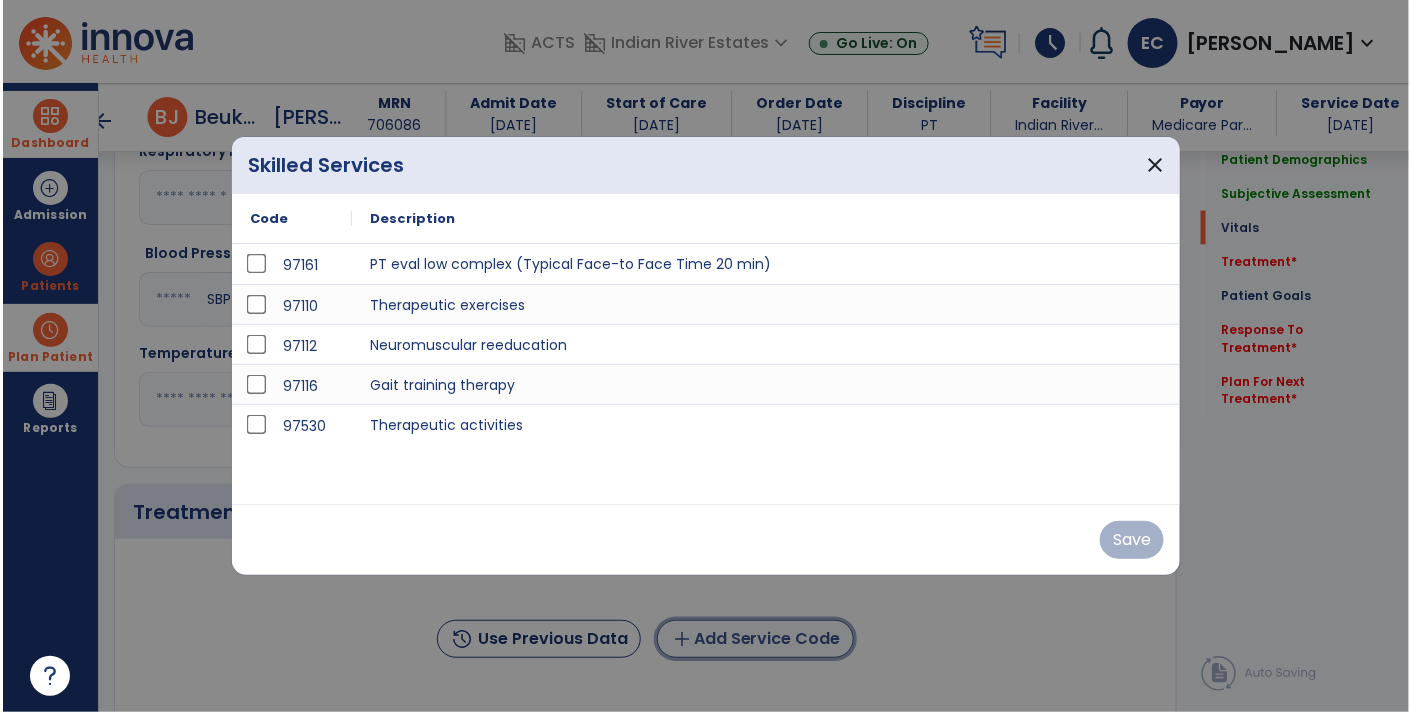 scroll, scrollTop: 879, scrollLeft: 0, axis: vertical 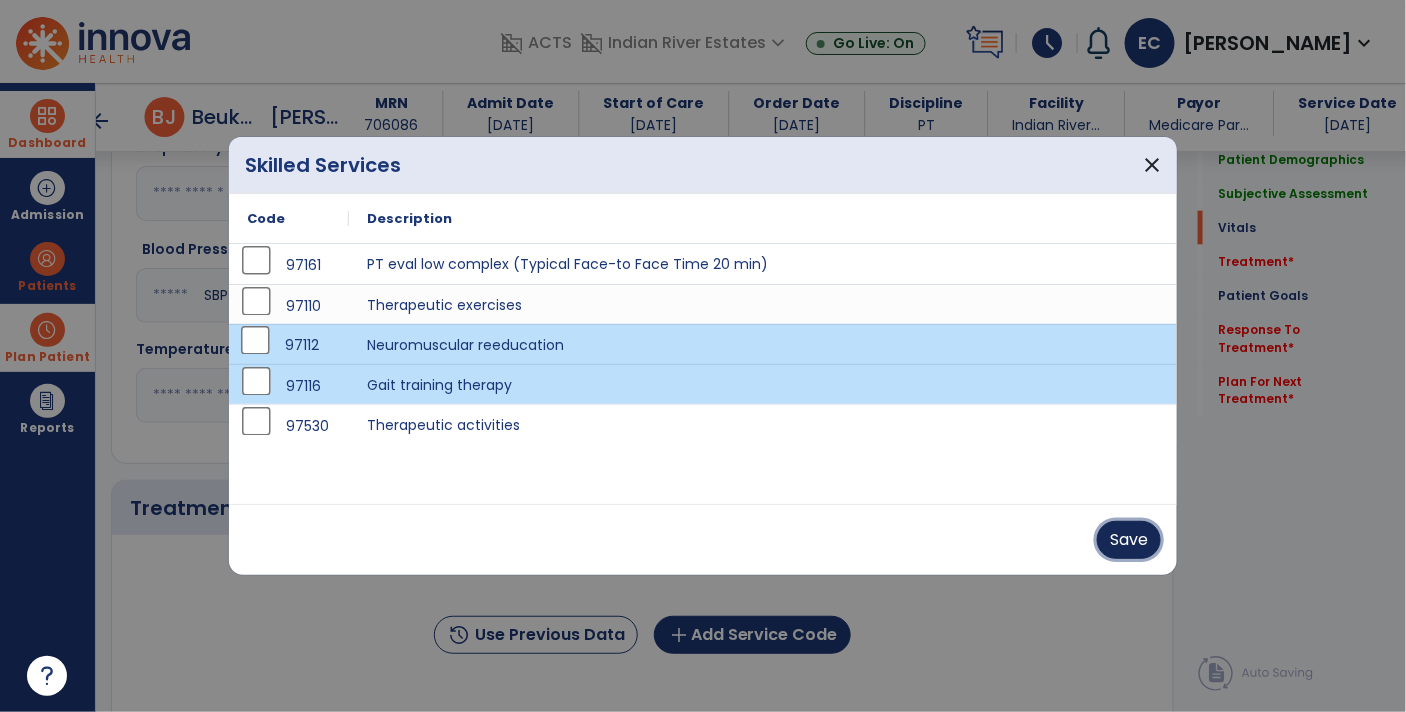 click on "Save" at bounding box center (1129, 540) 